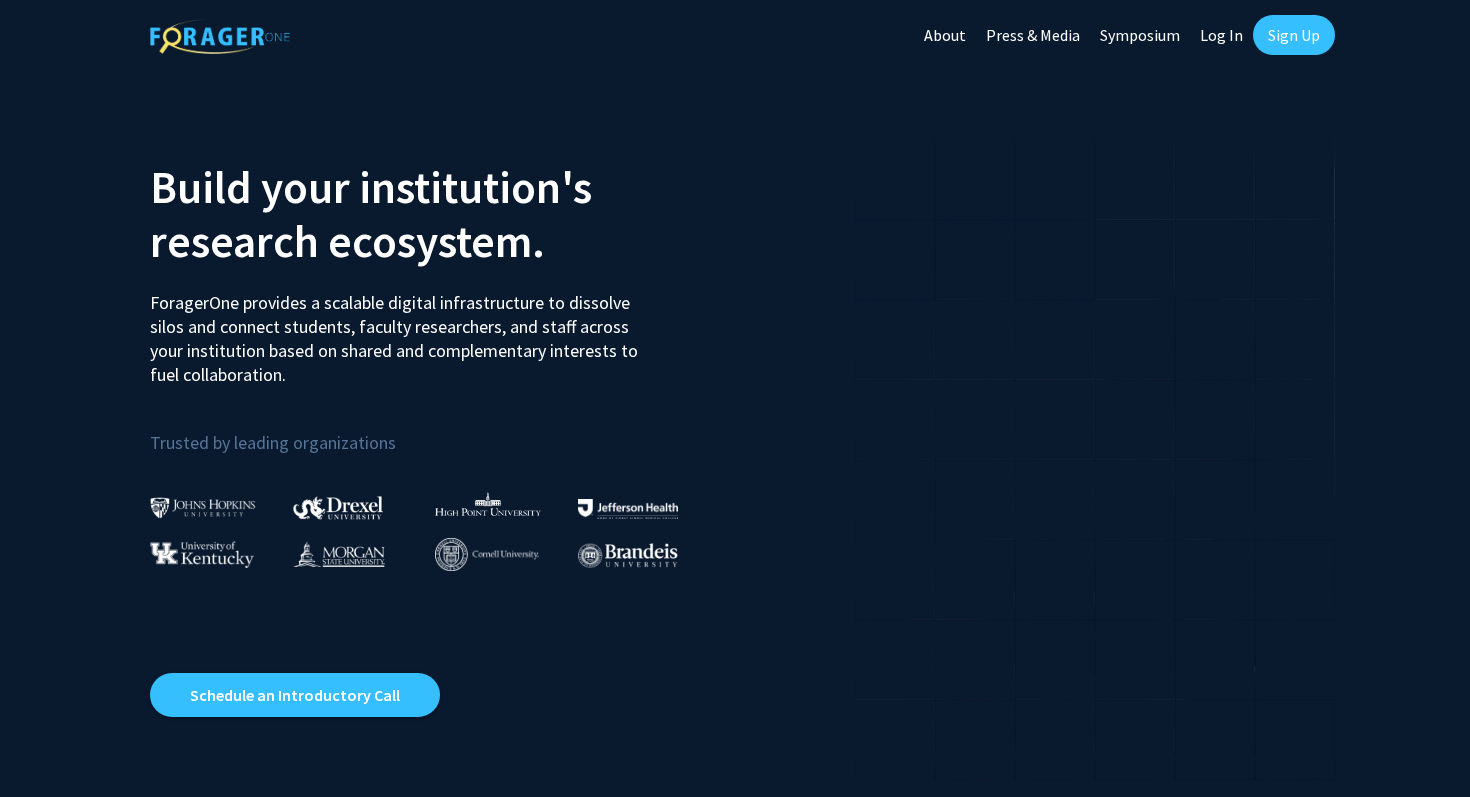 scroll, scrollTop: 0, scrollLeft: 0, axis: both 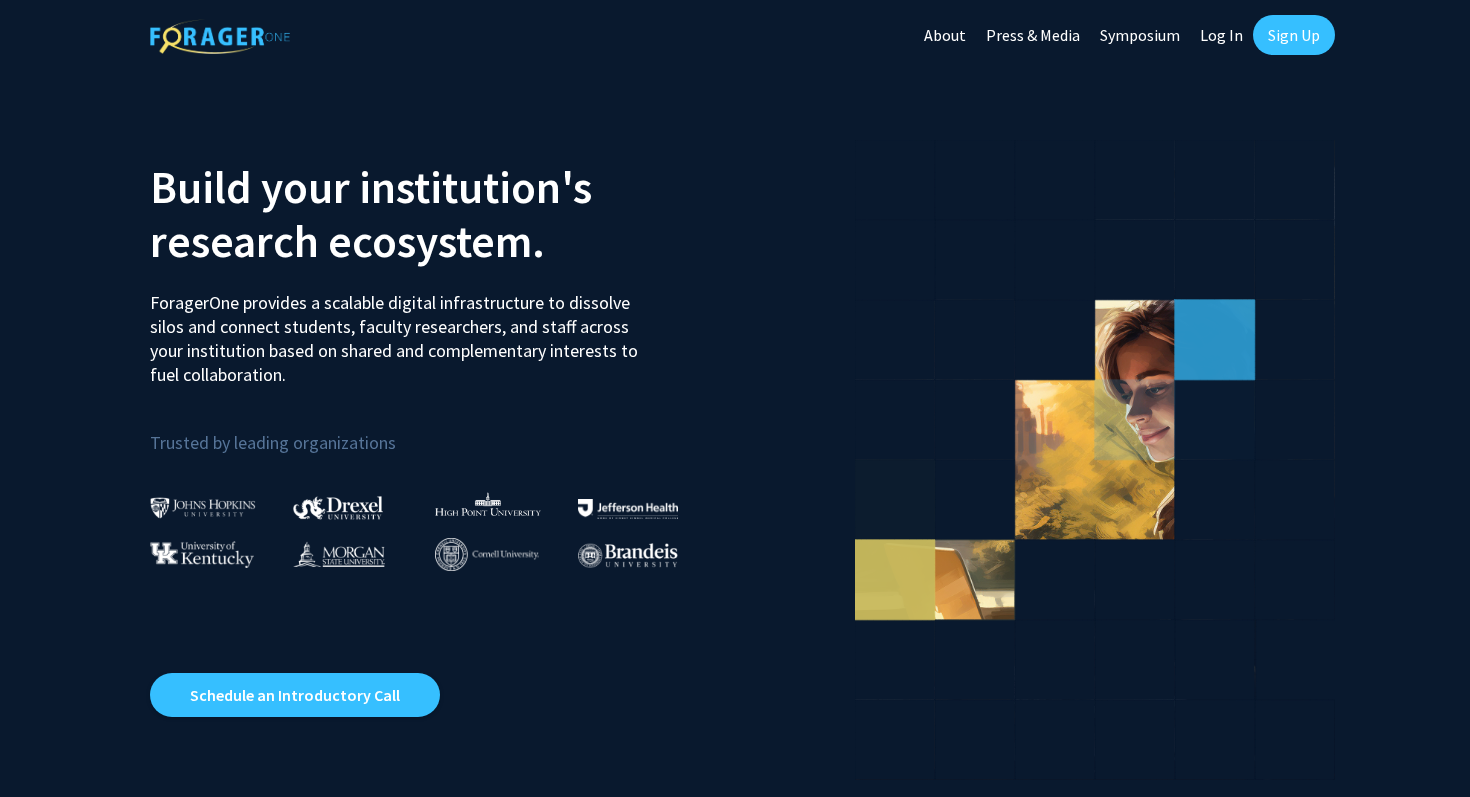 click on "Log In" 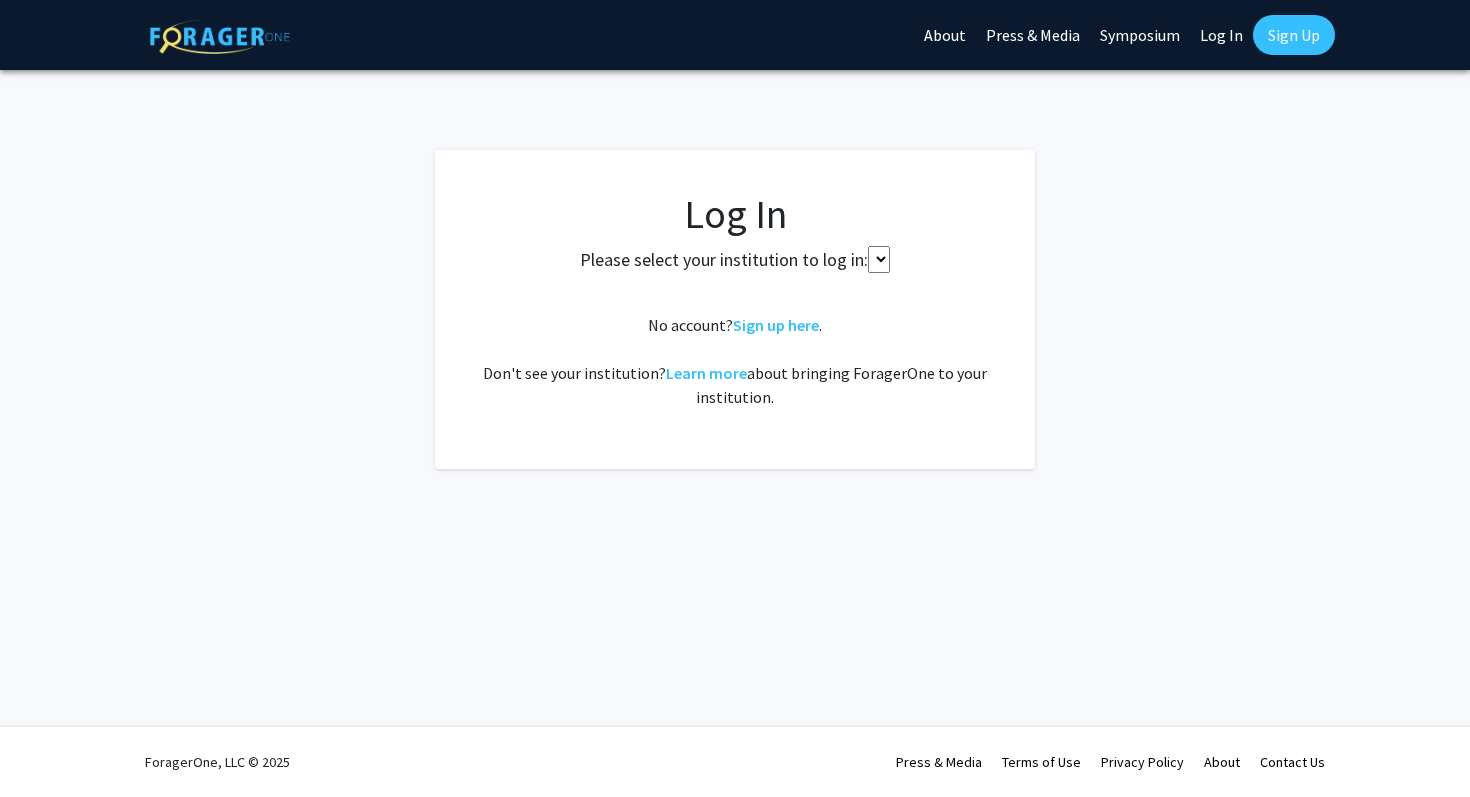 select 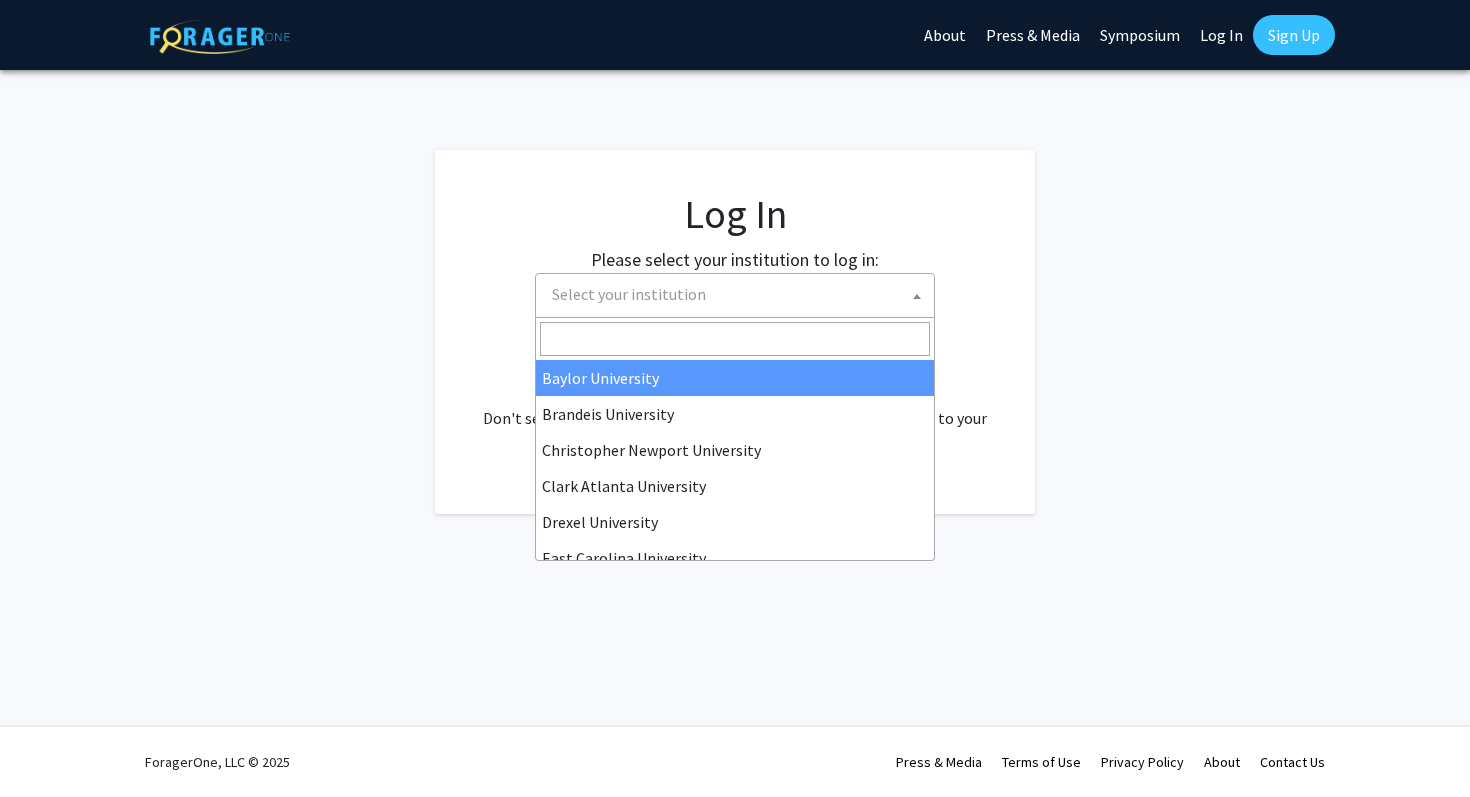 click on "Select your institution" at bounding box center (739, 294) 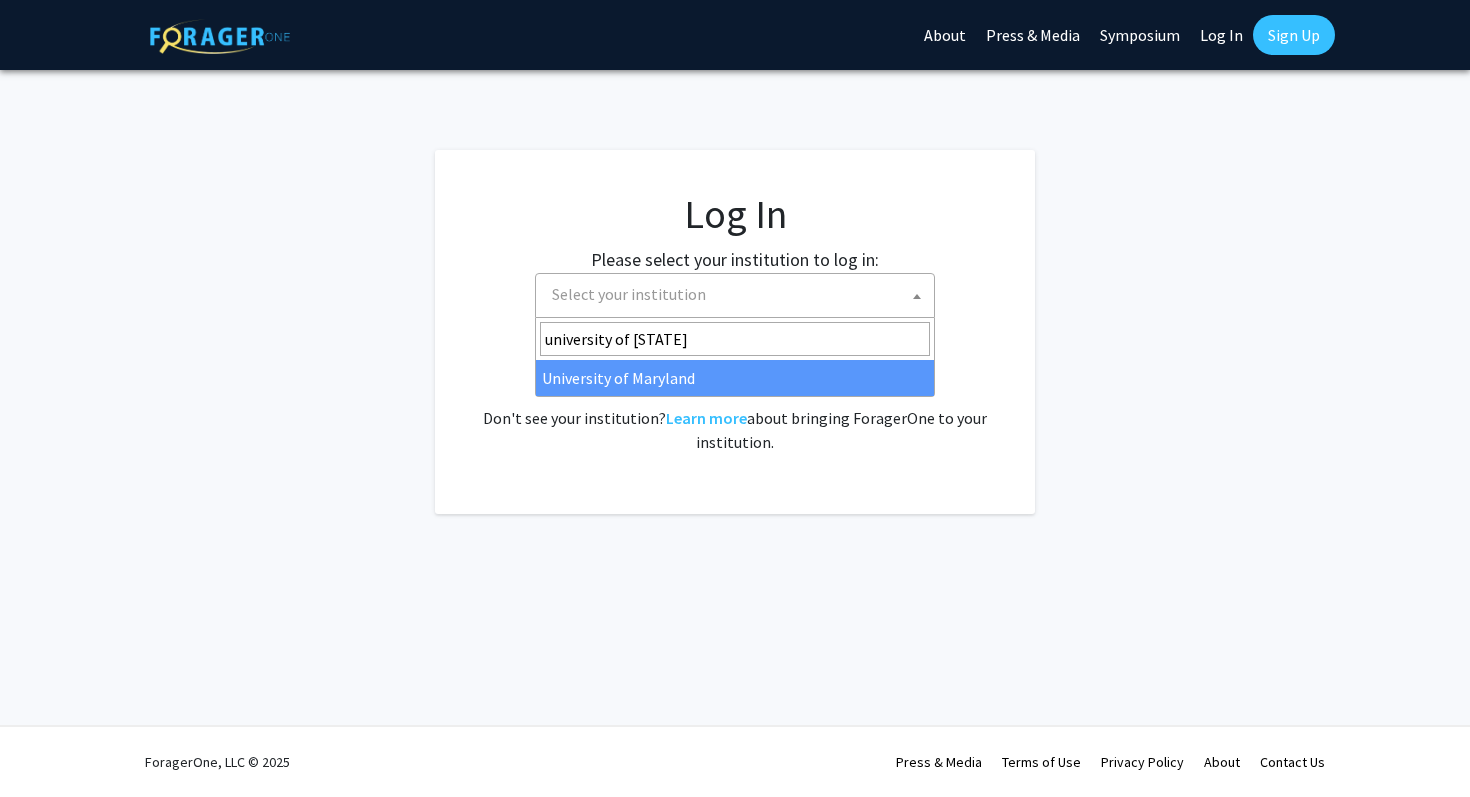 type on "university of [STATE]" 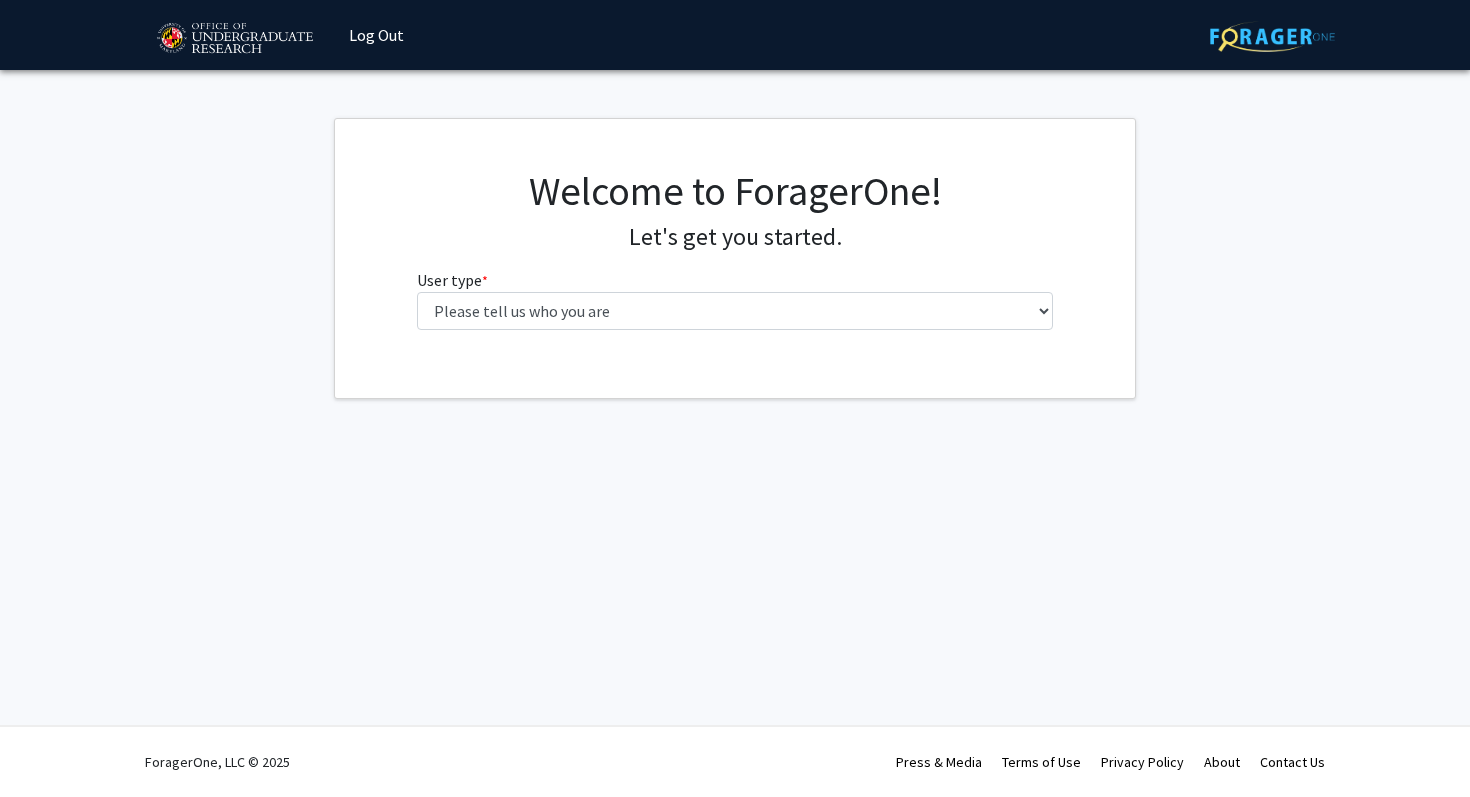 scroll, scrollTop: 0, scrollLeft: 0, axis: both 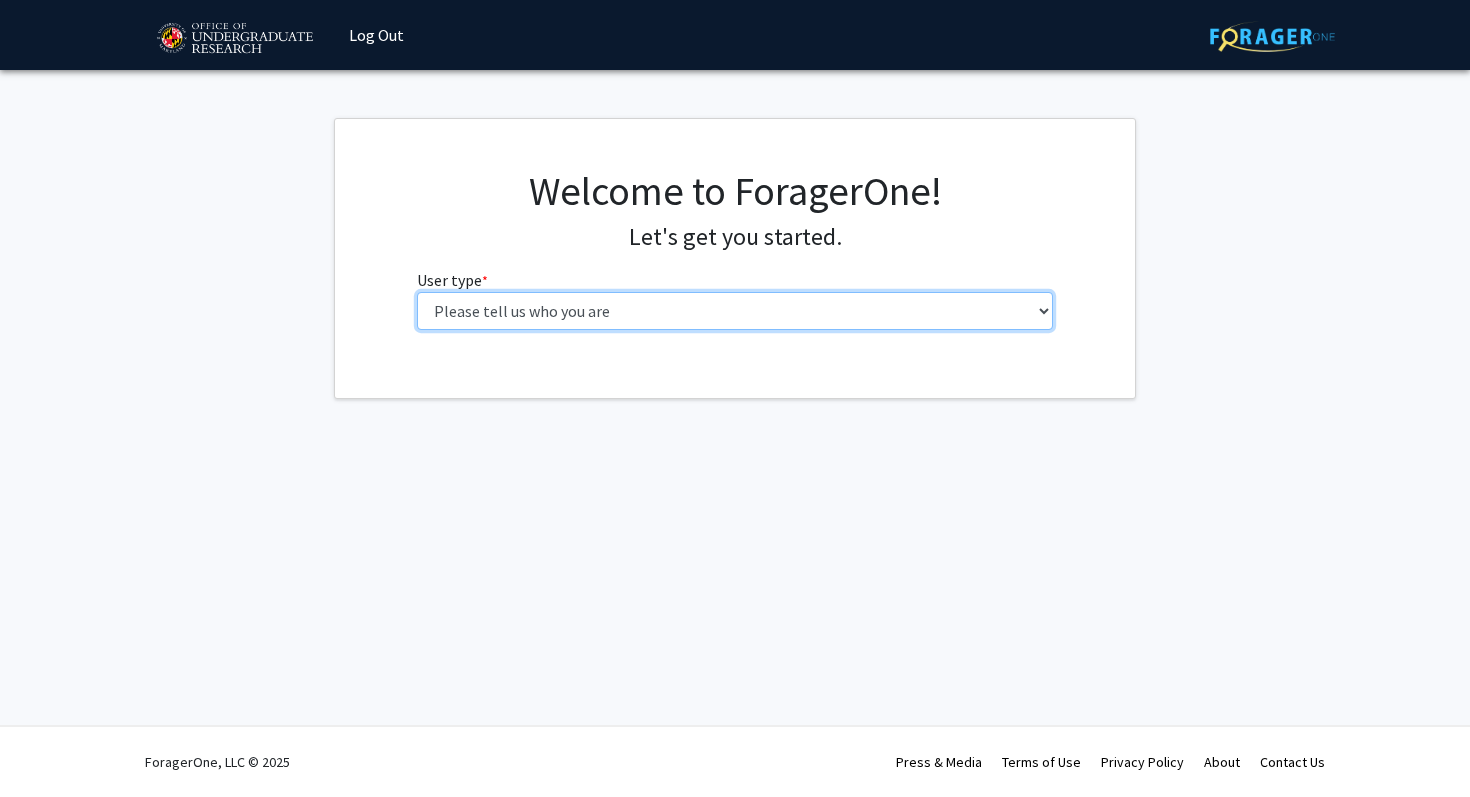 click on "Please tell us who you are  Undergraduate Student   Master's Student   Doctoral Candidate (PhD, MD, DMD, PharmD, etc.)   Postdoctoral Researcher / Research Staff / Medical Resident / Medical Fellow   Faculty   Administrative Staff" at bounding box center (735, 311) 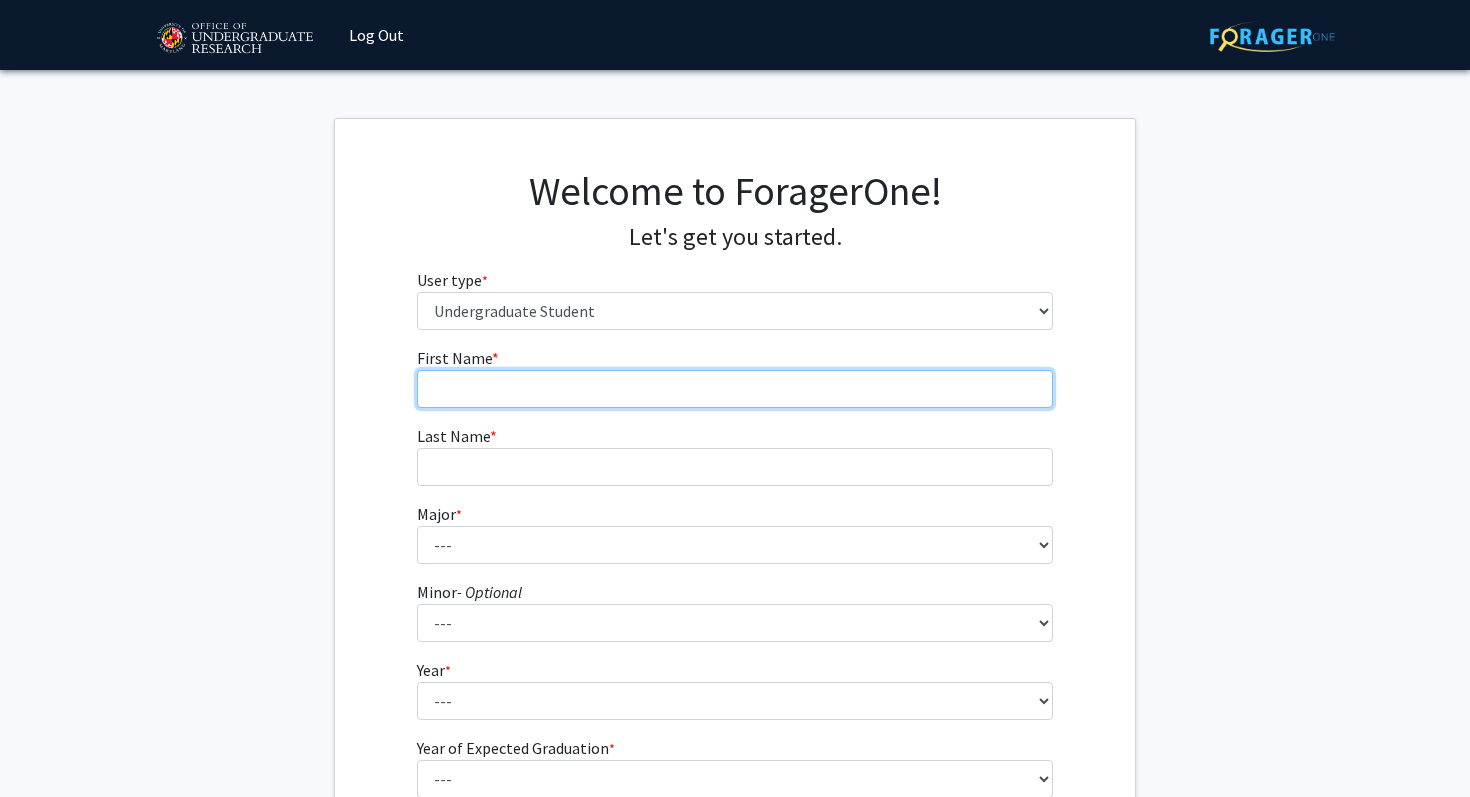 click on "First Name * required" at bounding box center [735, 389] 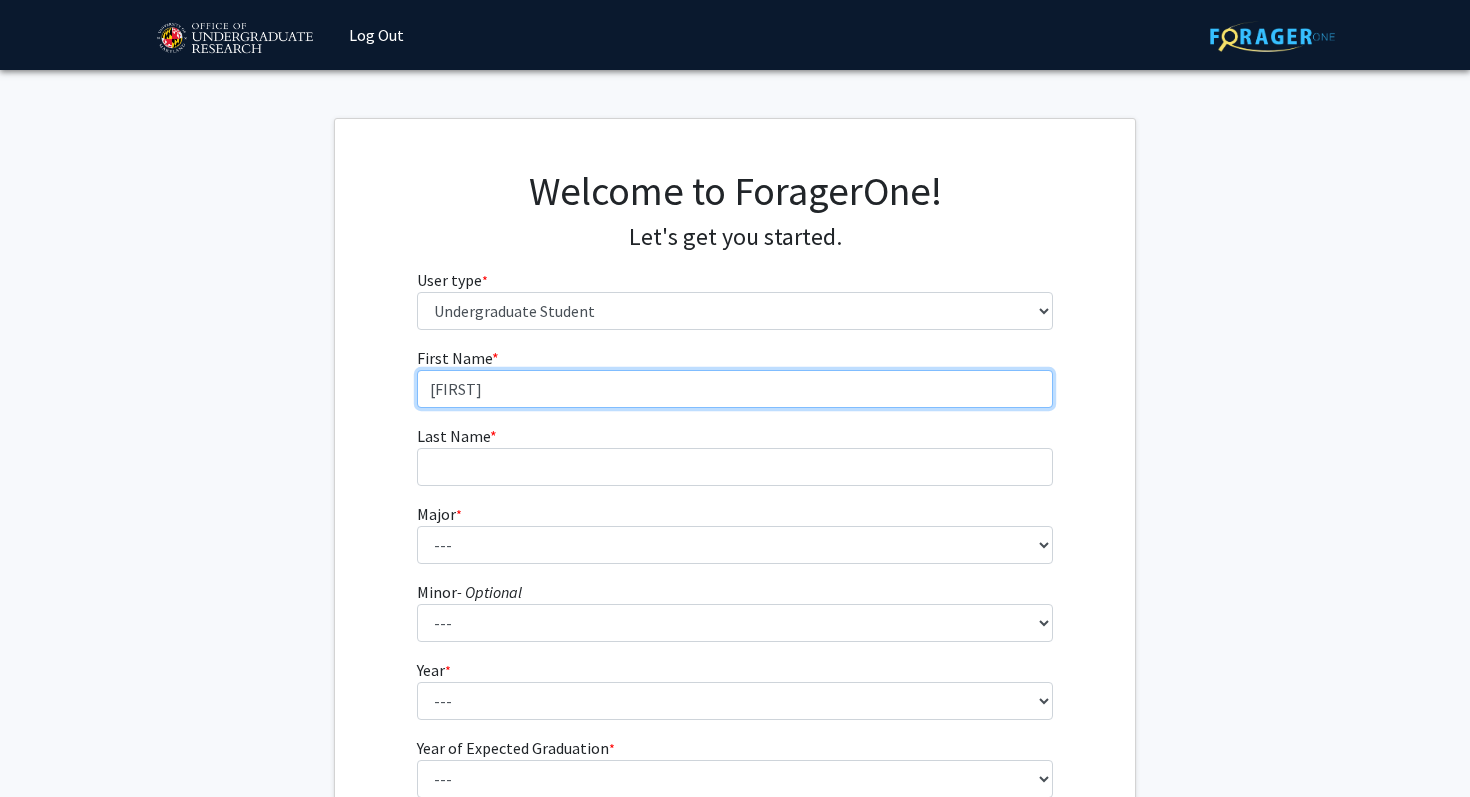 type on "[FIRST]" 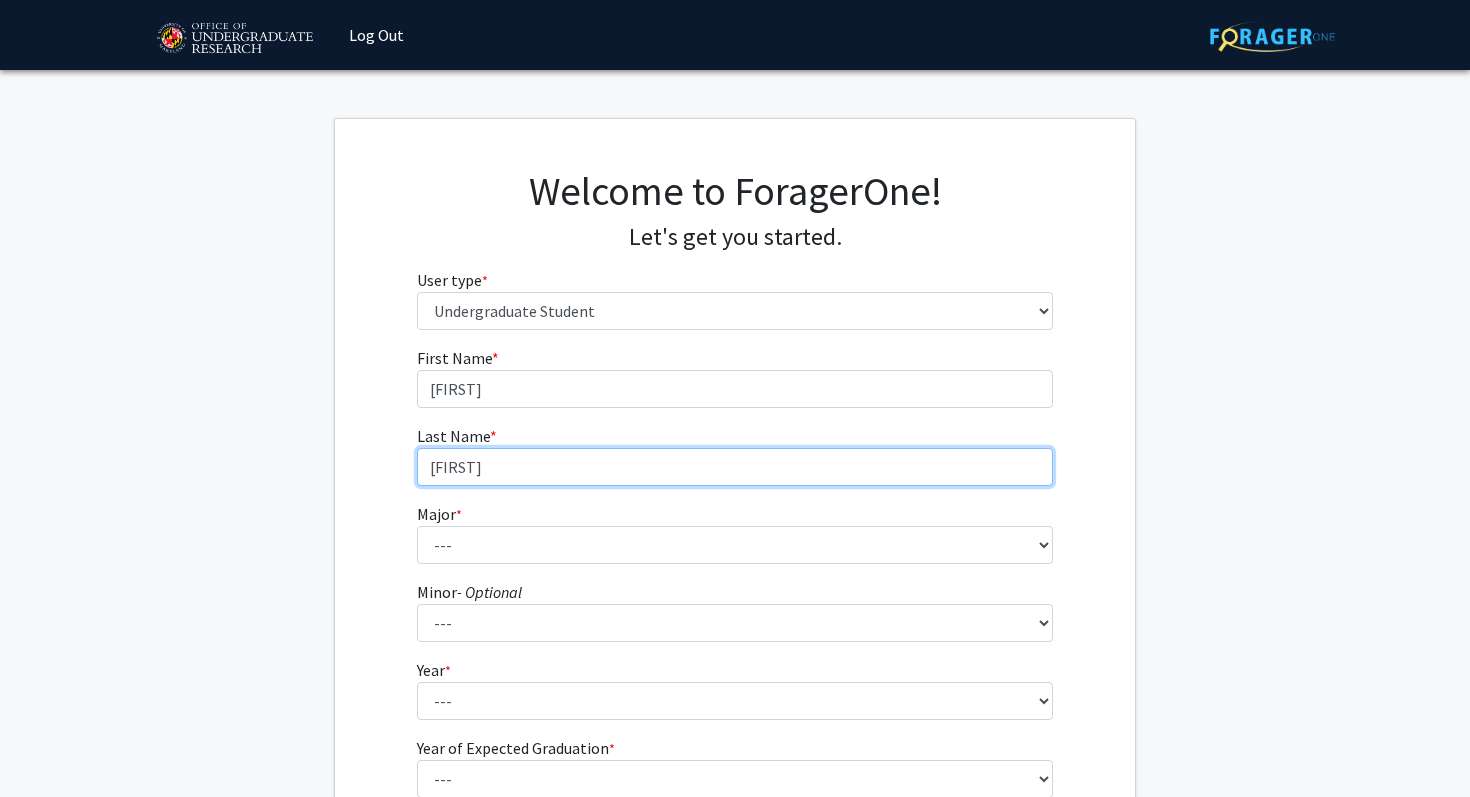 type on "[FIRST]" 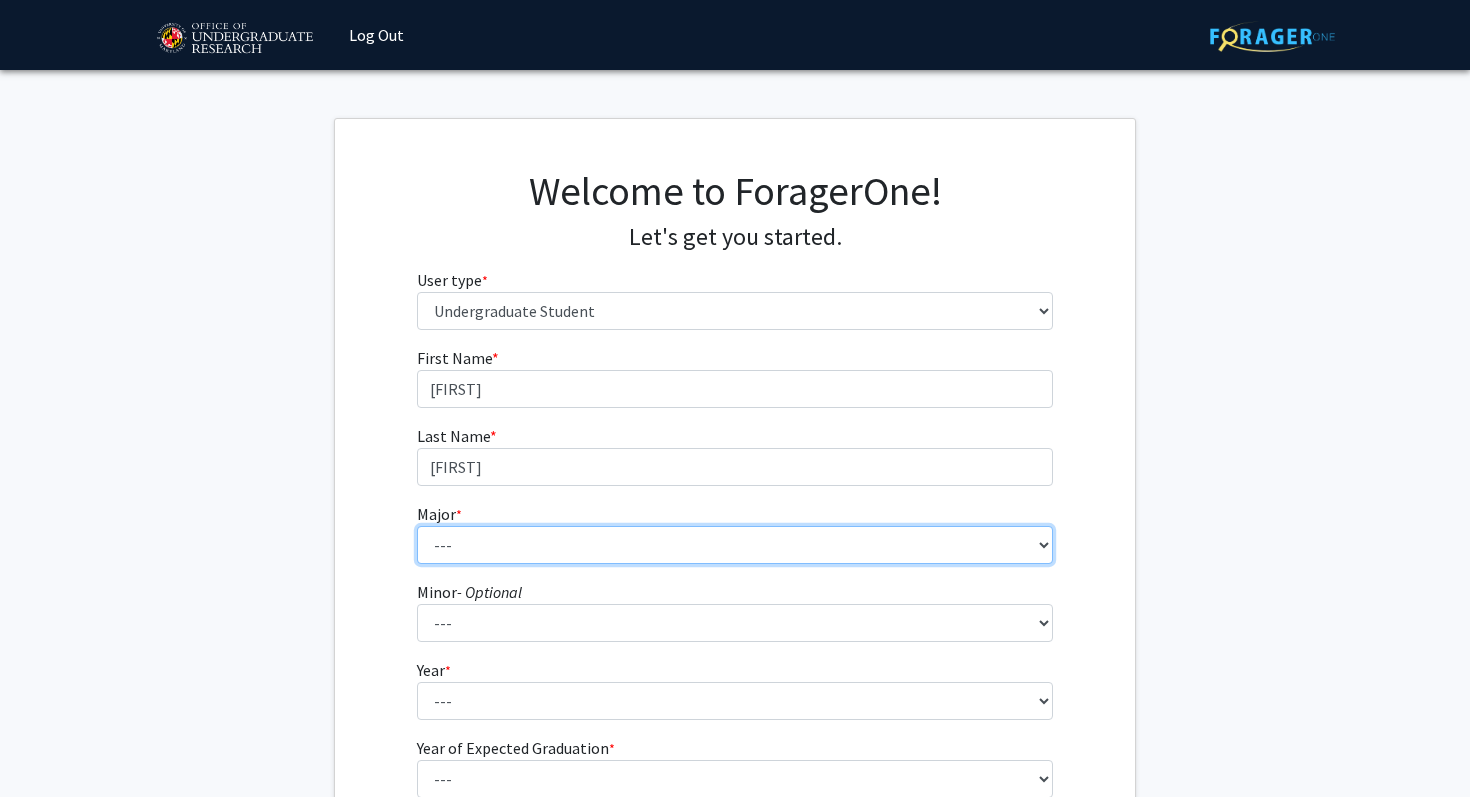 click on "---  Accounting   Aerospace Engineering   African American and Africana Studies   Agricultural and Resource Economics   Agricultural Science and Technology   American Studies   Animal Sciences   Anthropology   Arabic Studies   Architecture   Art History   Astronomy   Atmospheric and Oceanic Science   Biochemistry   Biocomputational Engineering   Bioengineering   Biological Sciences   Central European, Russian and Eurasian Studies   Chemical Engineering   Chemistry   Chinese   Cinema and Media Studies   Cinema and Media Studies   Civil Engineering   Classical Languages and Literatures   Communication   Computer Engineering   Computer Science   Criminology and Criminal Justice   Cyber-Physical Systems Engineering   Dance   Early Childhood/Early Childhood Special Education   Economics   Electrical Engineering   Elementary Education   Elementary/Middle Special Education   English Language and Literature   Environmental Science and Policy   Environmental Science and Technology   Family Science   Finance   Geology" at bounding box center (735, 545) 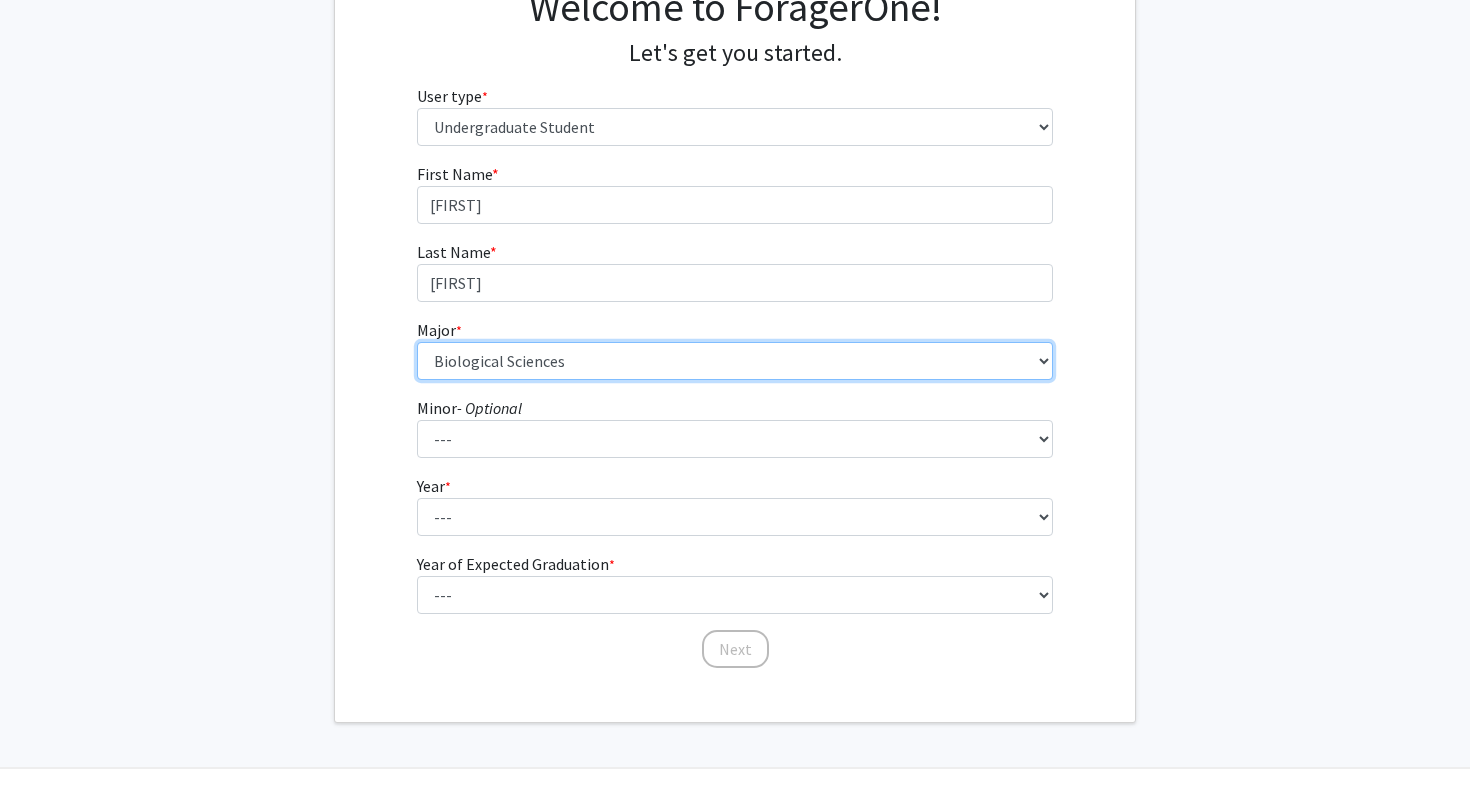 scroll, scrollTop: 193, scrollLeft: 0, axis: vertical 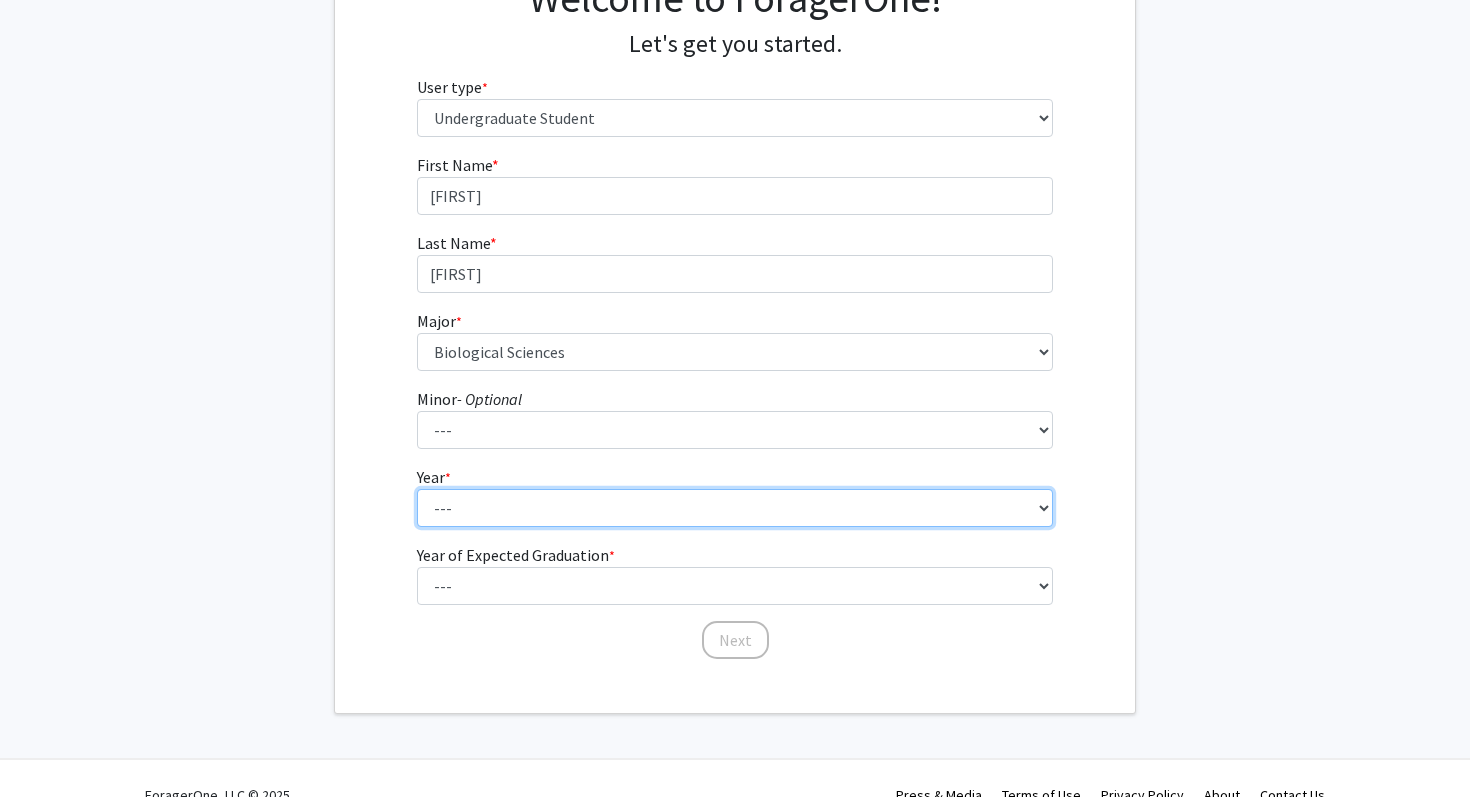 click on "---  First-year   Sophomore   Junior   Senior   Postbaccalaureate Certificate" at bounding box center [735, 508] 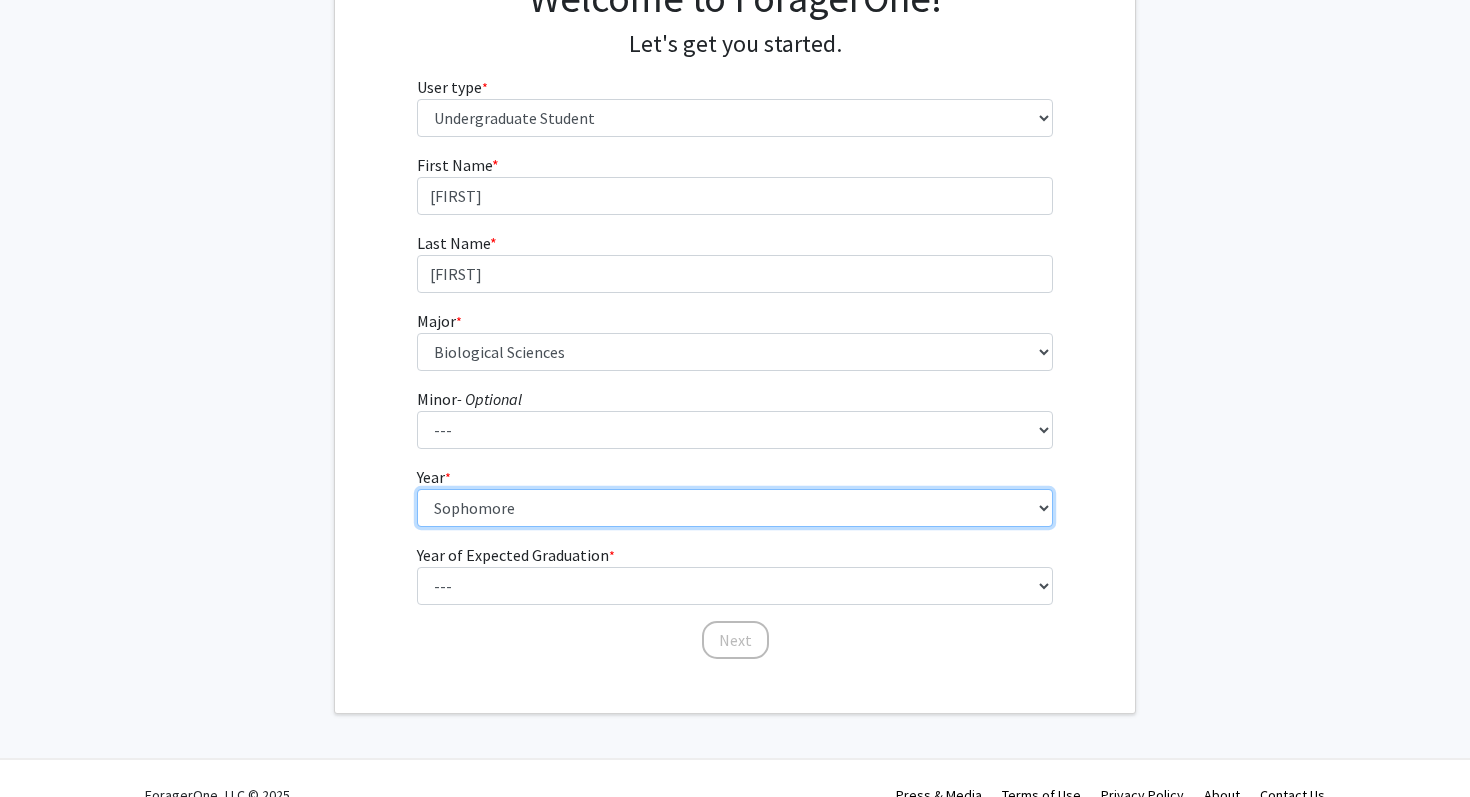 click on "---  First-year   Sophomore   Junior   Senior   Postbaccalaureate Certificate" at bounding box center [735, 508] 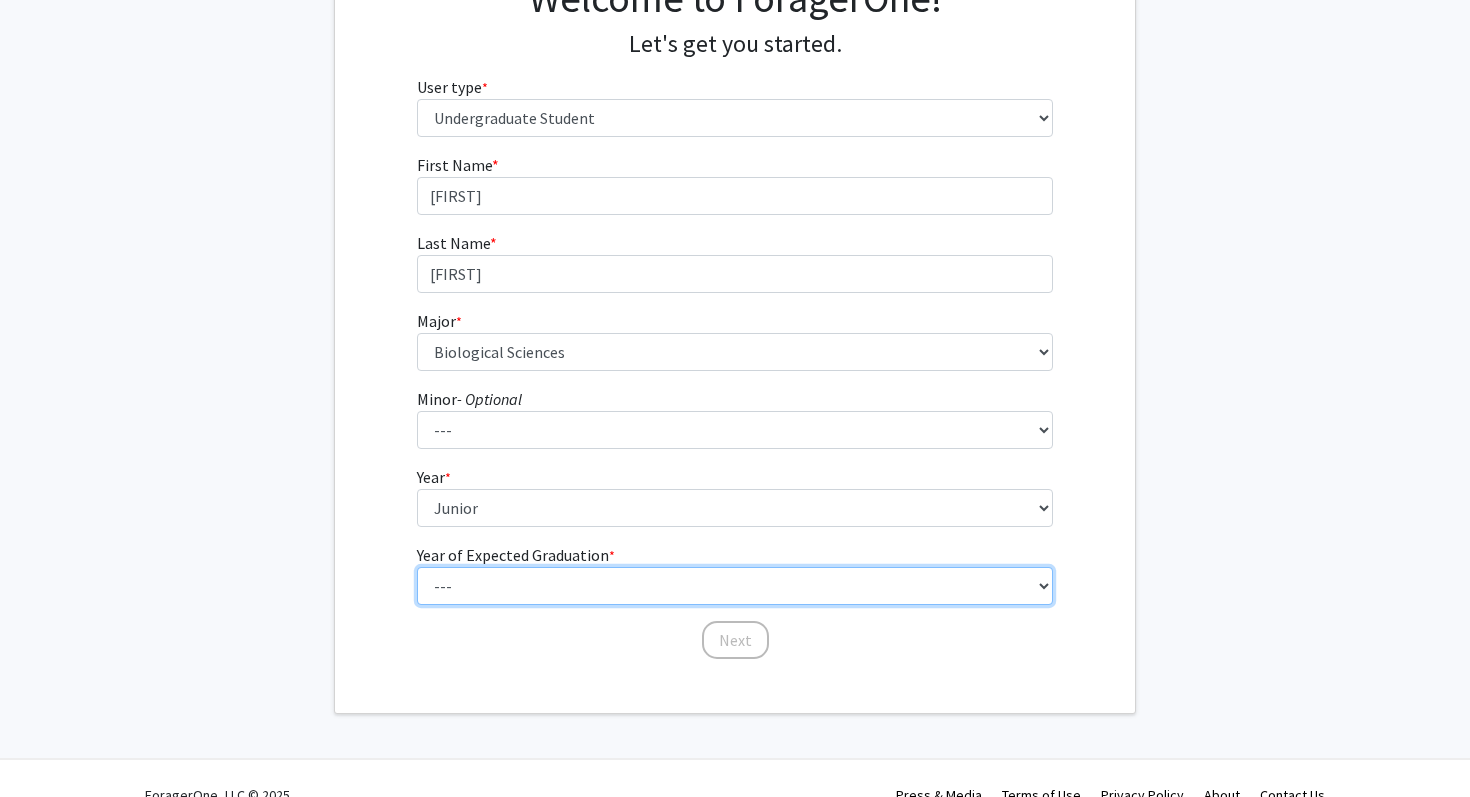 click on "---  2025   2026   2027   2028   2029   2030   2031   2032   2033   2034" at bounding box center [735, 586] 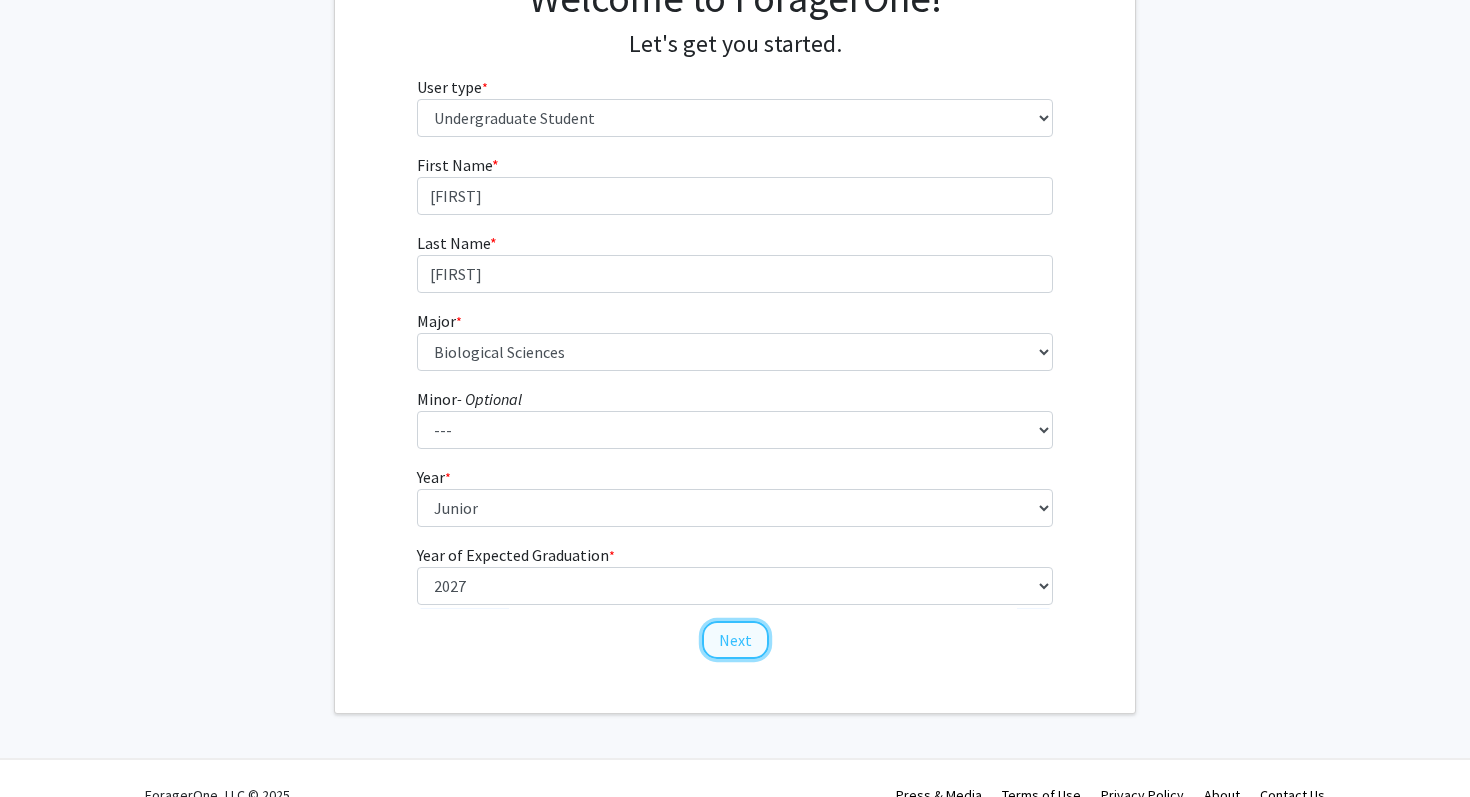 click on "Next" 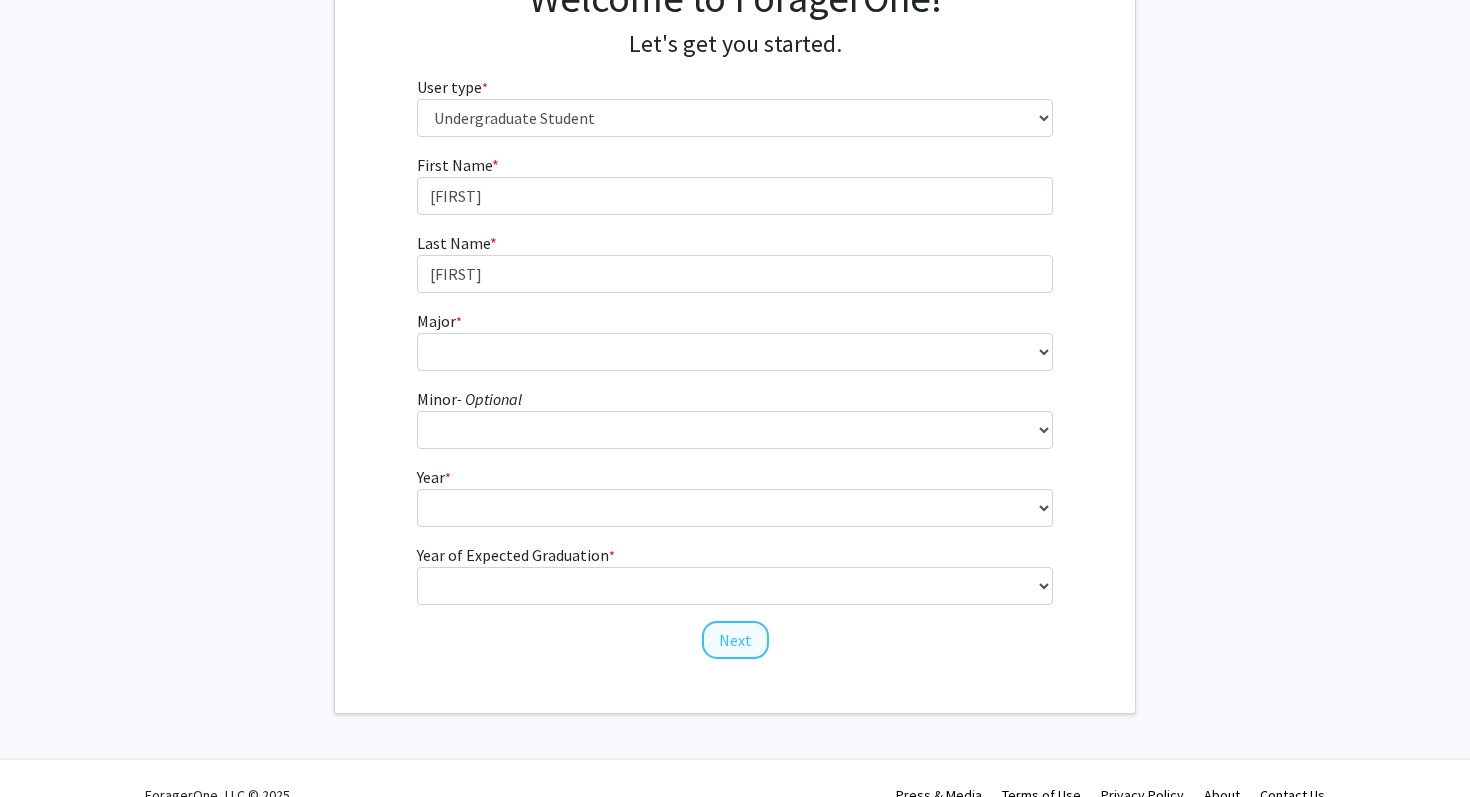 scroll, scrollTop: 0, scrollLeft: 0, axis: both 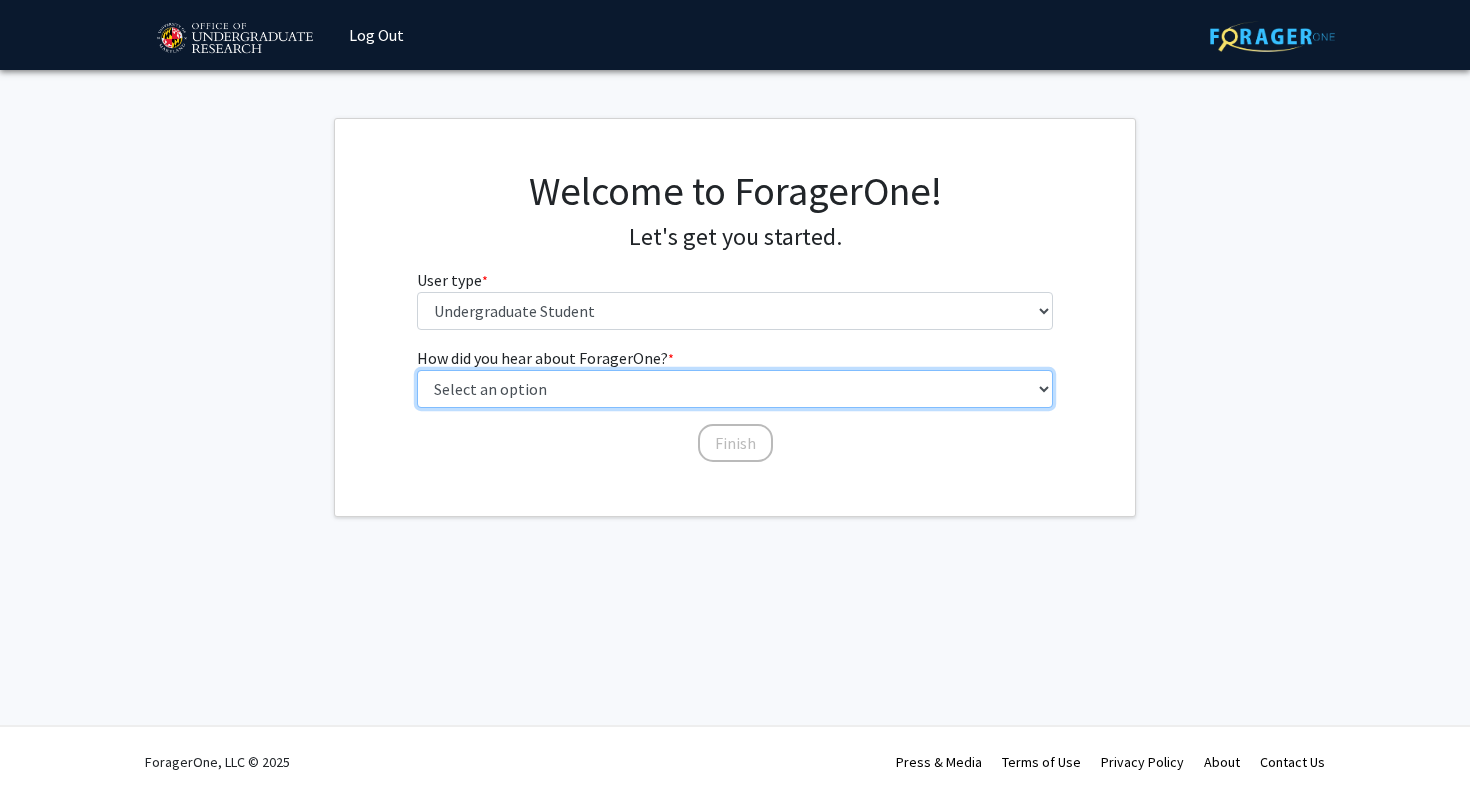 click on "Select an option  Peer/student recommendation   Faculty/staff recommendation   University website   University email or newsletter   Other" at bounding box center [735, 389] 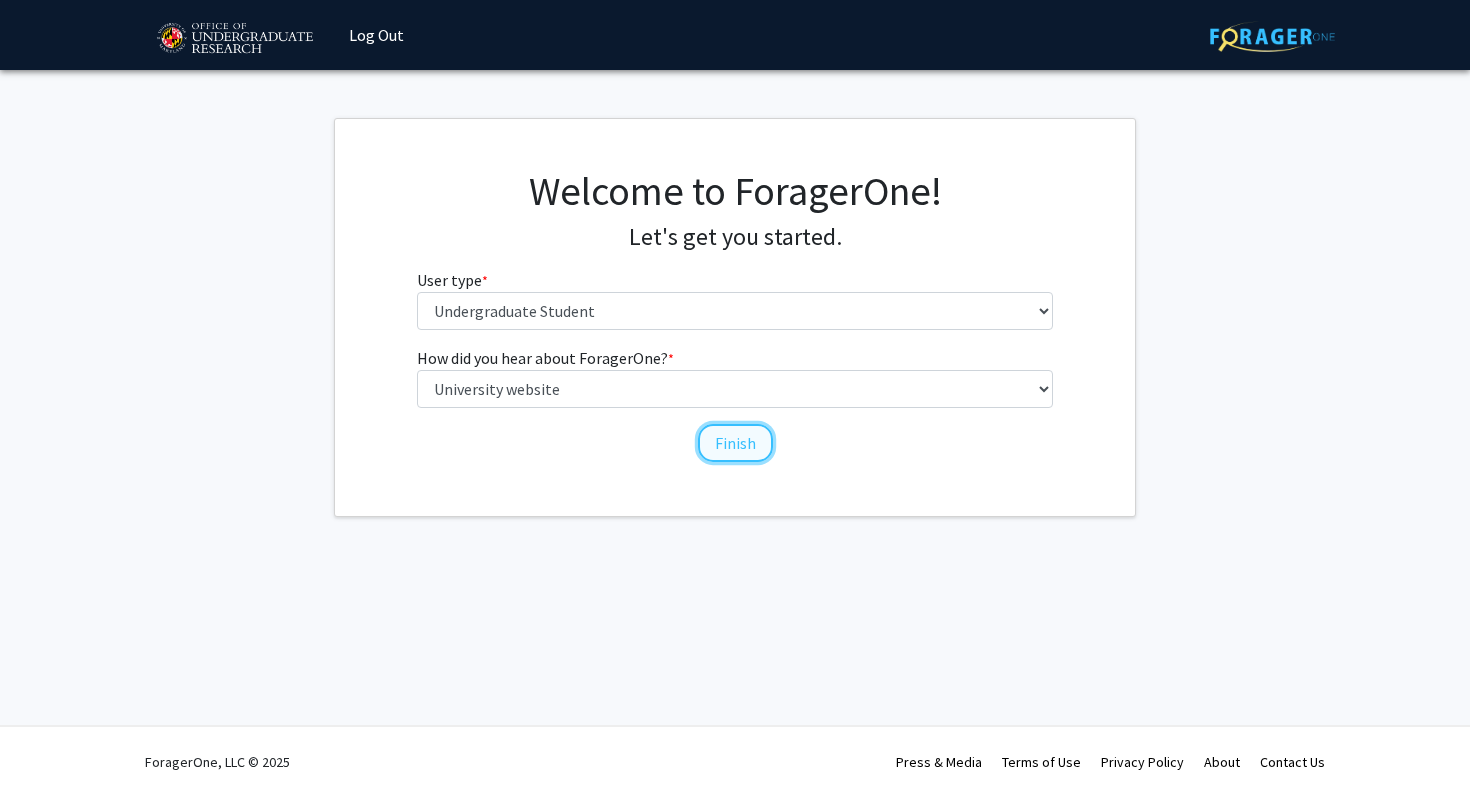click on "Finish" 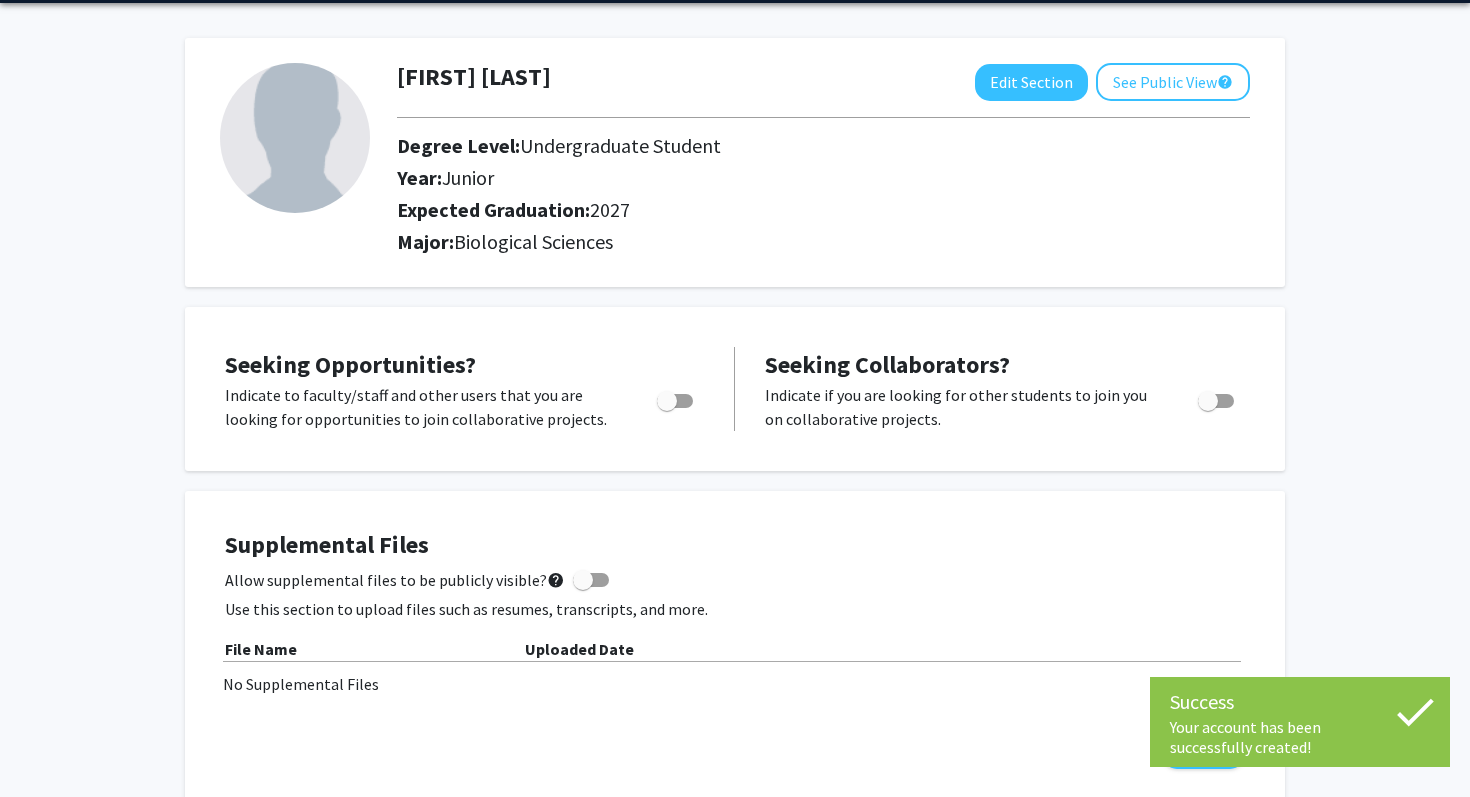 scroll, scrollTop: 0, scrollLeft: 0, axis: both 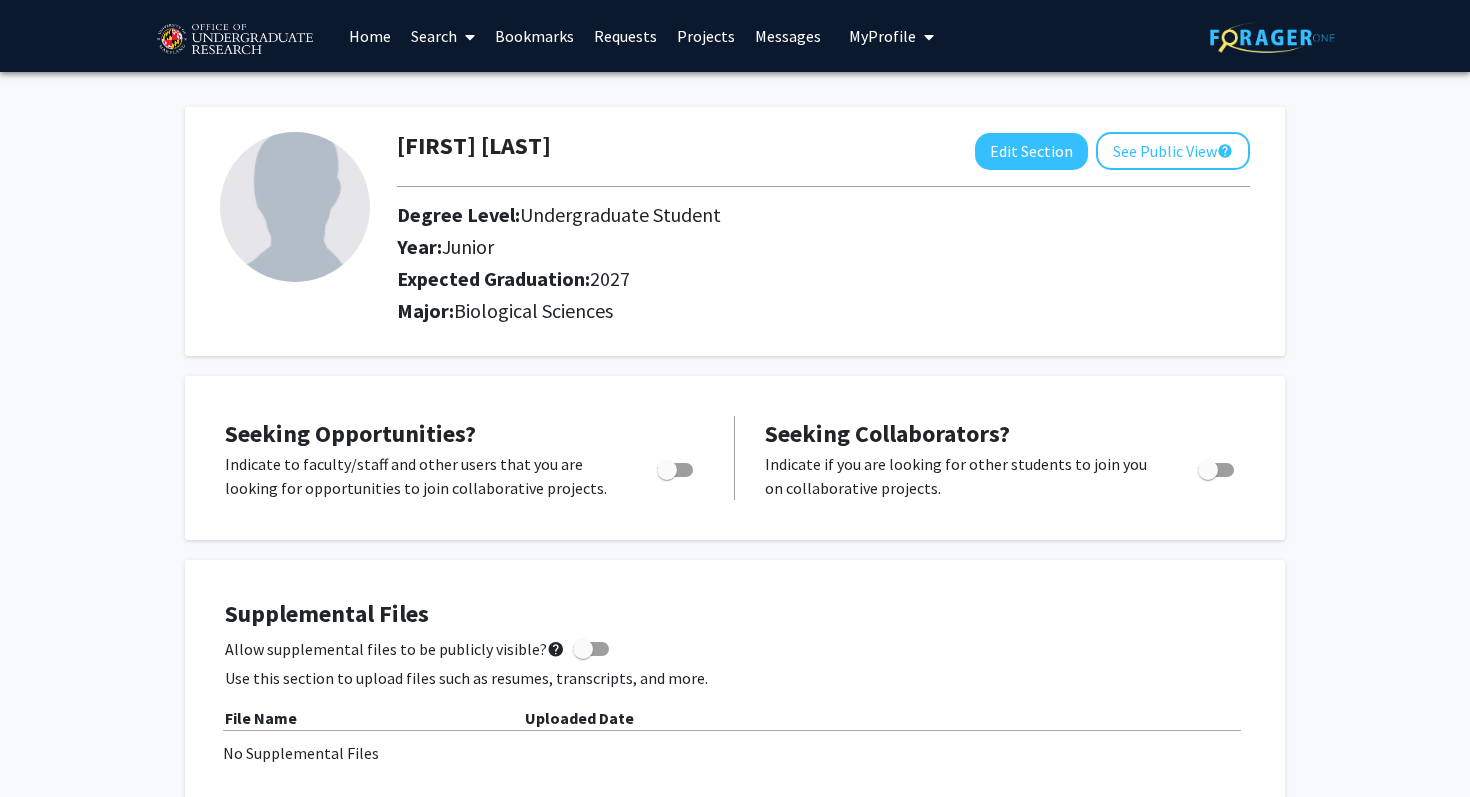click at bounding box center [466, 37] 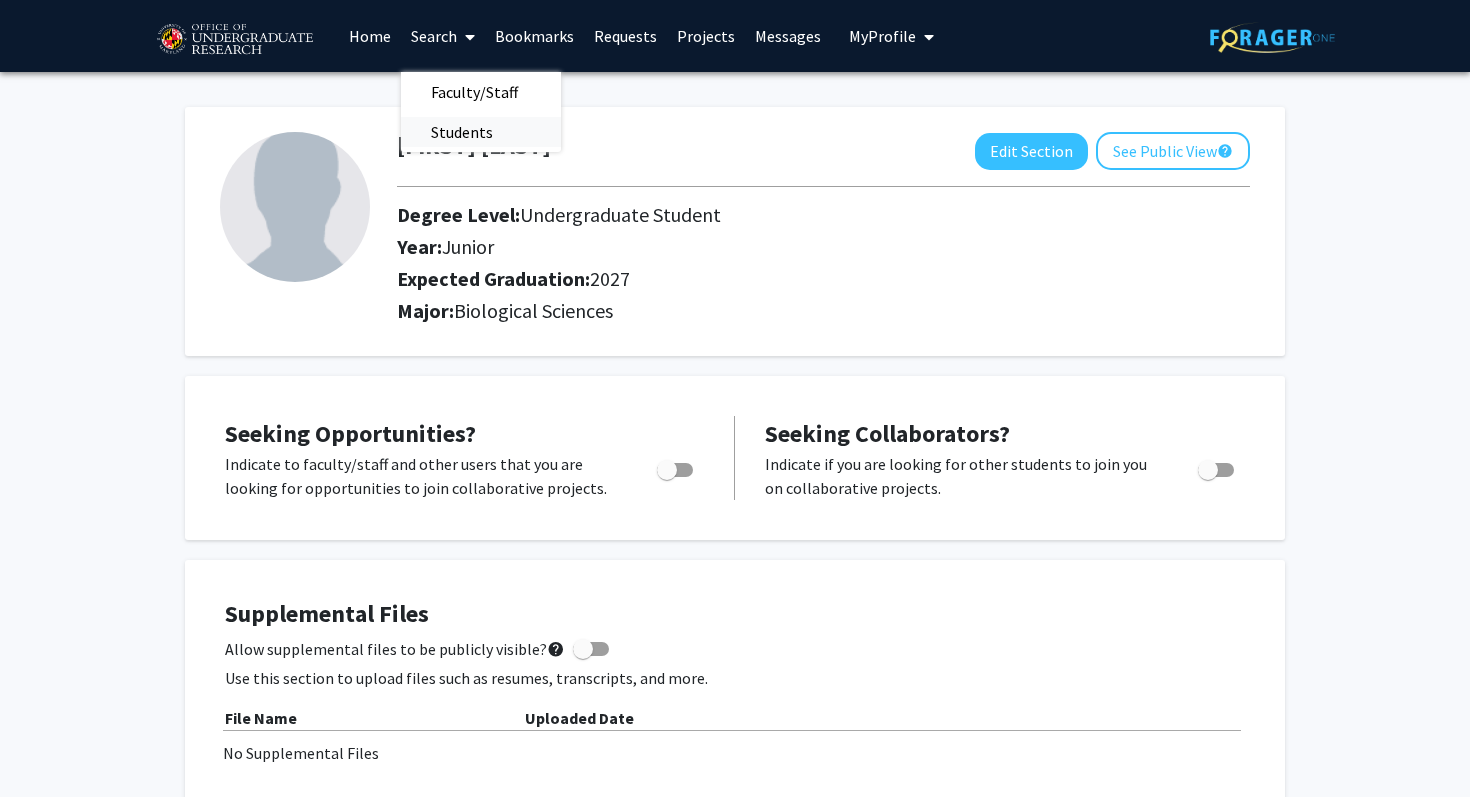 click on "Students" at bounding box center (462, 132) 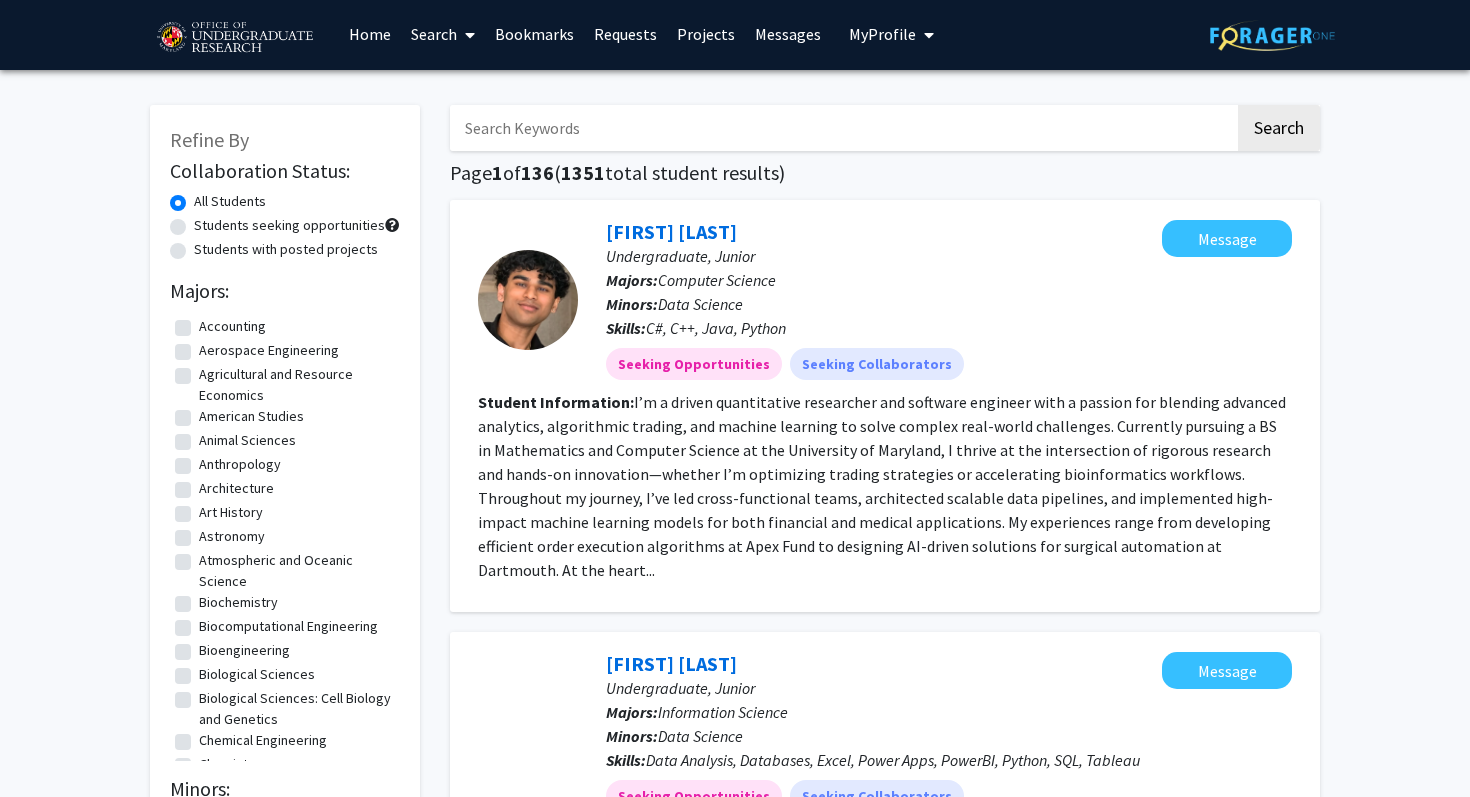 scroll, scrollTop: 0, scrollLeft: 0, axis: both 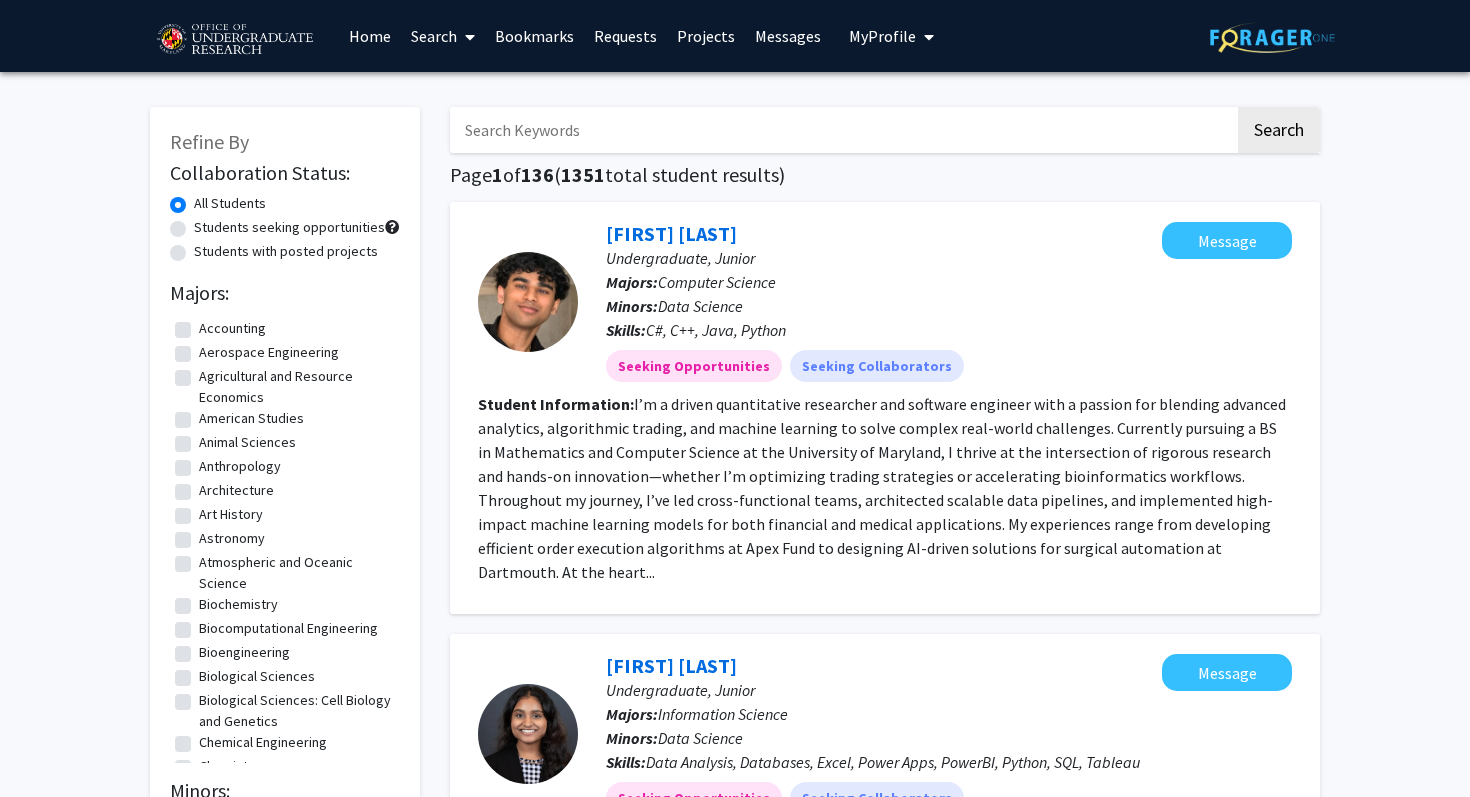 click on "Search" at bounding box center (443, 36) 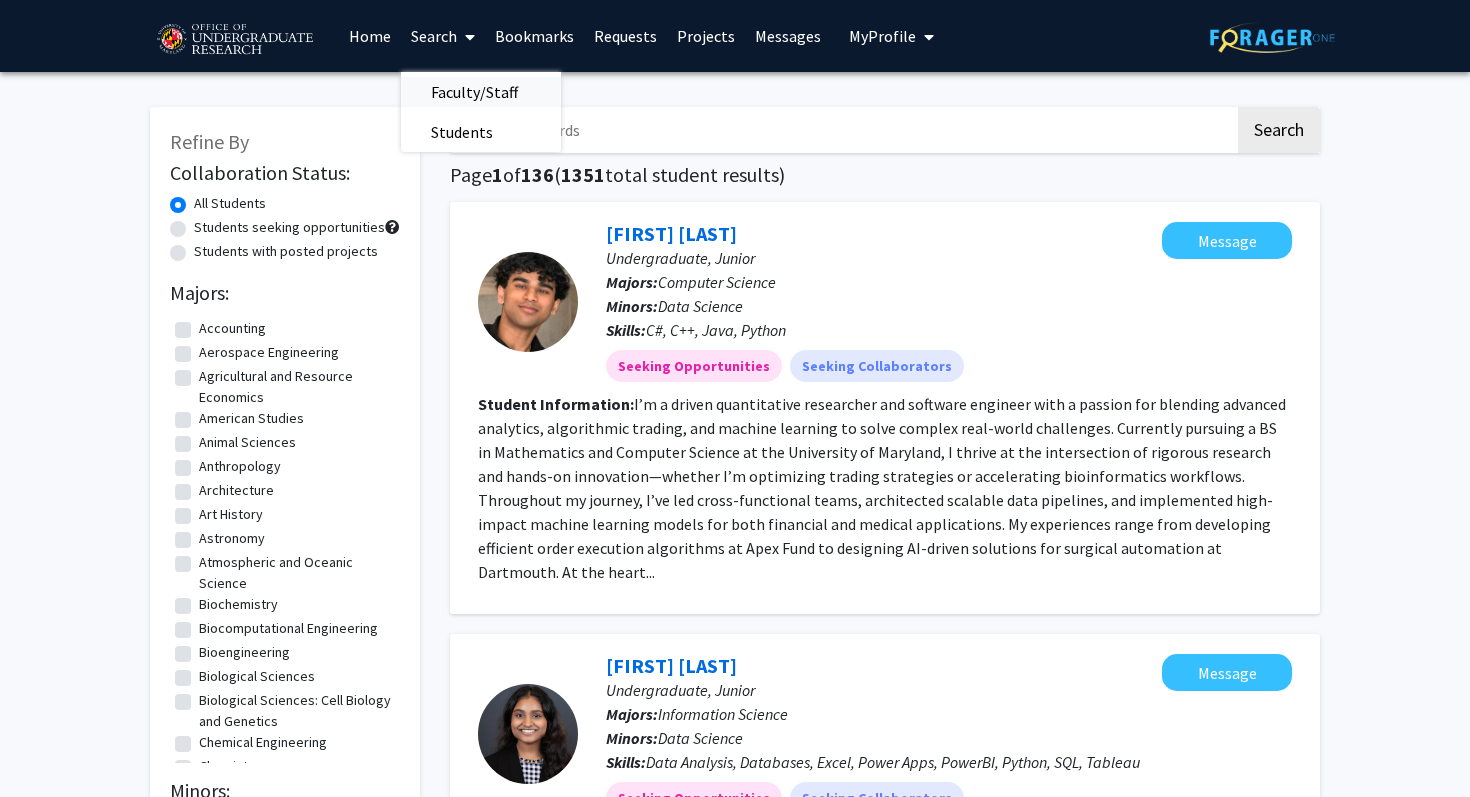 click on "Faculty/Staff" at bounding box center (474, 92) 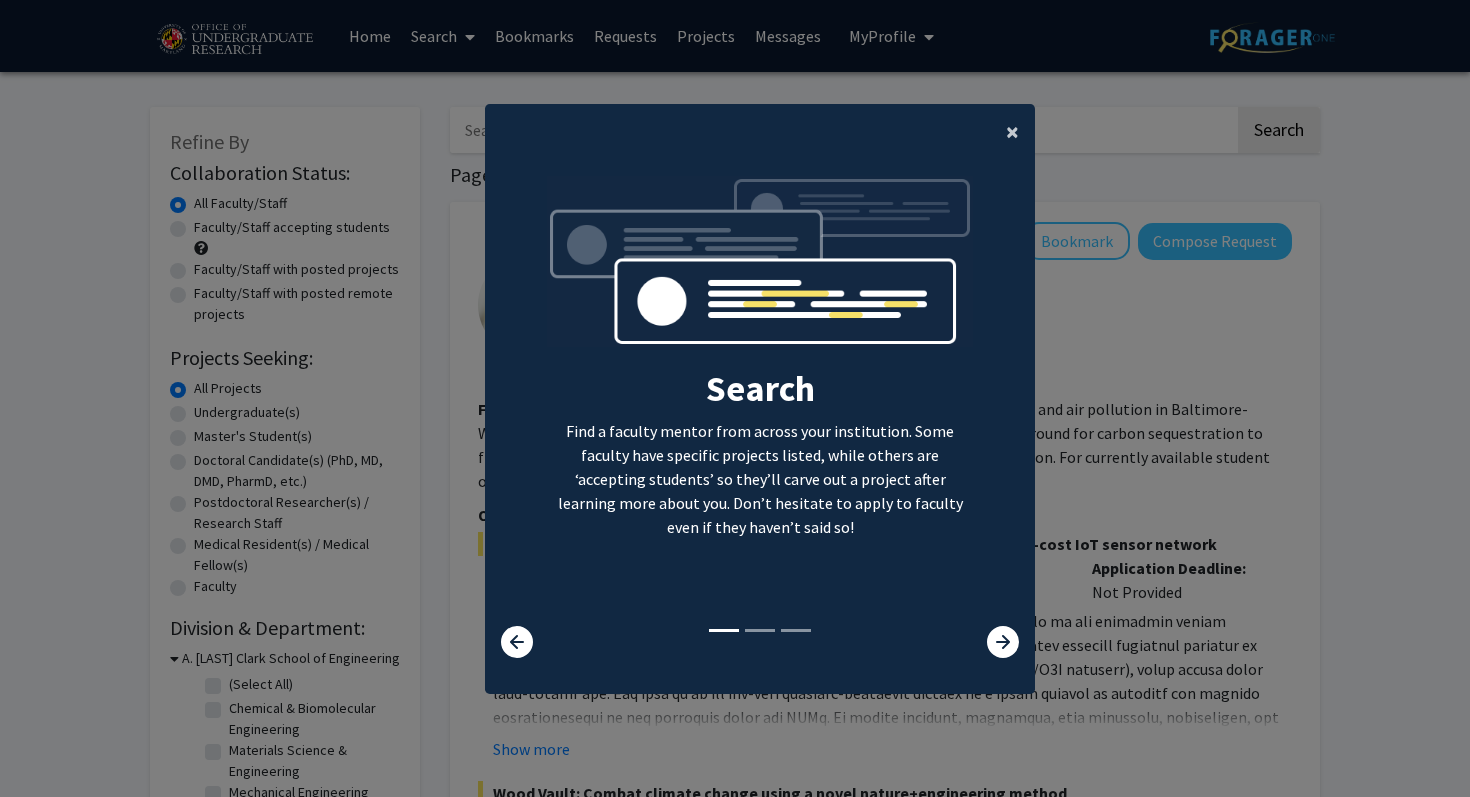 click on "×" 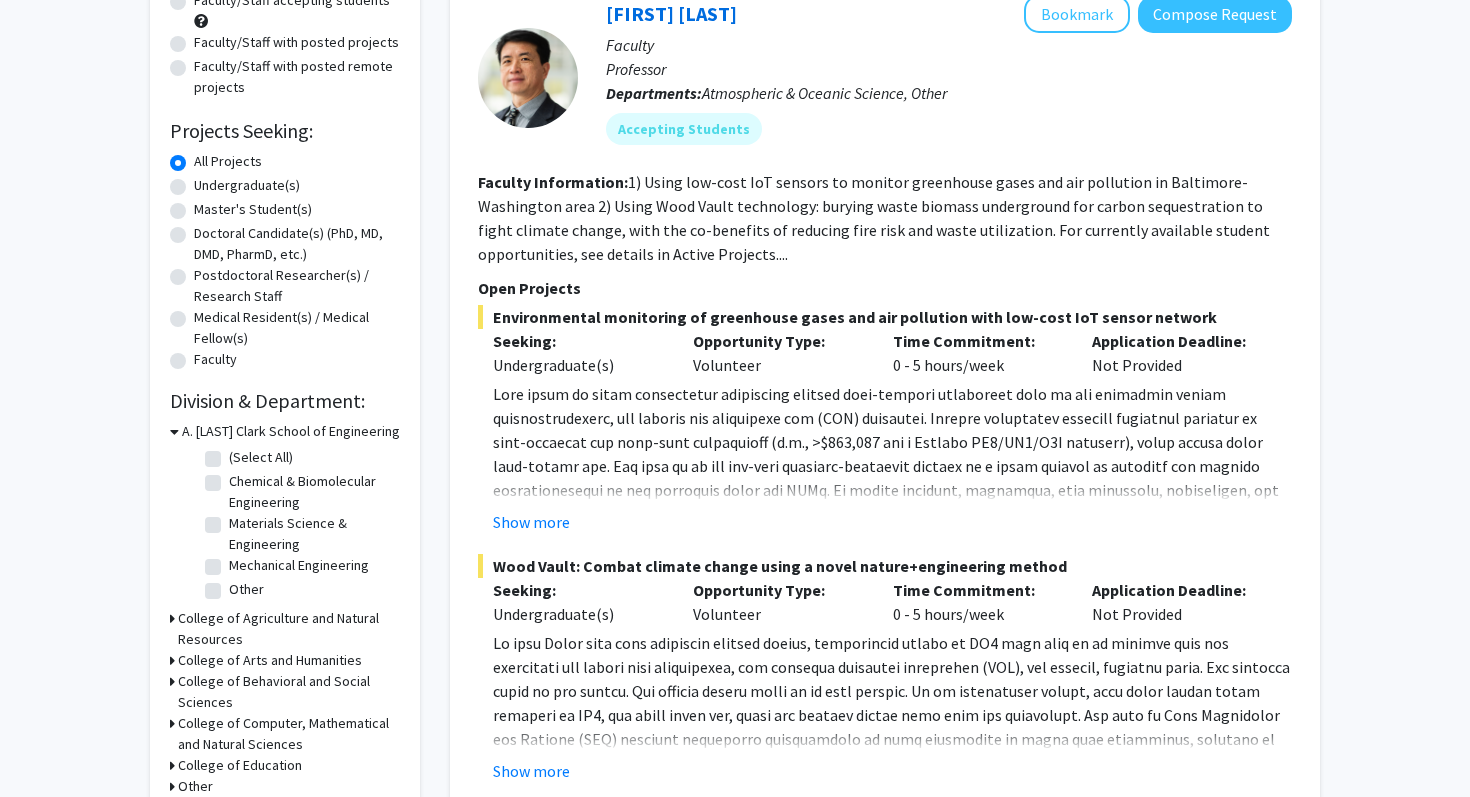 scroll, scrollTop: 156, scrollLeft: 0, axis: vertical 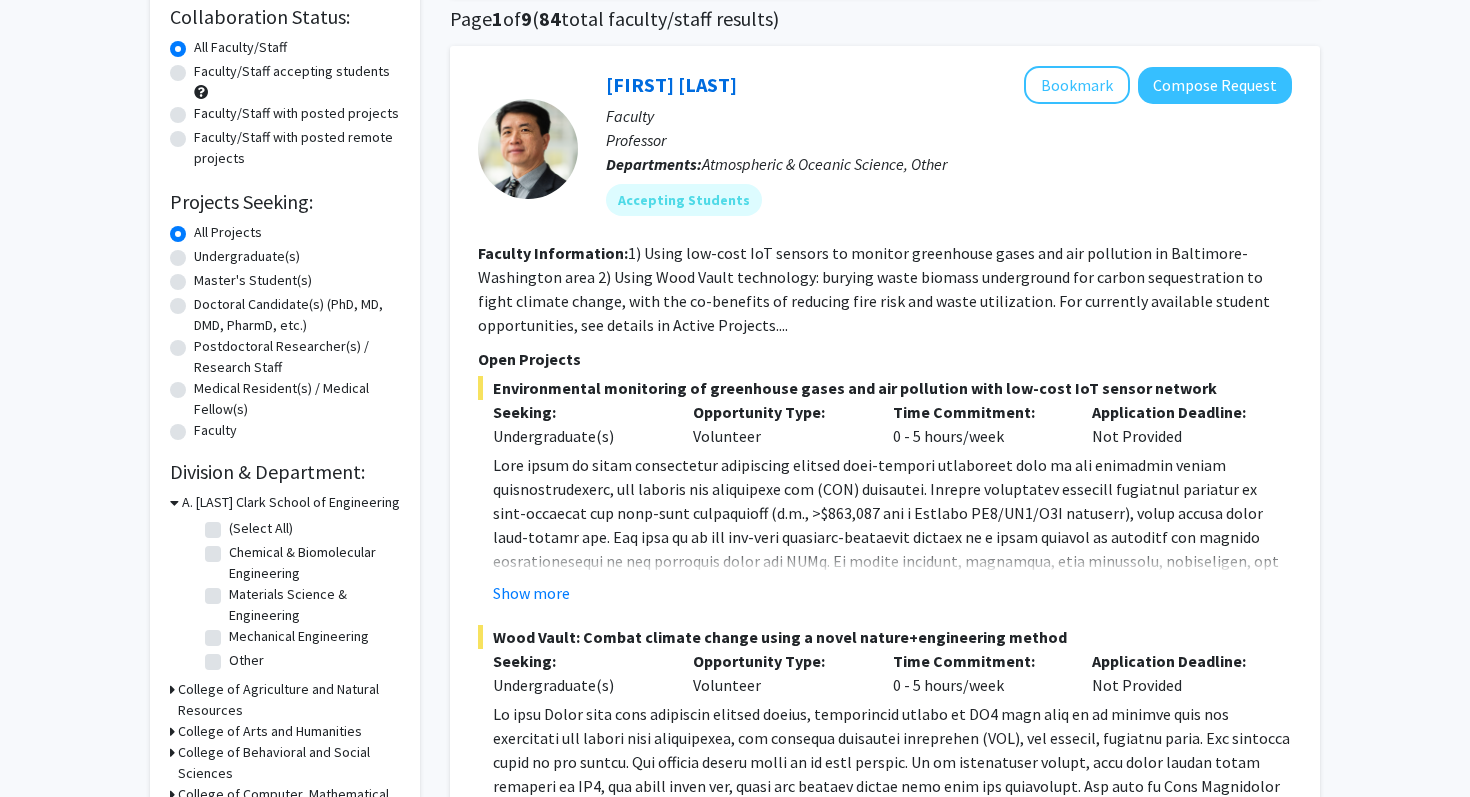 click on "Undergraduate(s)" 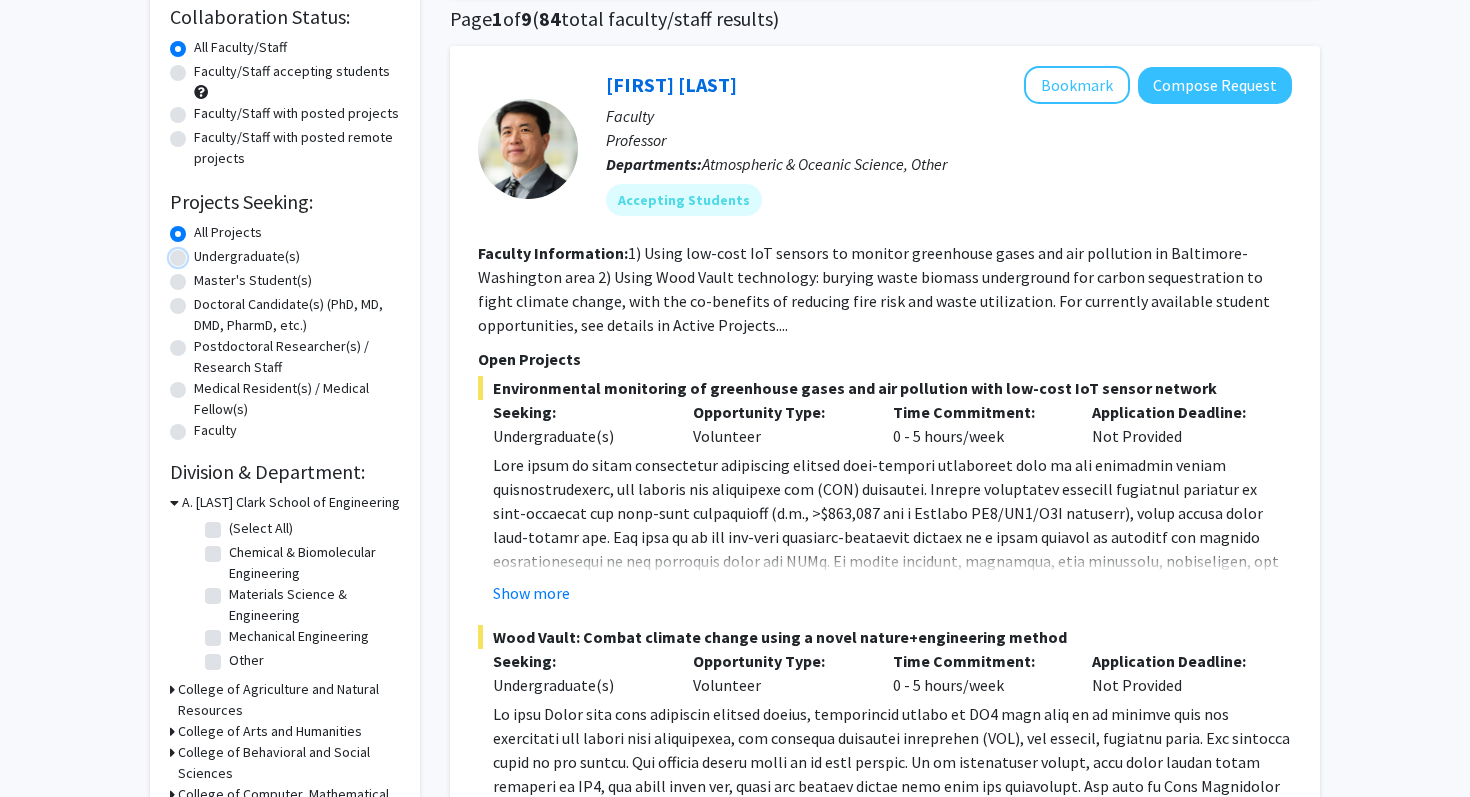 click on "Undergraduate(s)" at bounding box center [200, 252] 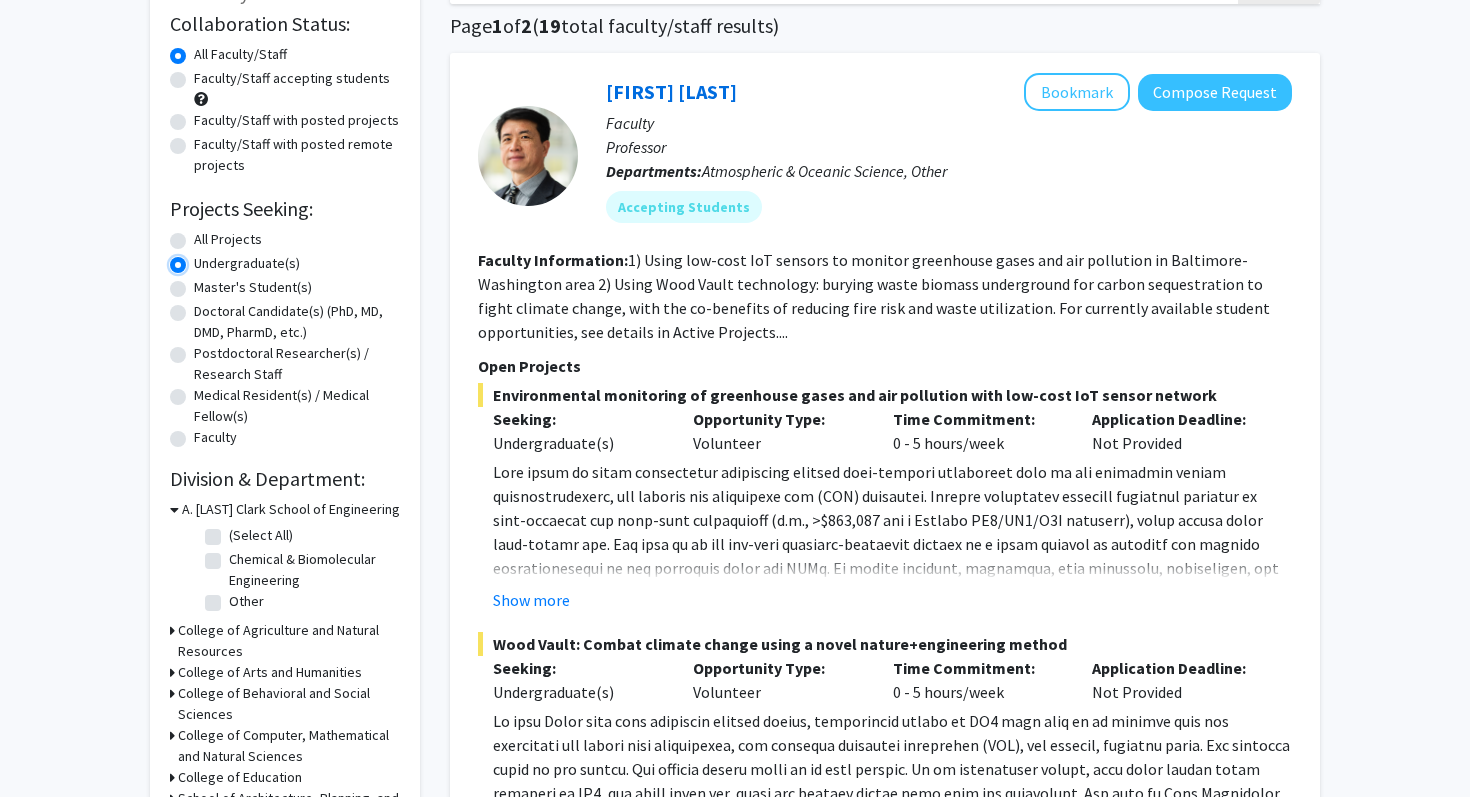 scroll, scrollTop: 144, scrollLeft: 0, axis: vertical 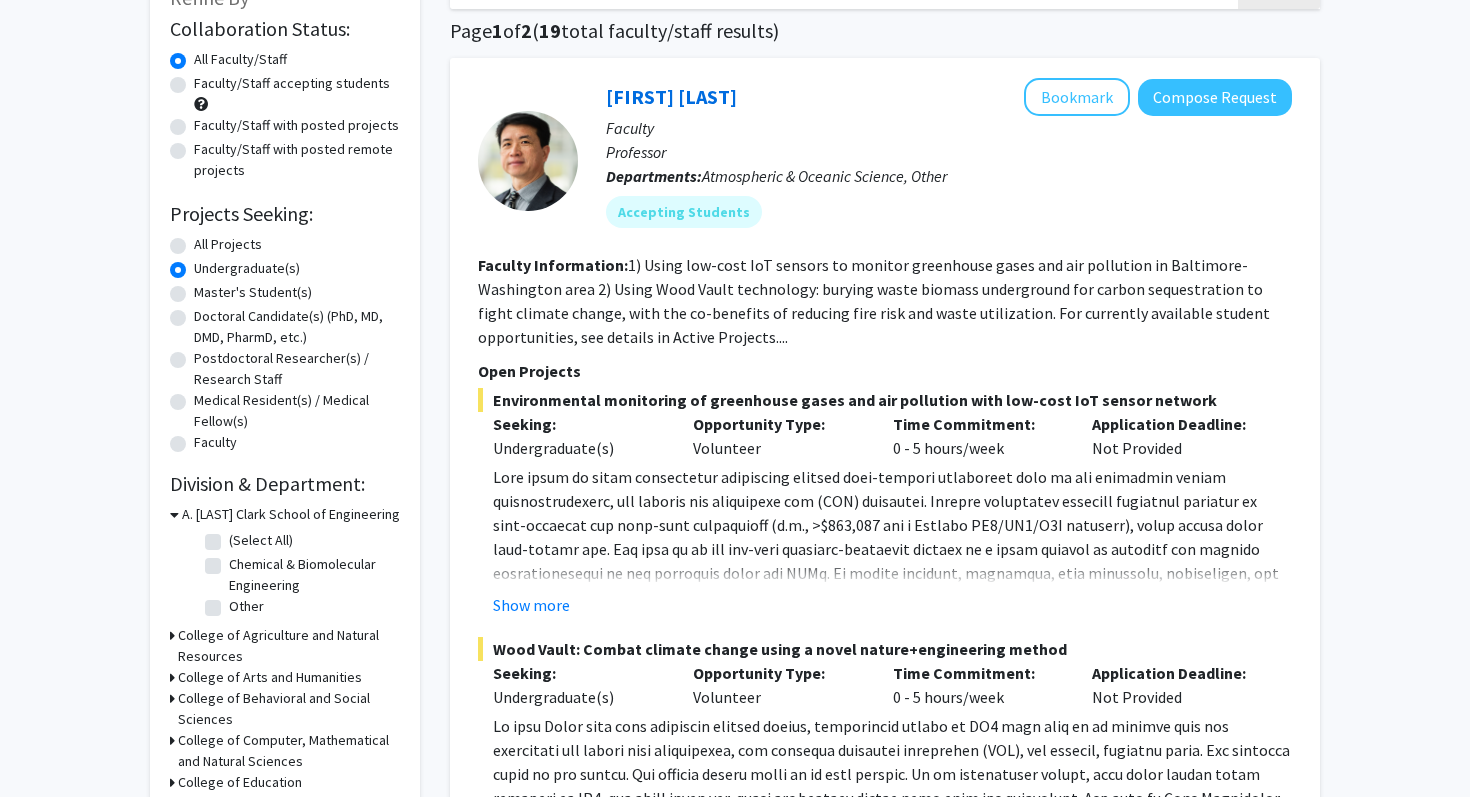 click on "Faculty/Staff accepting students" 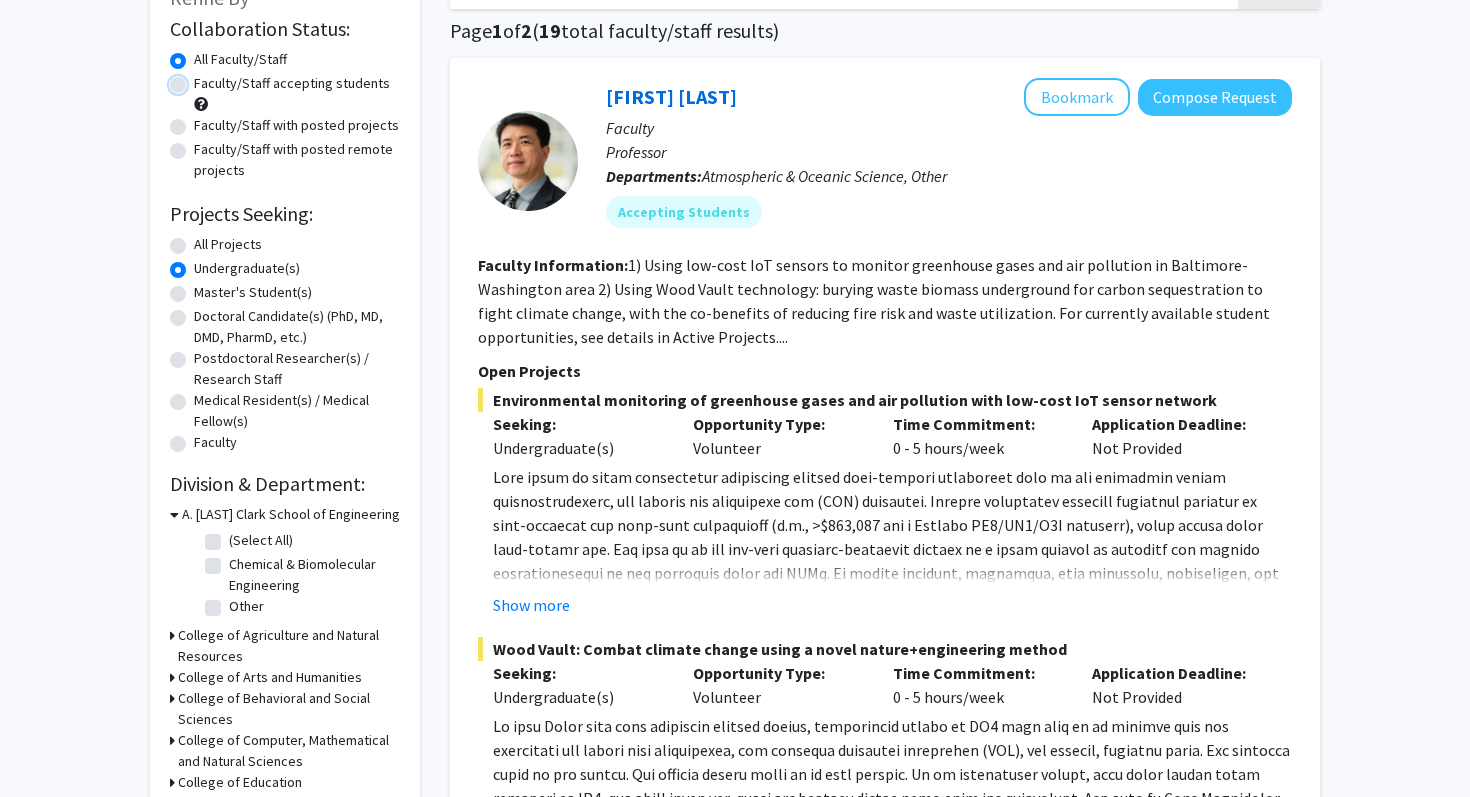 click on "Faculty/Staff accepting students" at bounding box center [200, 79] 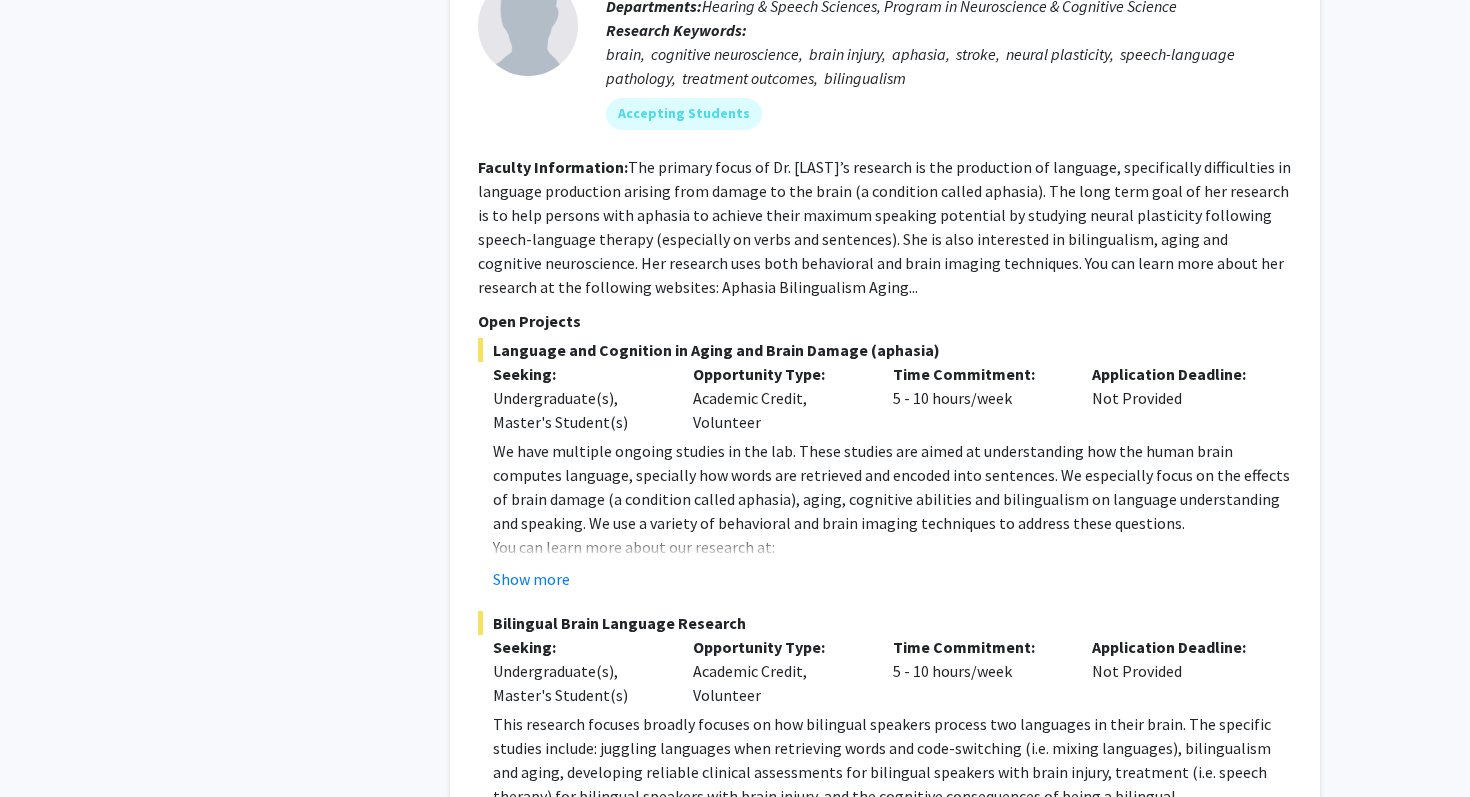 scroll, scrollTop: 3399, scrollLeft: 0, axis: vertical 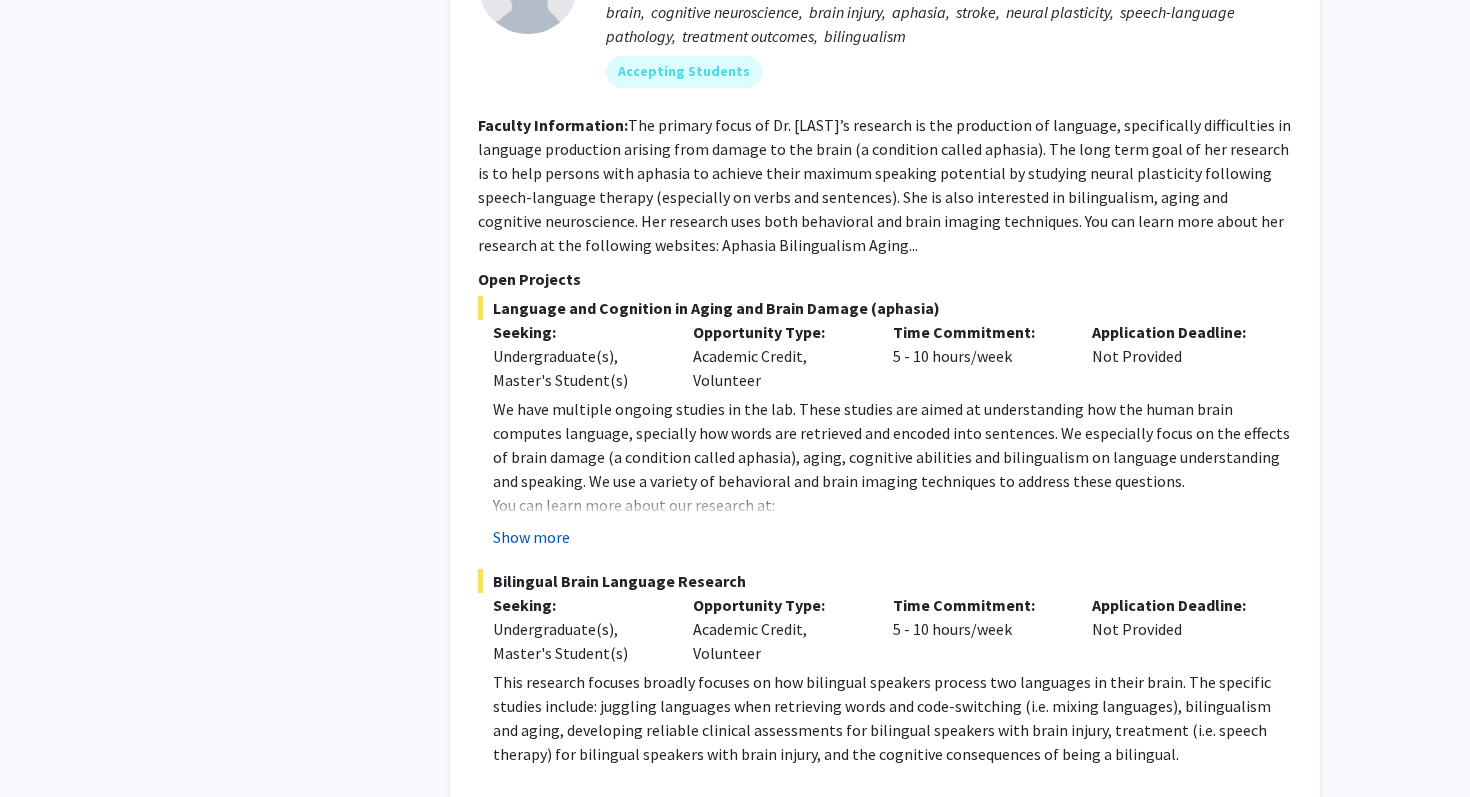 click on "Show more" 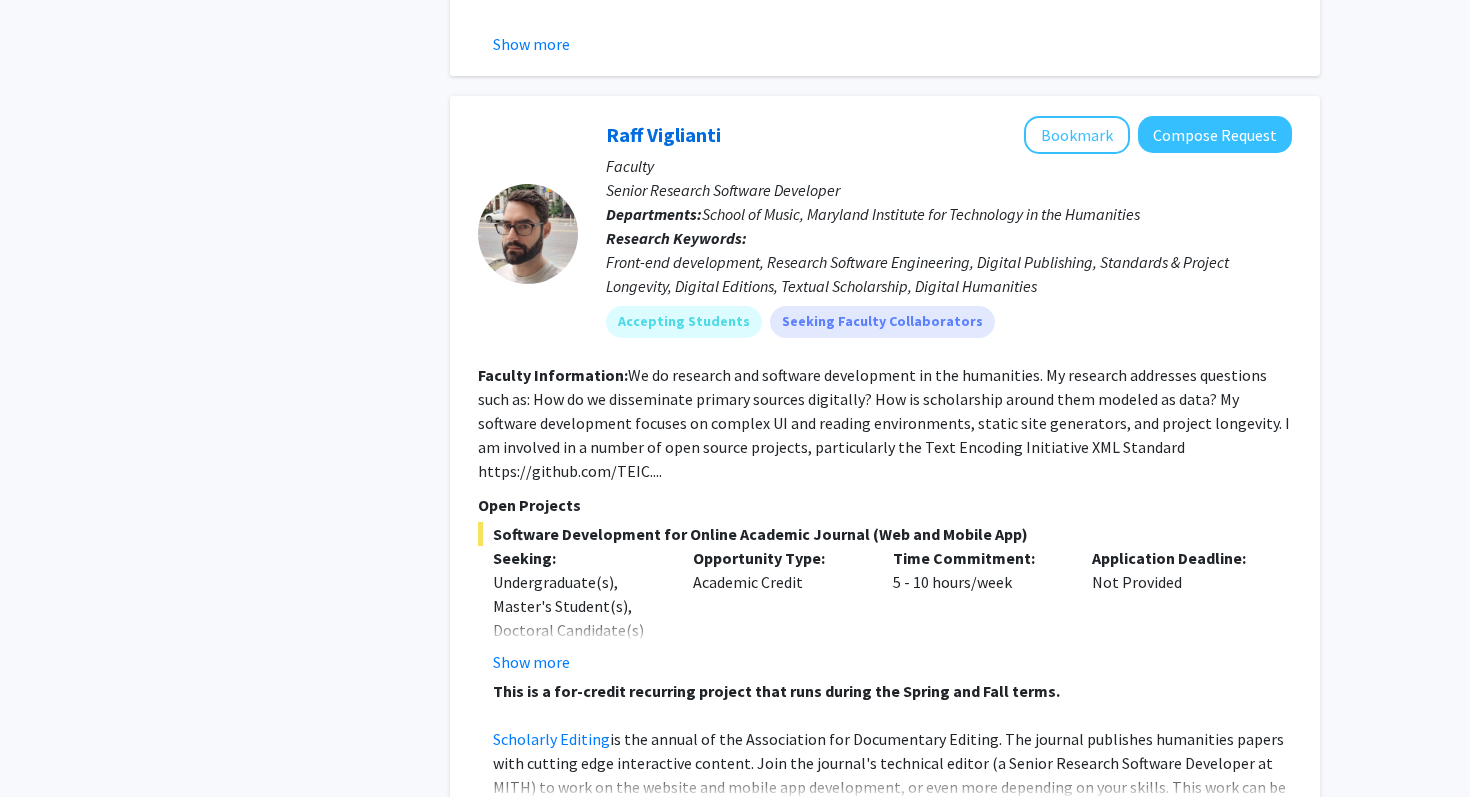 scroll, scrollTop: 4336, scrollLeft: 0, axis: vertical 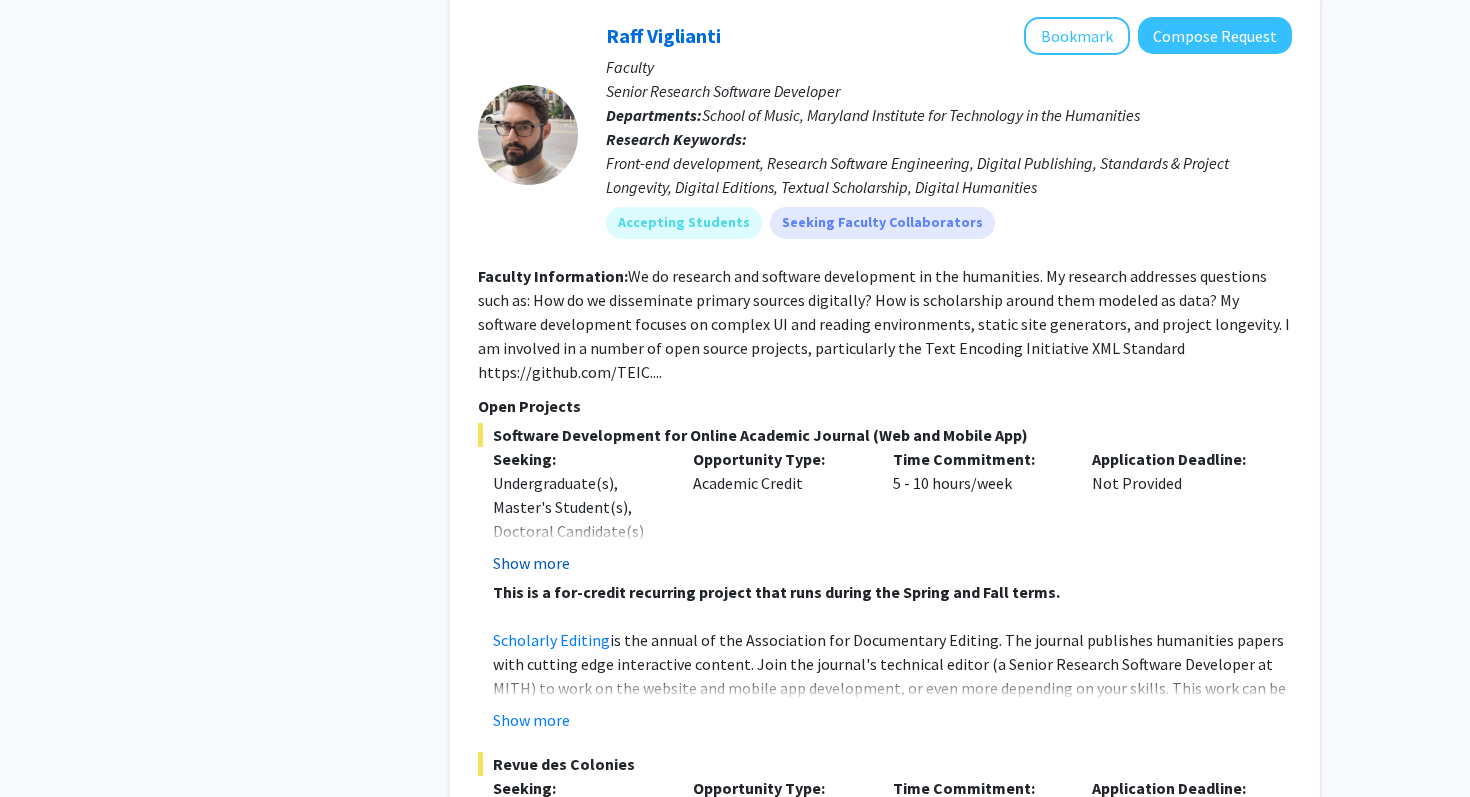 click on "Show more" 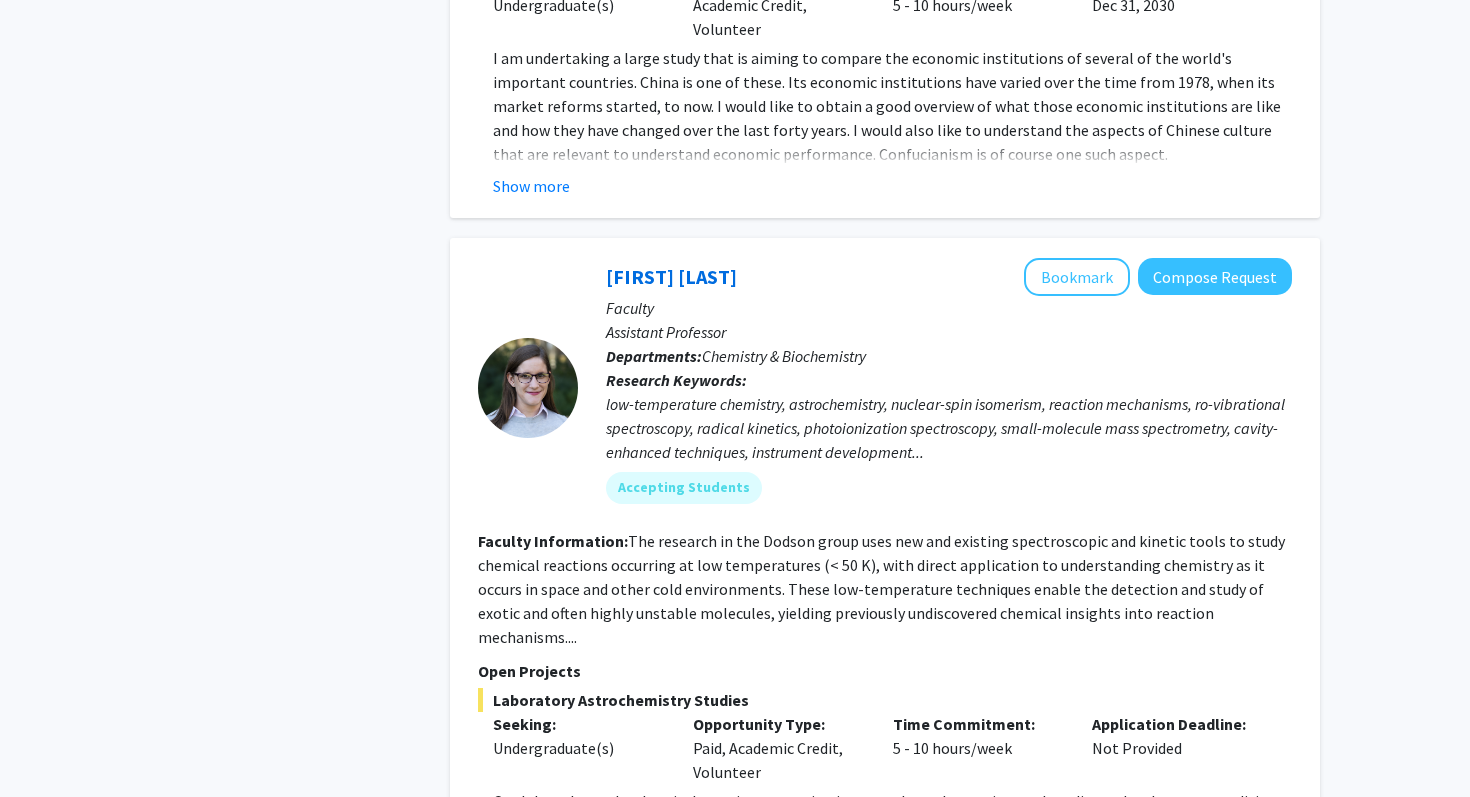 scroll, scrollTop: 6556, scrollLeft: 0, axis: vertical 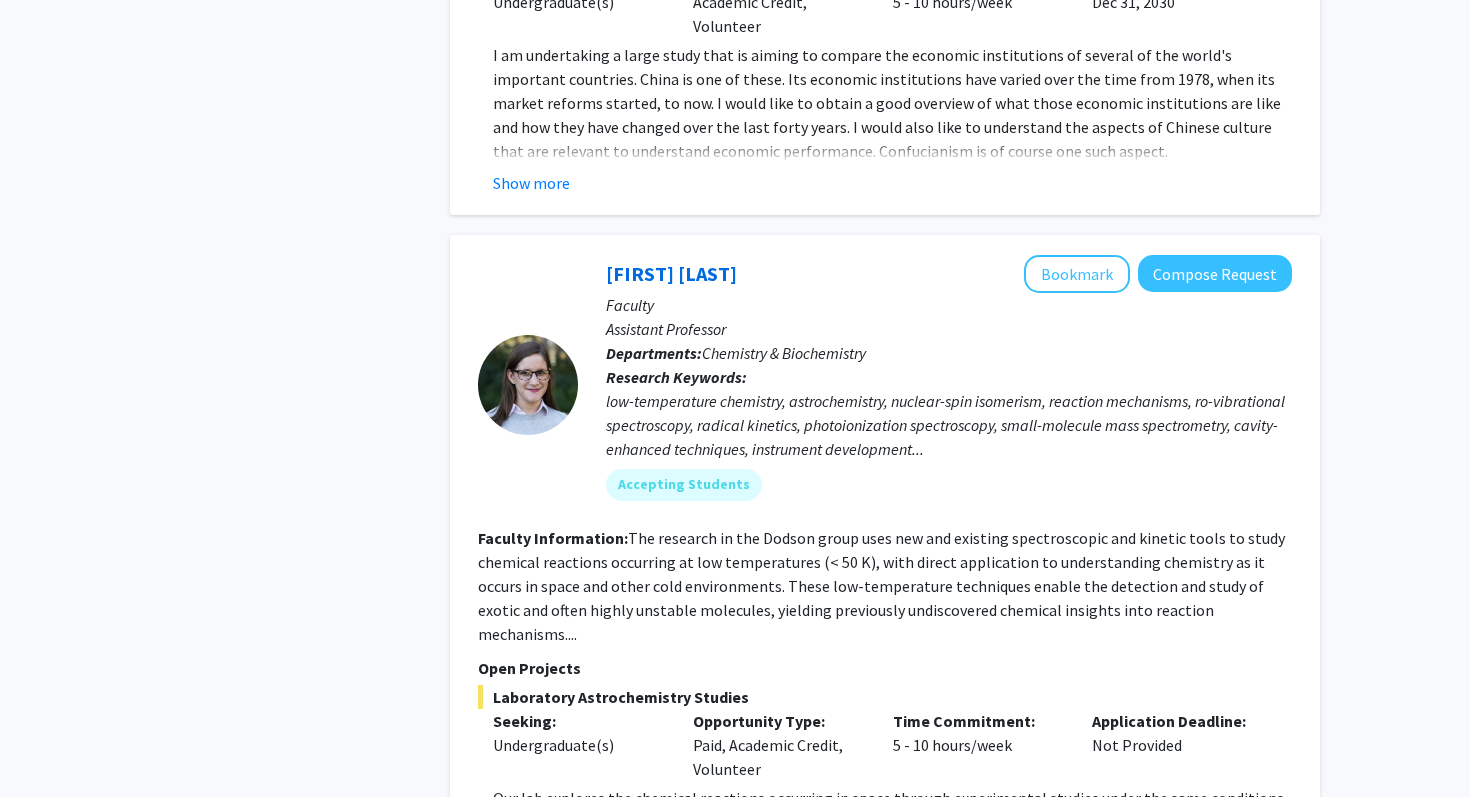 click on "The research in the Dodson group uses new and existing spectroscopic and kinetic tools to study chemical reactions occurring at low temperatures (< 50 K), with direct application to understanding chemistry as it occurs in space and other cold environments. These low-temperature techniques enable the detection and study of exotic and often highly unstable molecules, yielding previously undiscovered chemical insights into reaction mechanisms...." 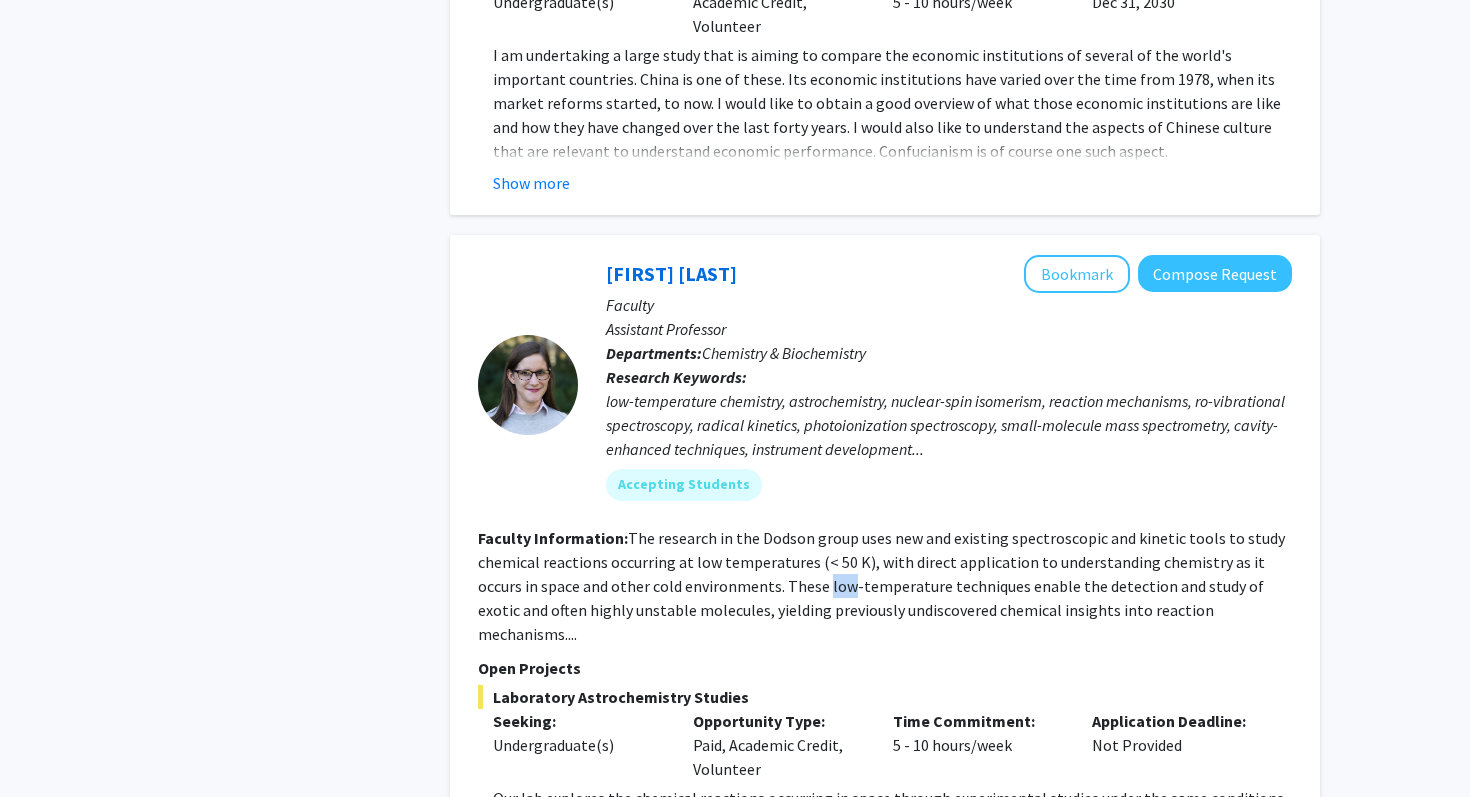 click on "The research in the Dodson group uses new and existing spectroscopic and kinetic tools to study chemical reactions occurring at low temperatures (< 50 K), with direct application to understanding chemistry as it occurs in space and other cold environments. These low-temperature techniques enable the detection and study of exotic and often highly unstable molecules, yielding previously undiscovered chemical insights into reaction mechanisms...." 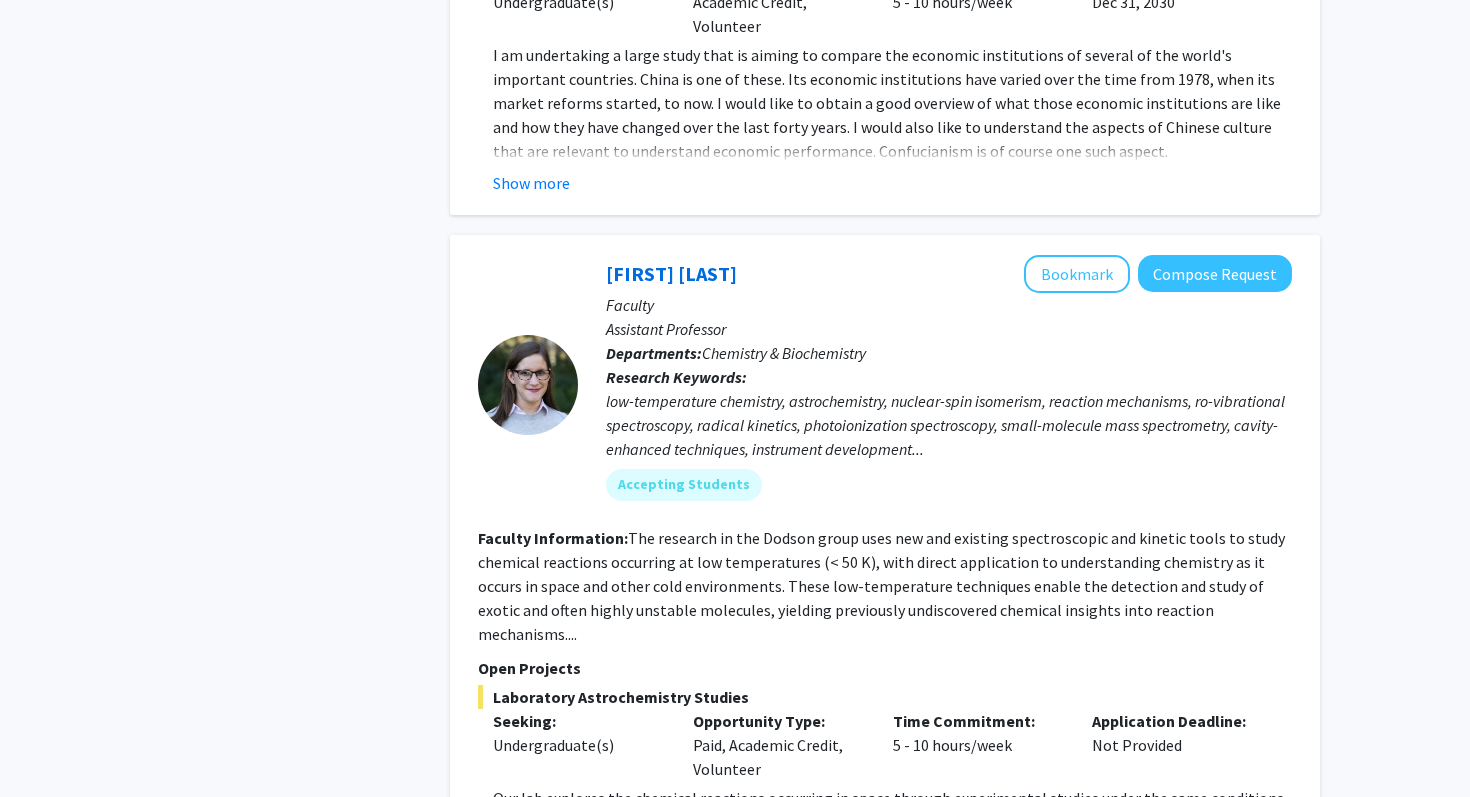 click on "Faculty Information: The research in the Dodson group uses new and existing spectroscopic and kinetic tools to study chemical reactions occurring at low temperatures (< 50 K), with direct application to understanding chemistry as it occurs in space and other cold environments. These low-temperature techniques enable the detection and study of exotic and often highly unstable molecules, yielding previously undiscovered chemical insights into reaction mechanisms...." 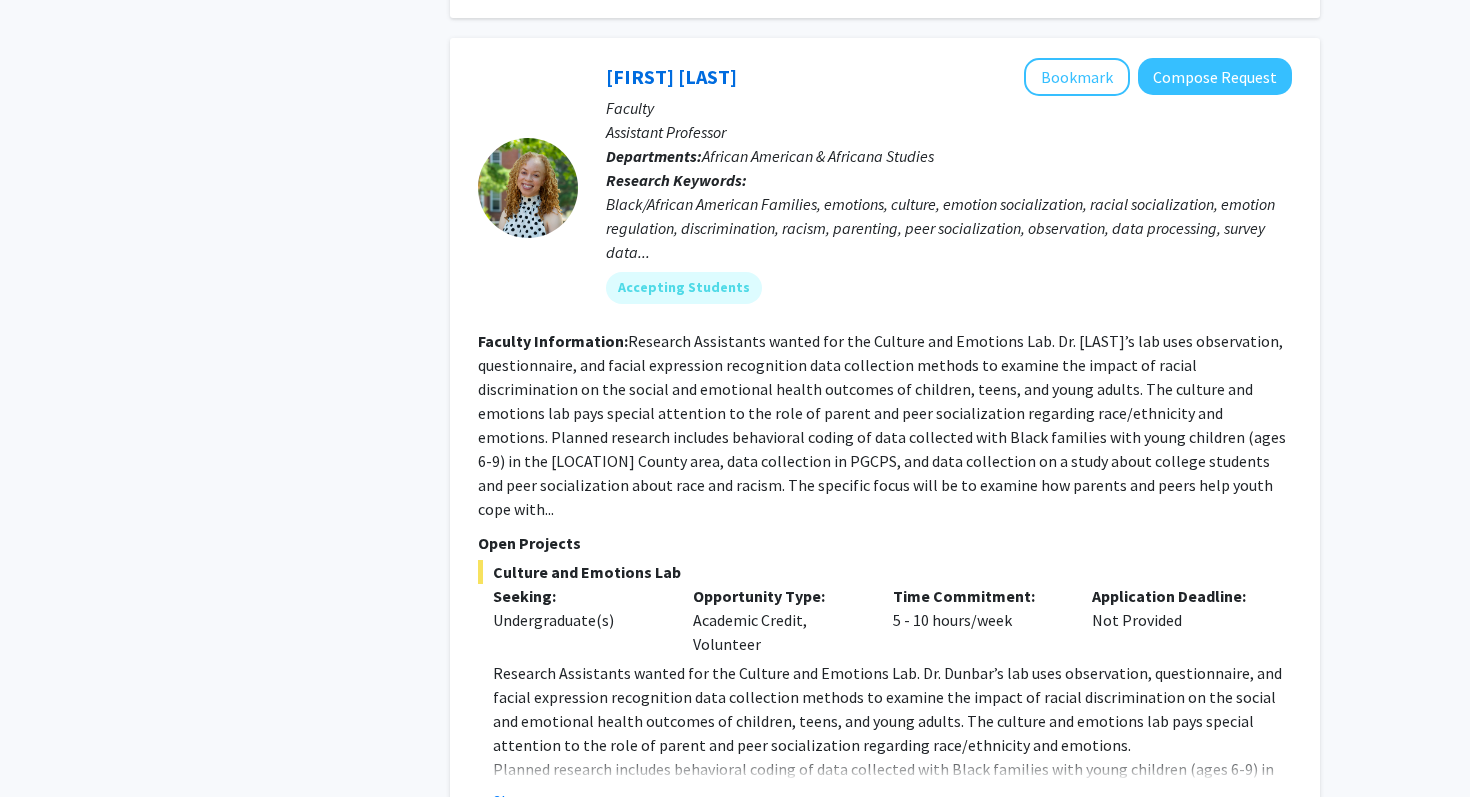 scroll, scrollTop: 7810, scrollLeft: 0, axis: vertical 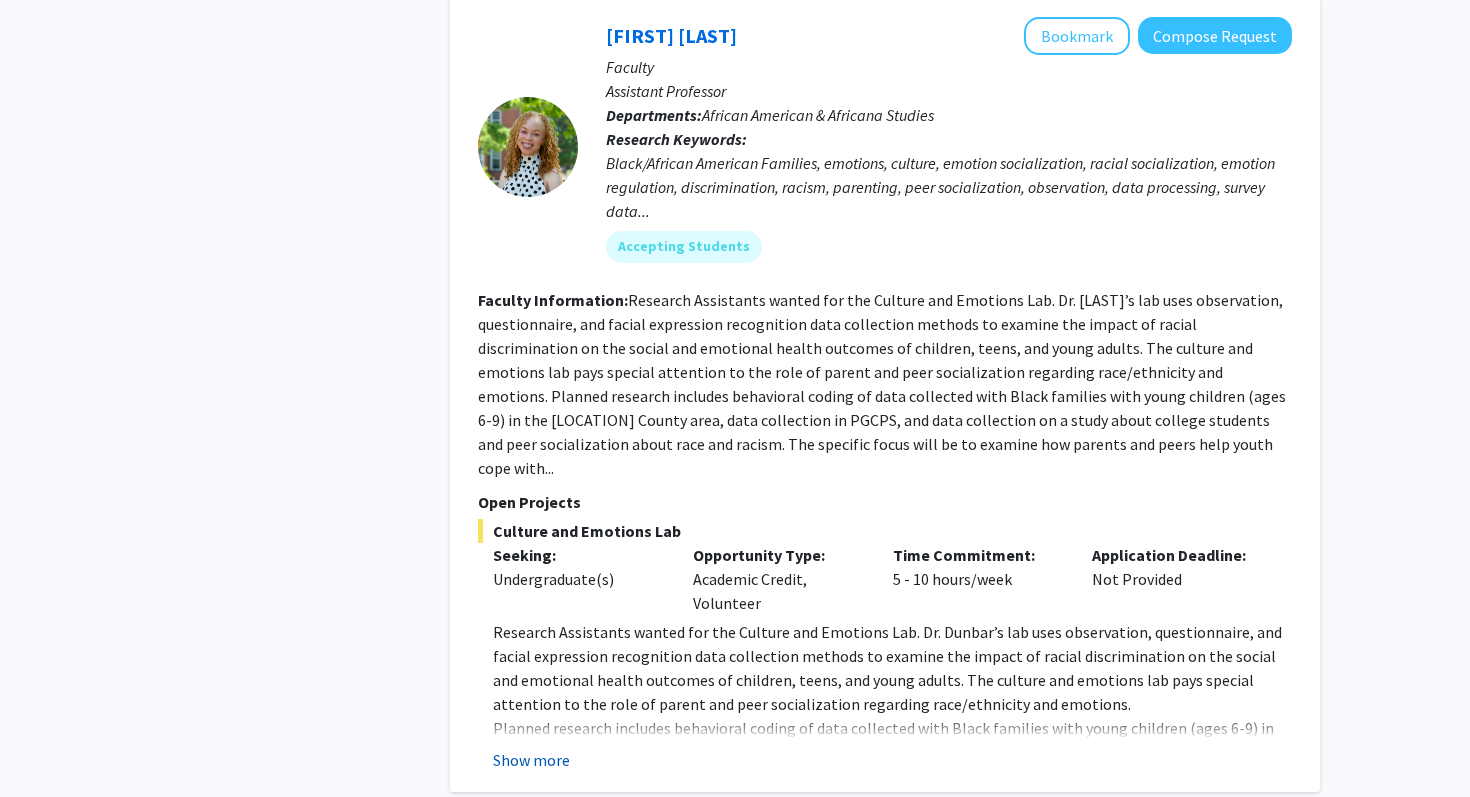 click on "Show more" 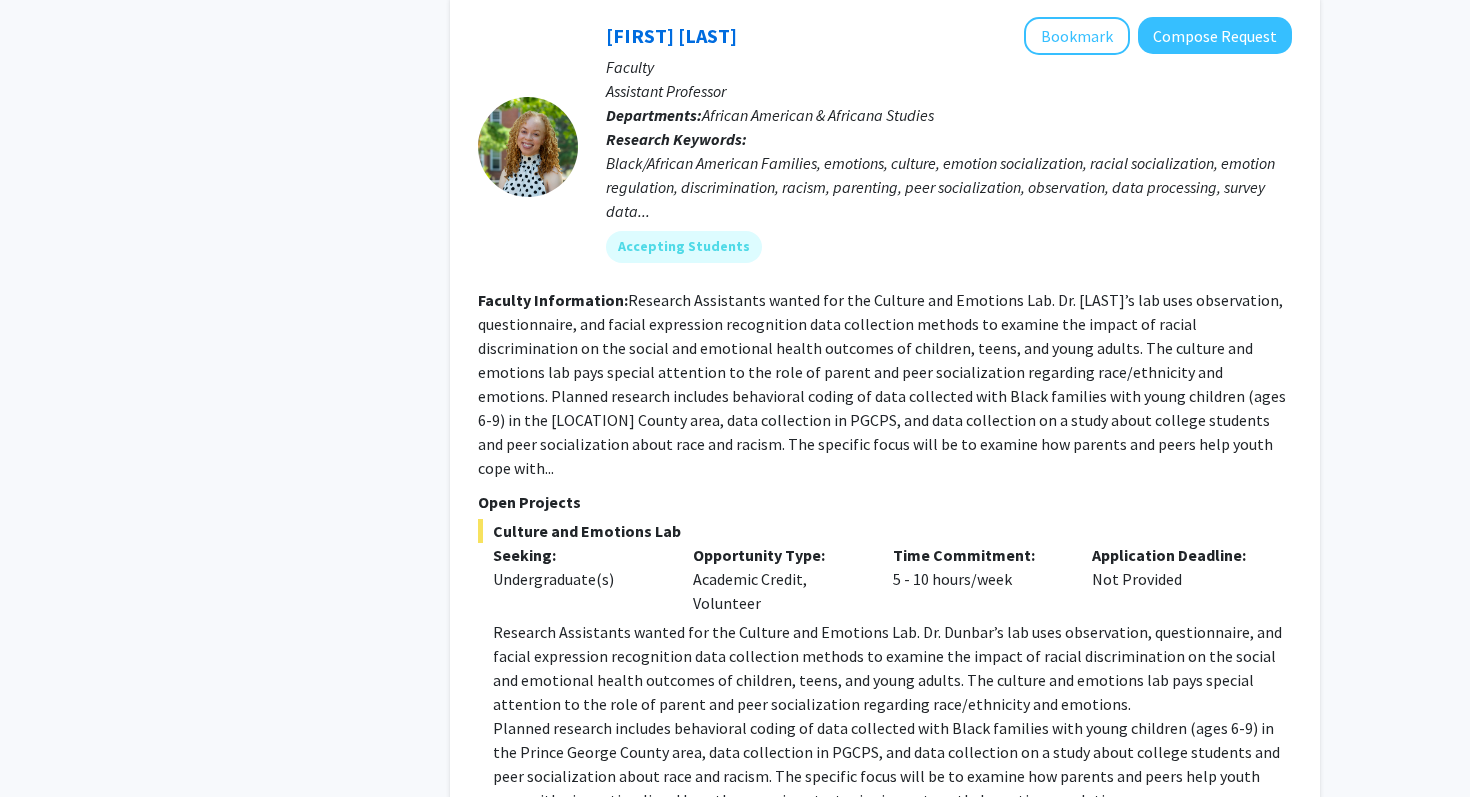 click on "Research Assistants wanted for the Culture and Emotions Lab. Dr. Dunbar’s lab uses observation, questionnaire, and facial expression recognition data collection methods to examine the impact of racial discrimination on the social and emotional health outcomes of children, teens, and young adults. The culture and emotions lab pays special attention to the role of parent and peer socialization regarding race/ethnicity and emotions." 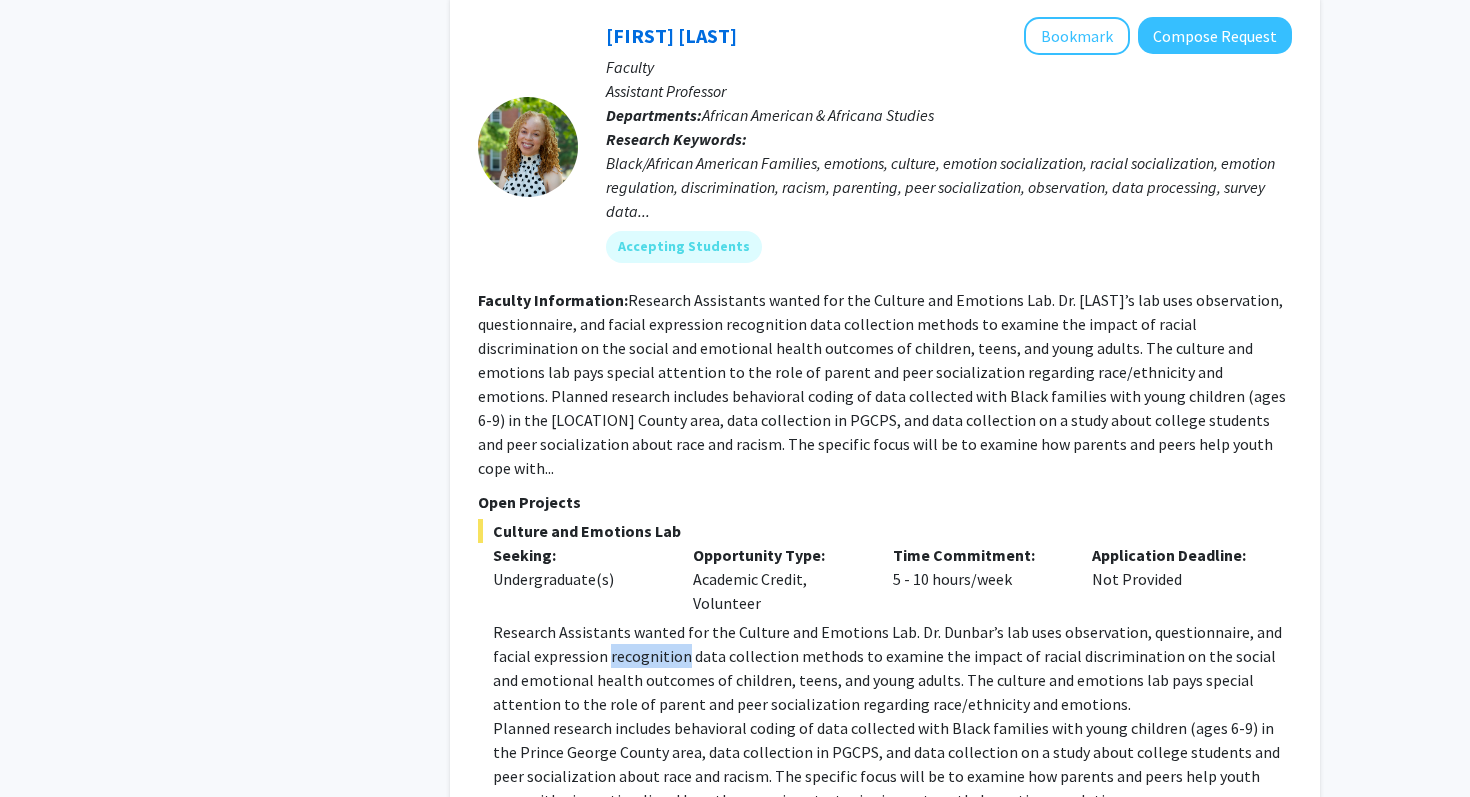 click on "Research Assistants wanted for the Culture and Emotions Lab. Dr. Dunbar’s lab uses observation, questionnaire, and facial expression recognition data collection methods to examine the impact of racial discrimination on the social and emotional health outcomes of children, teens, and young adults. The culture and emotions lab pays special attention to the role of parent and peer socialization regarding race/ethnicity and emotions." 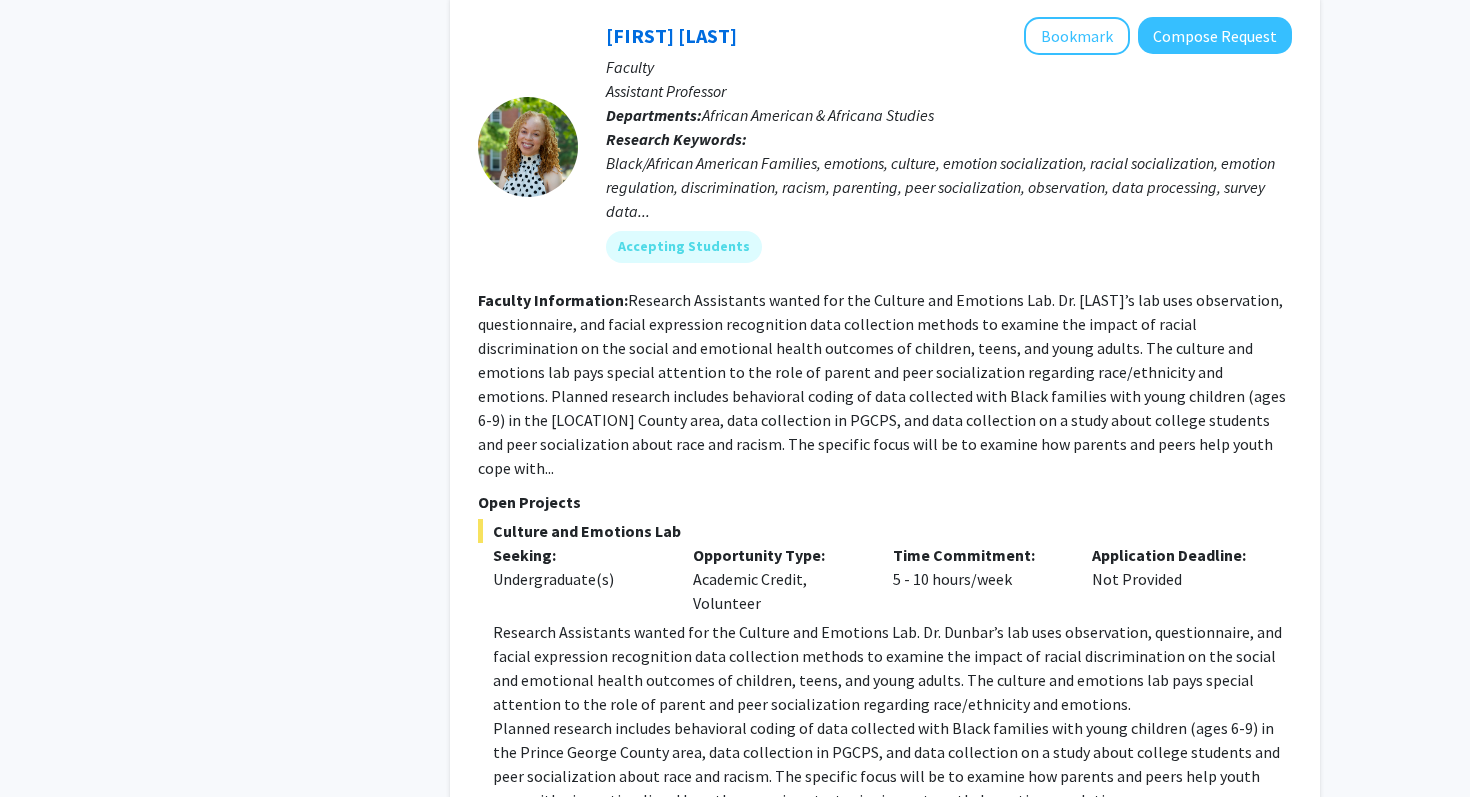 click on "Research Assistants wanted for the Culture and Emotions Lab. Dr. Dunbar’s lab uses observation, questionnaire, and facial expression recognition data collection methods to examine the impact of racial discrimination on the social and emotional health outcomes of children, teens, and young adults. The culture and emotions lab pays special attention to the role of parent and peer socialization regarding race/ethnicity and emotions." 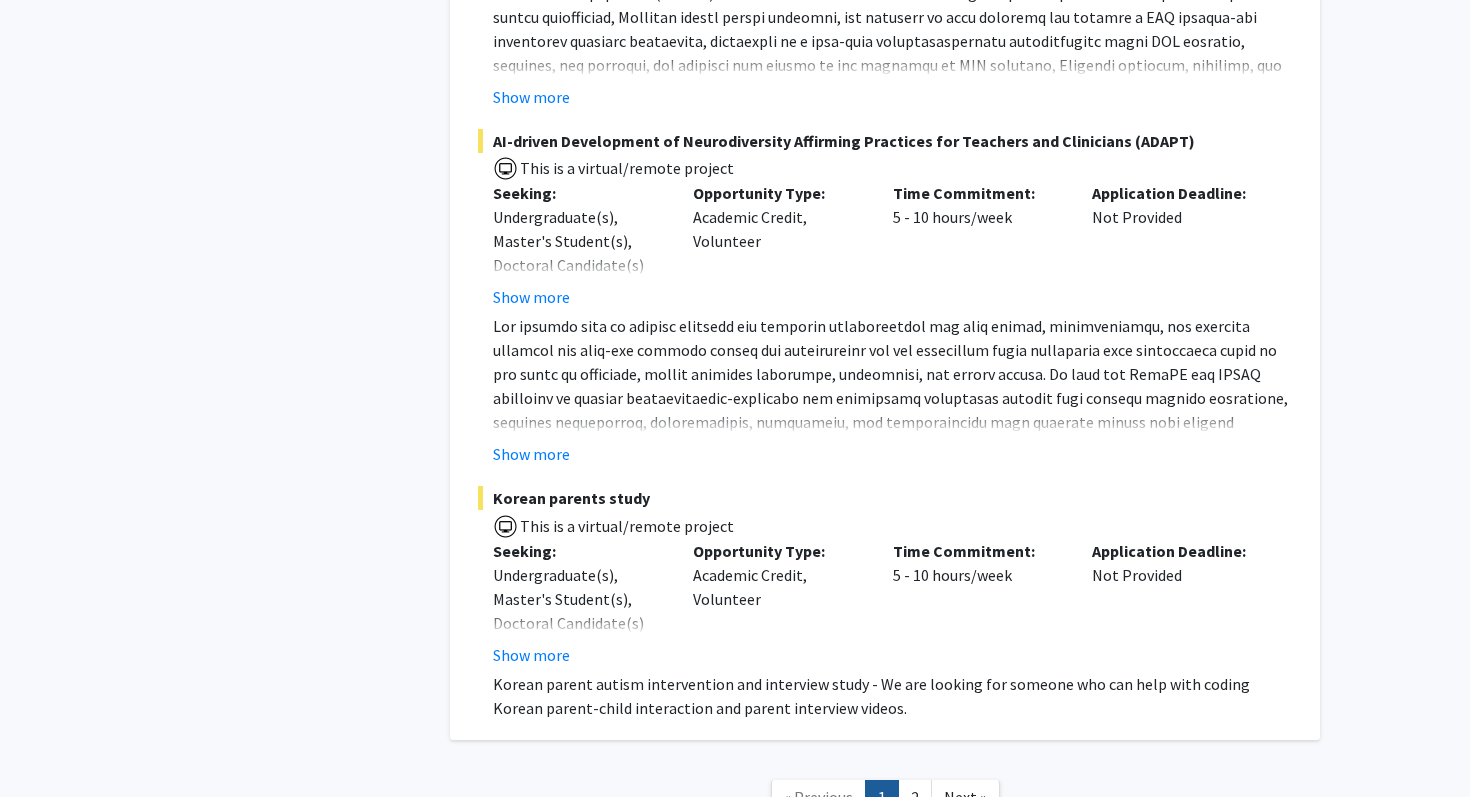 scroll, scrollTop: 9508, scrollLeft: 0, axis: vertical 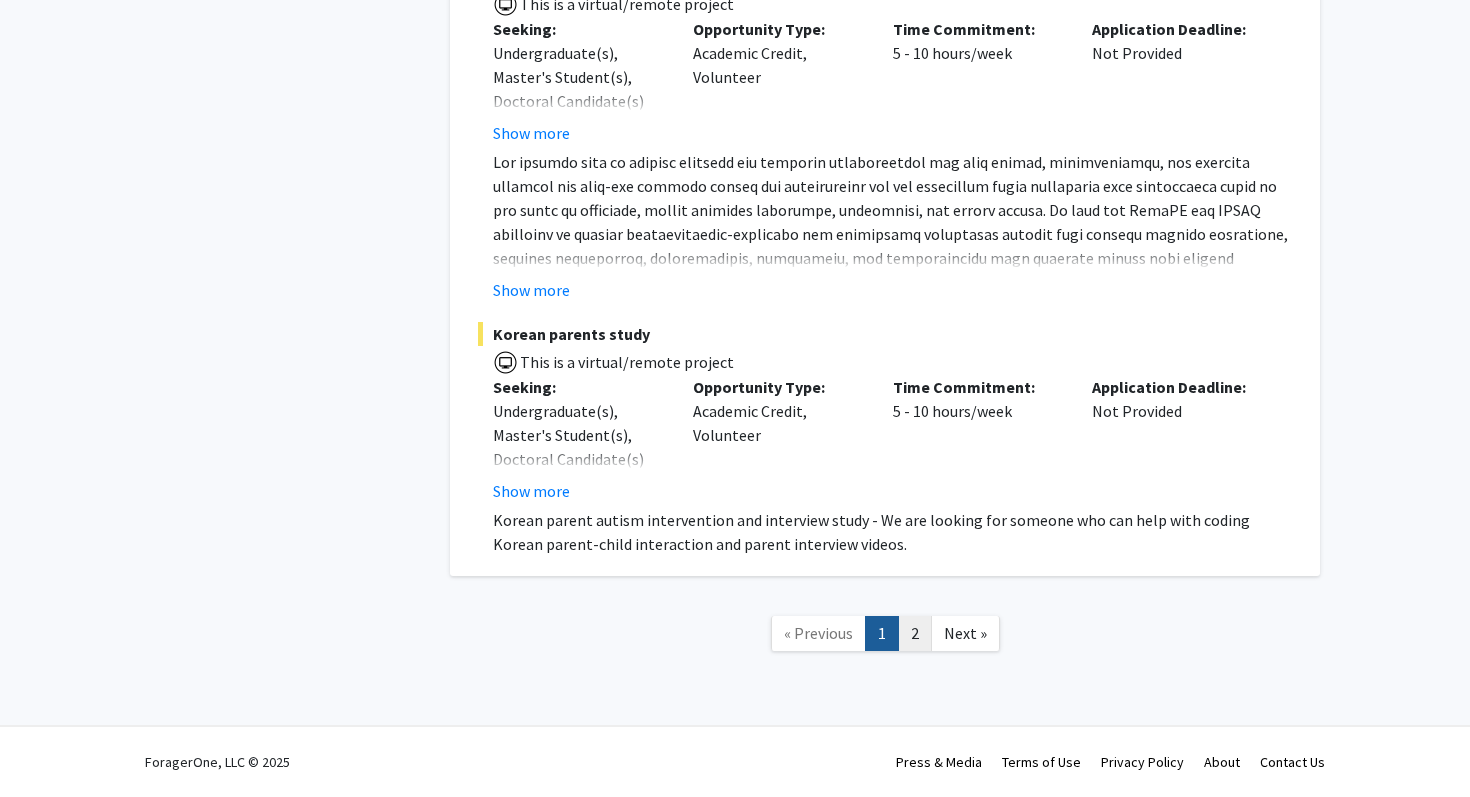 click on "2" 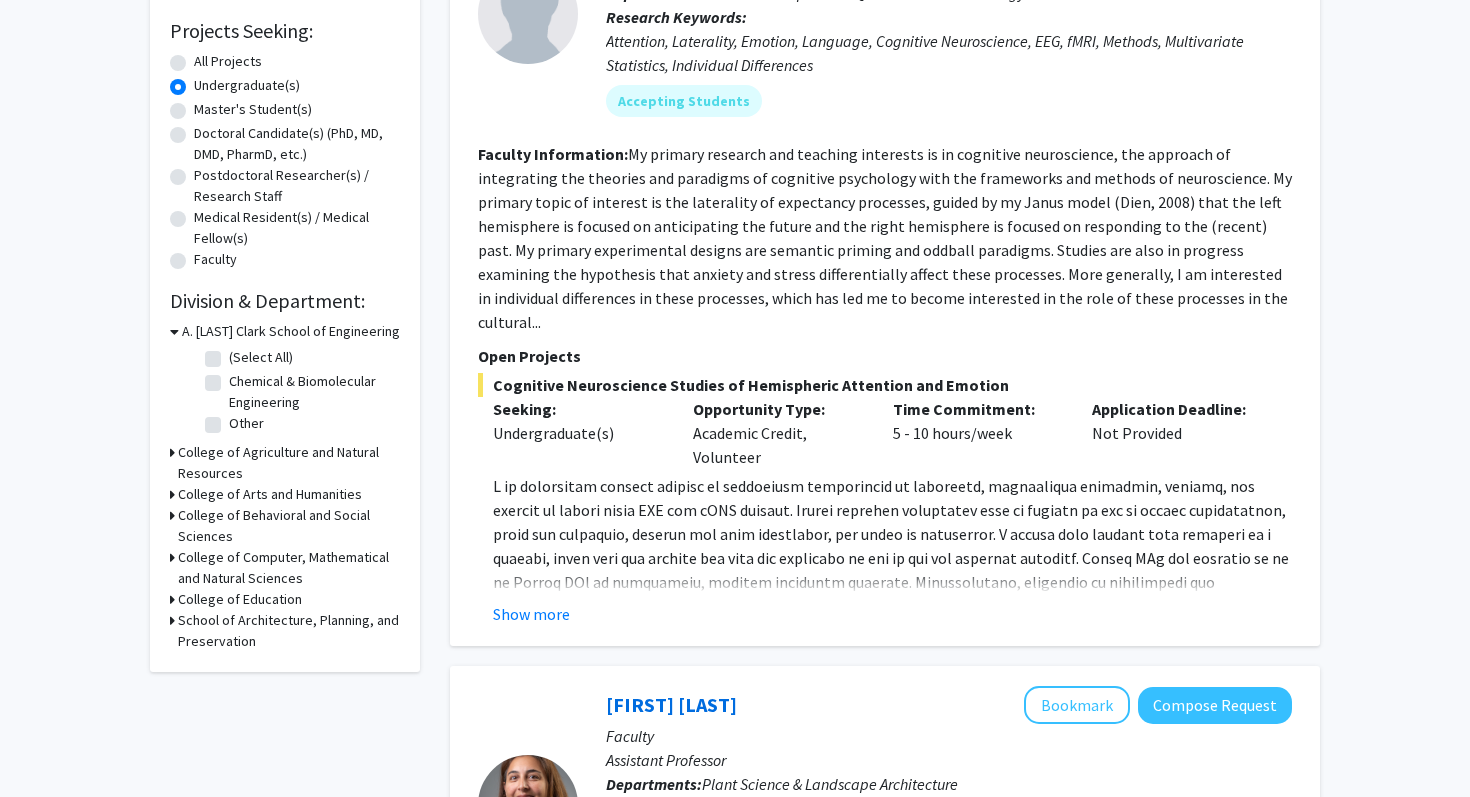 scroll, scrollTop: 333, scrollLeft: 0, axis: vertical 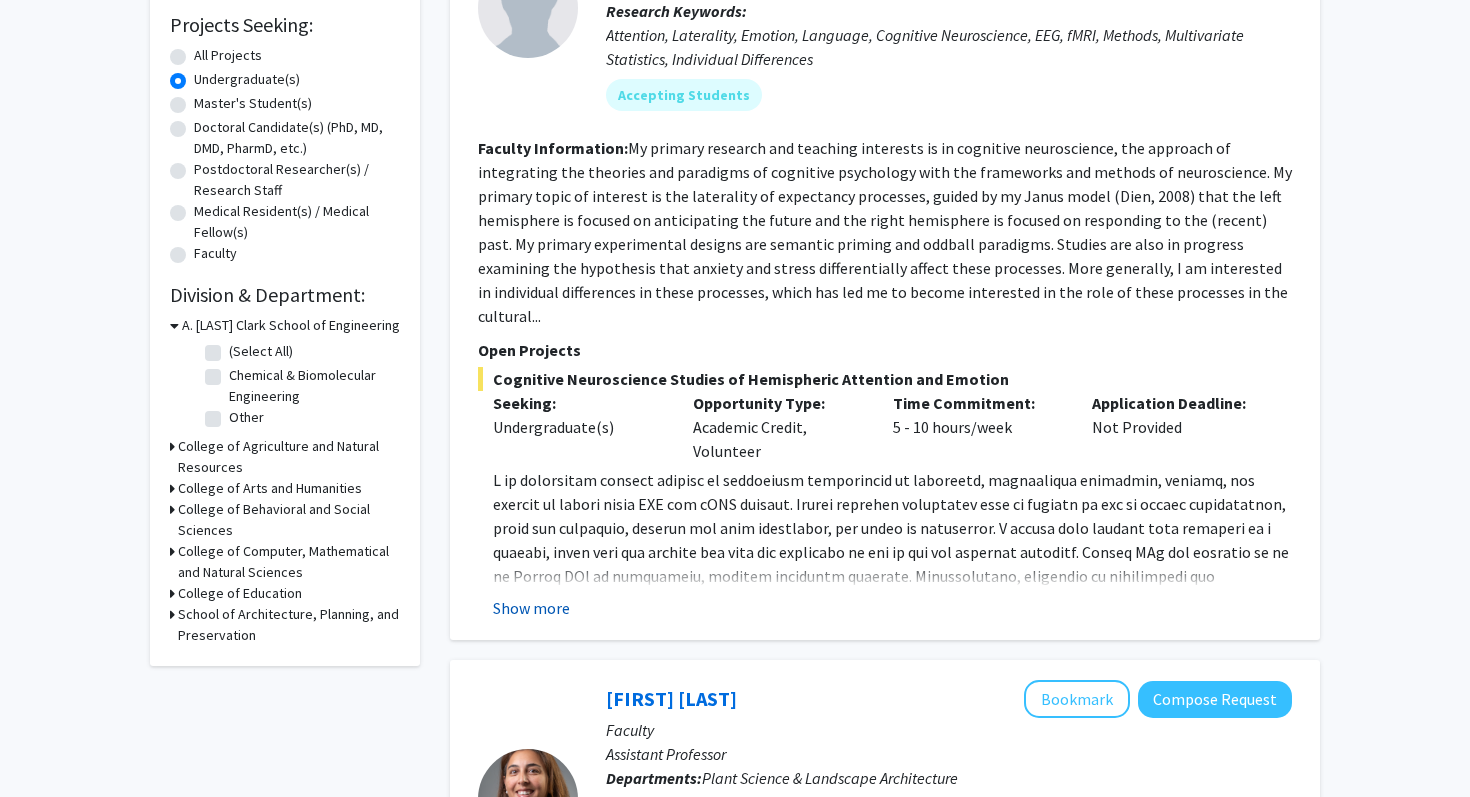 click on "Show more" 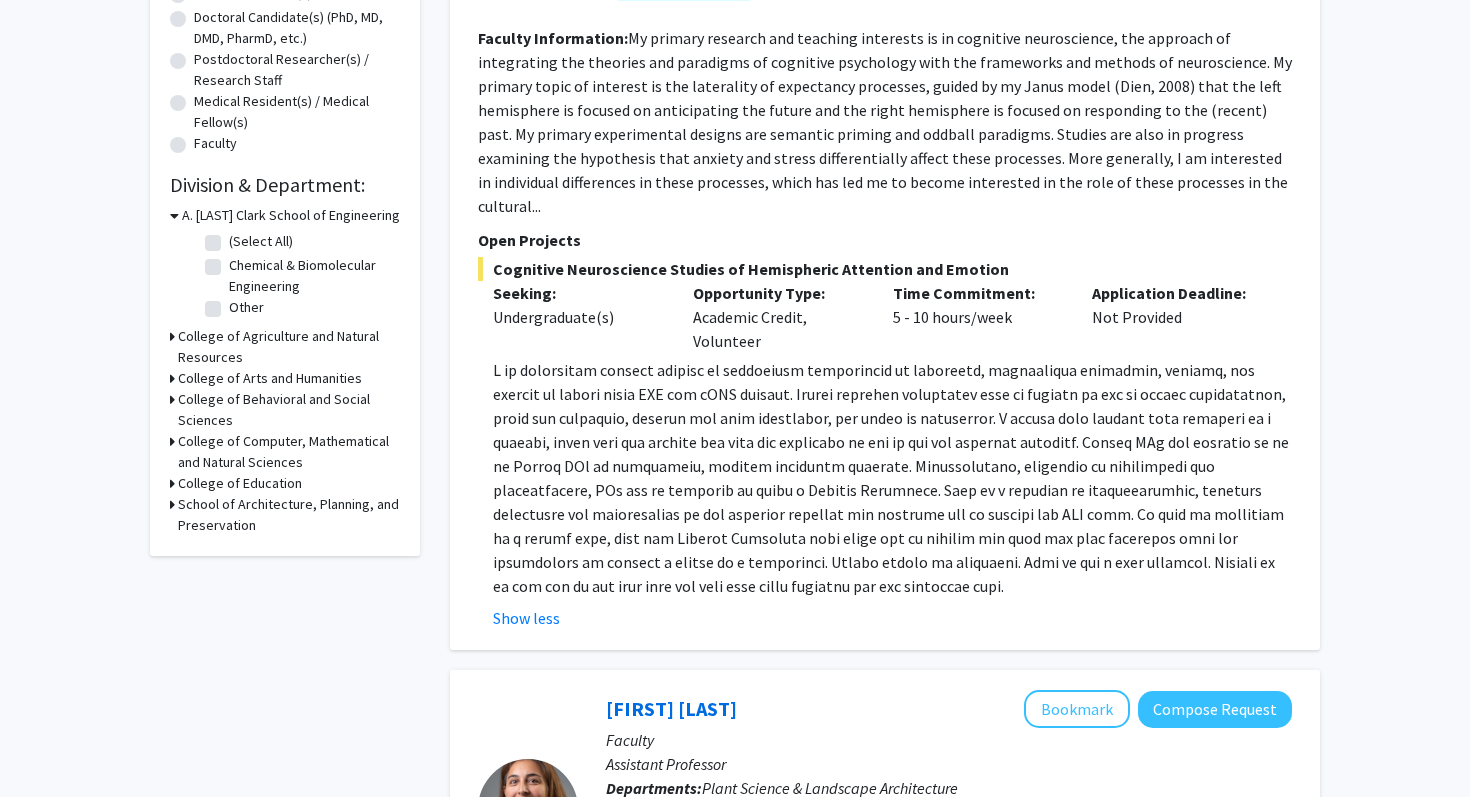 scroll, scrollTop: 446, scrollLeft: 0, axis: vertical 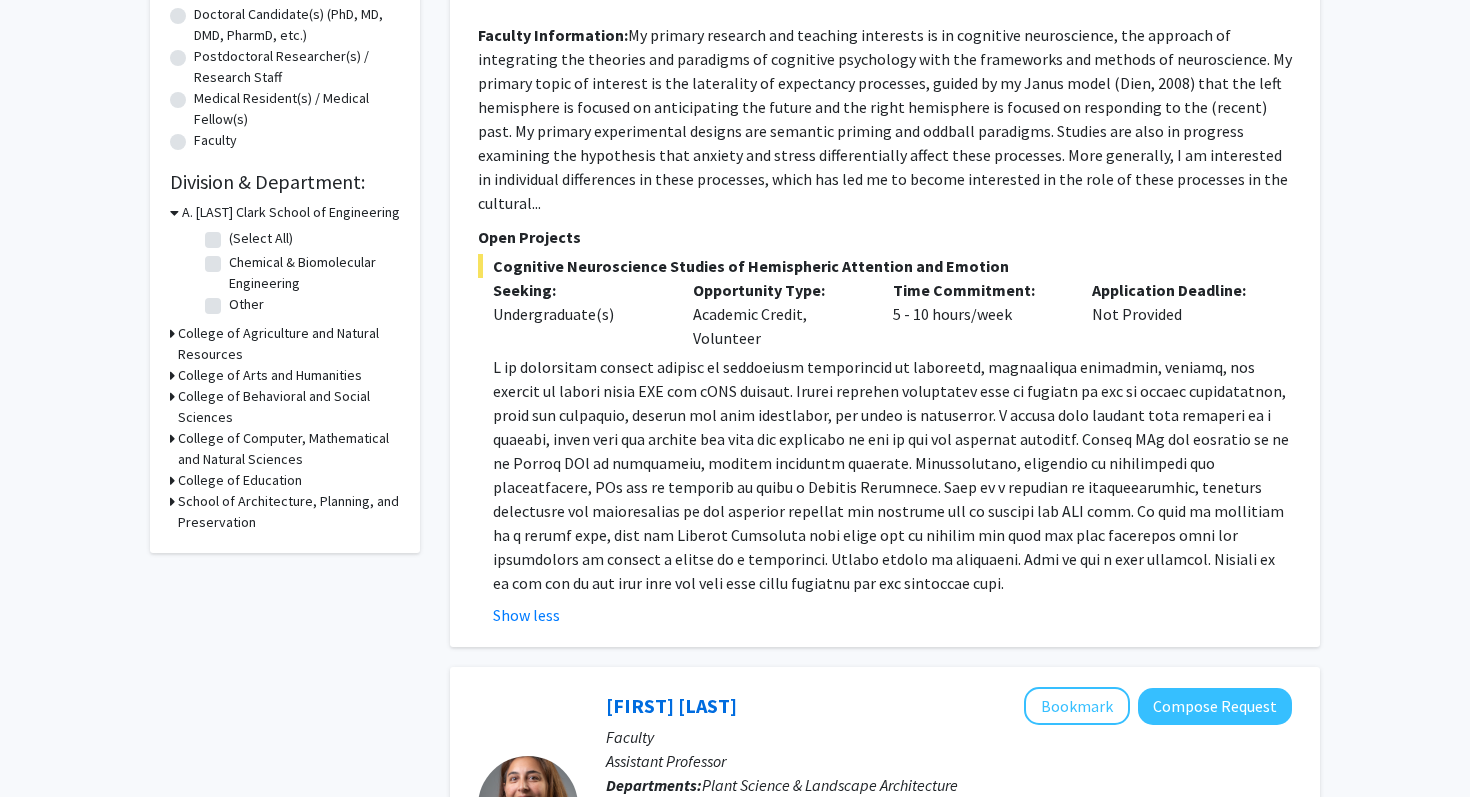 click 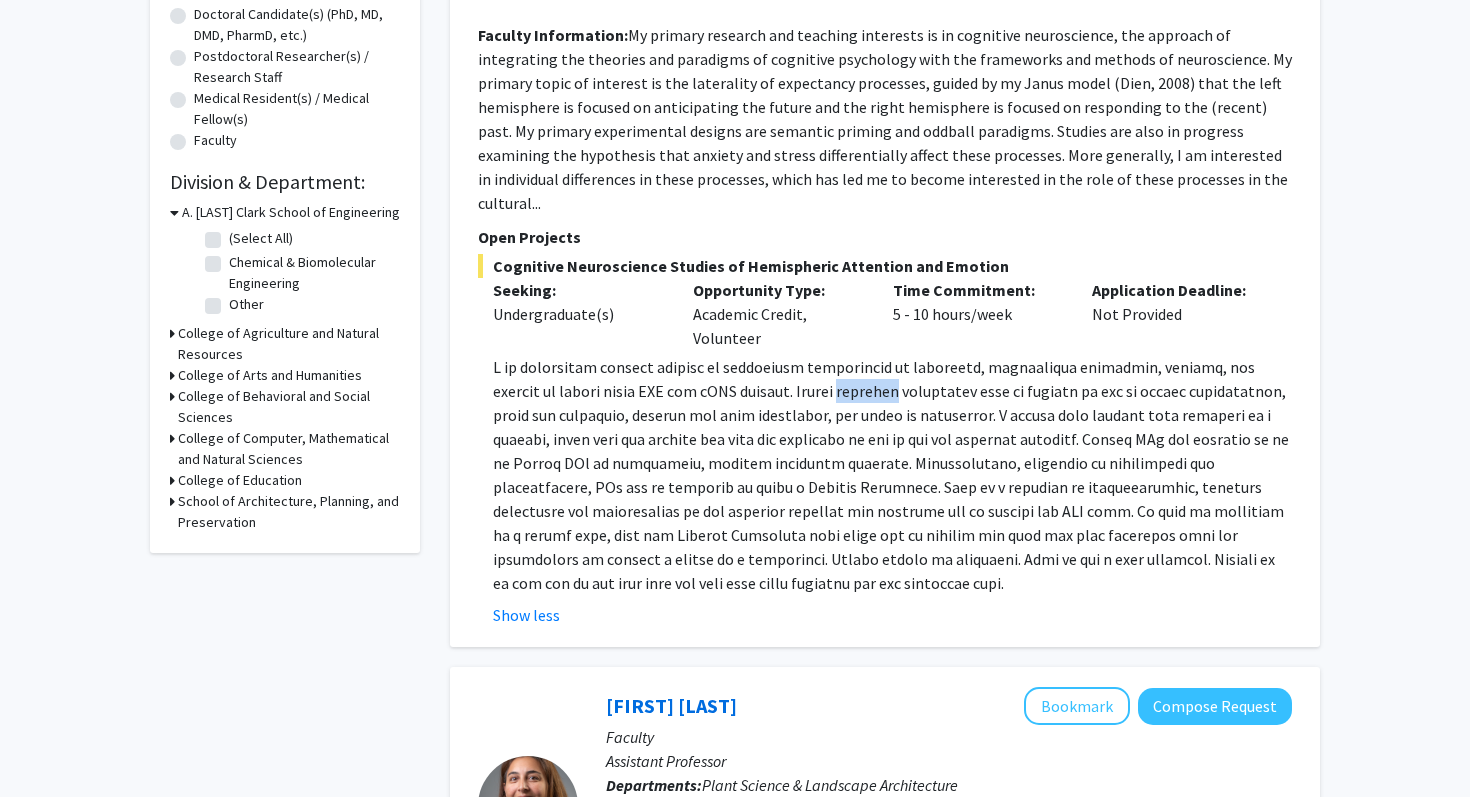 click 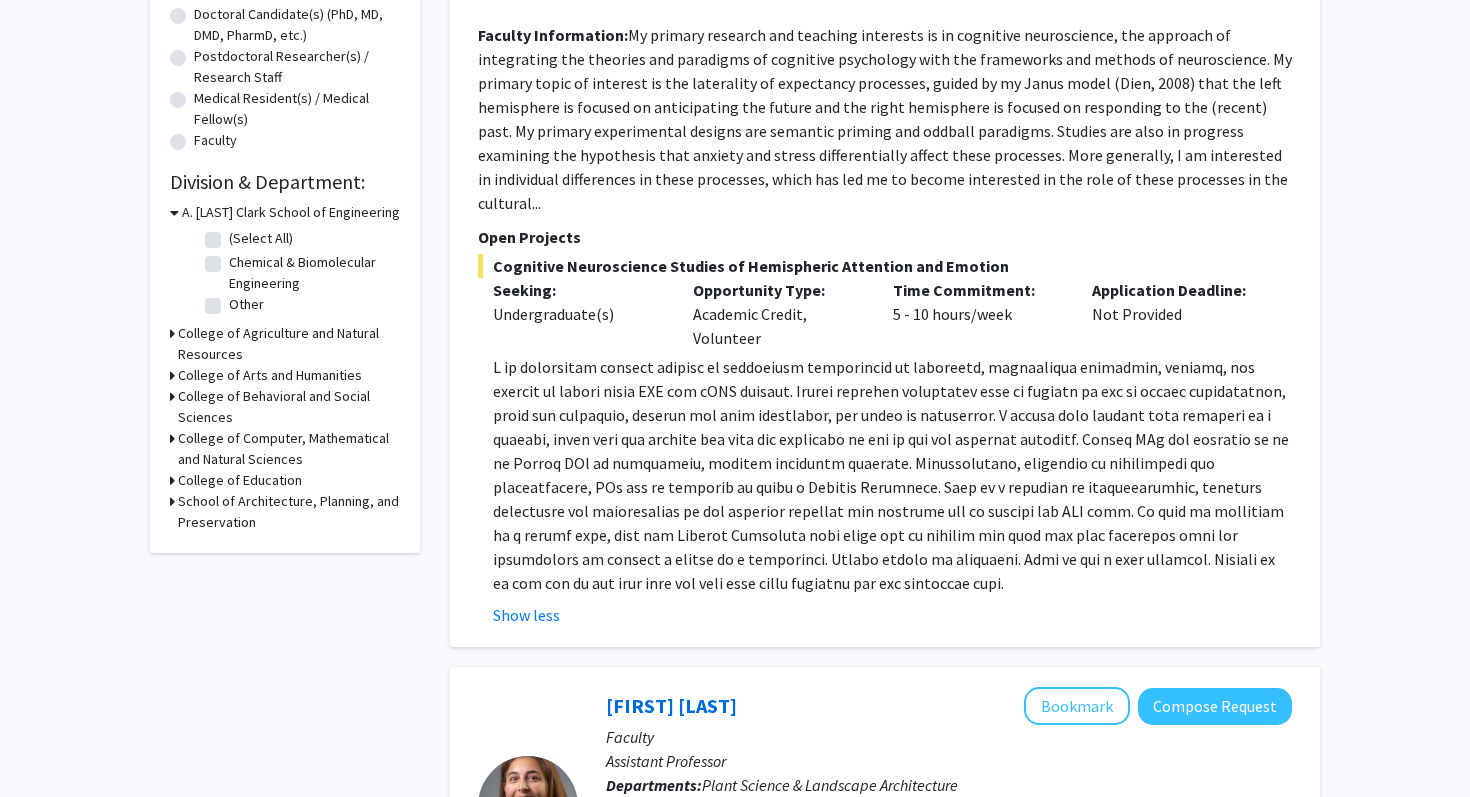 click 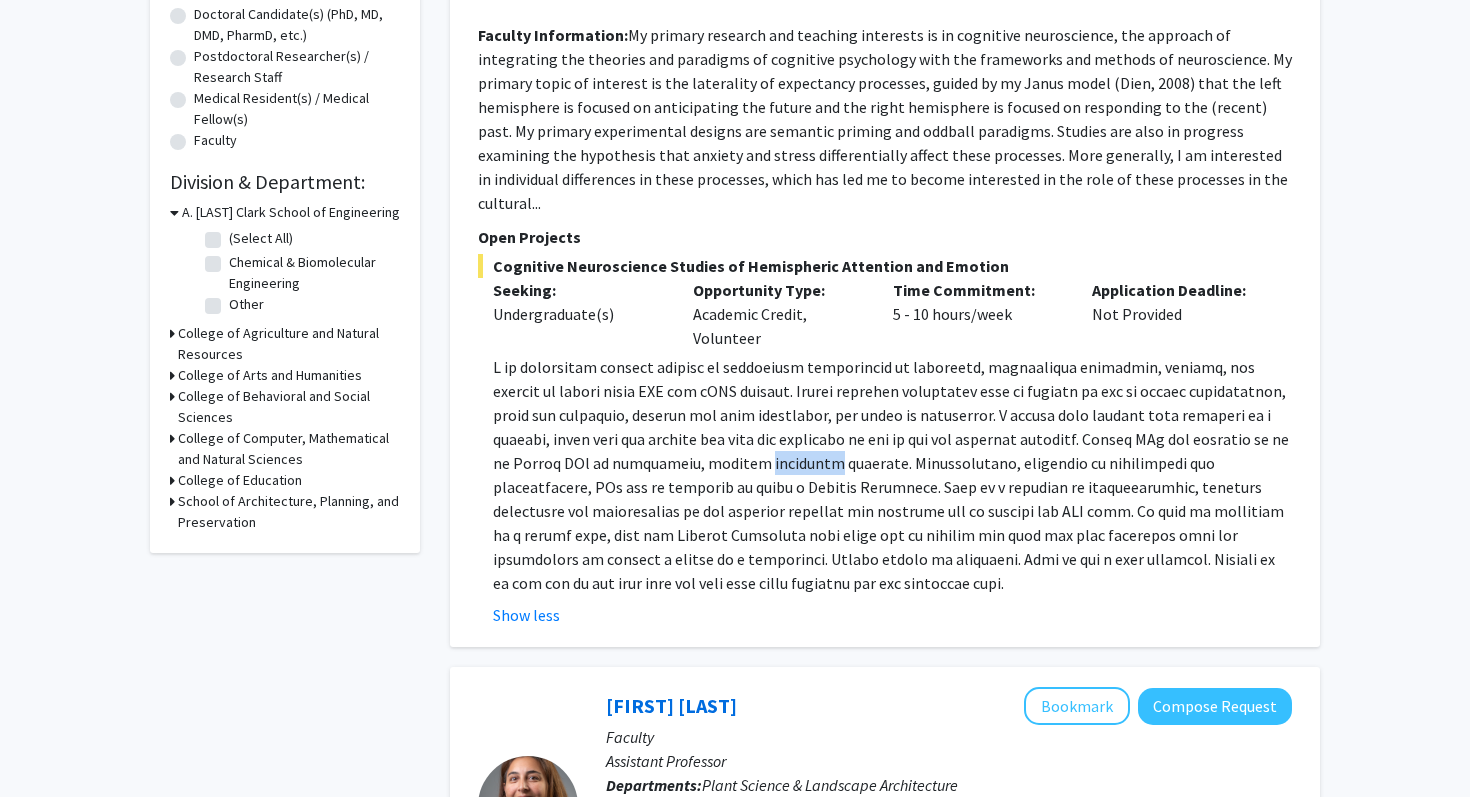 click 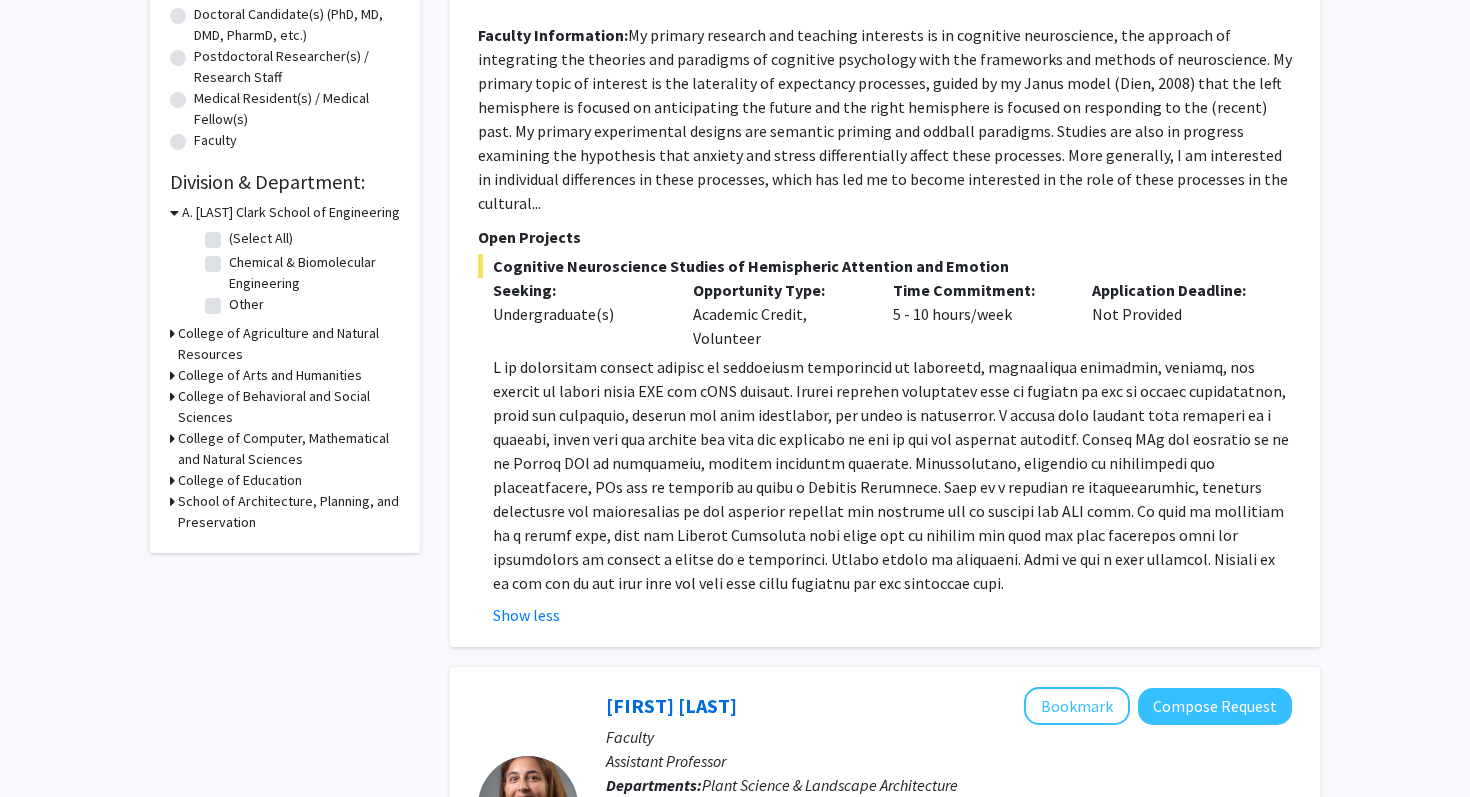 click 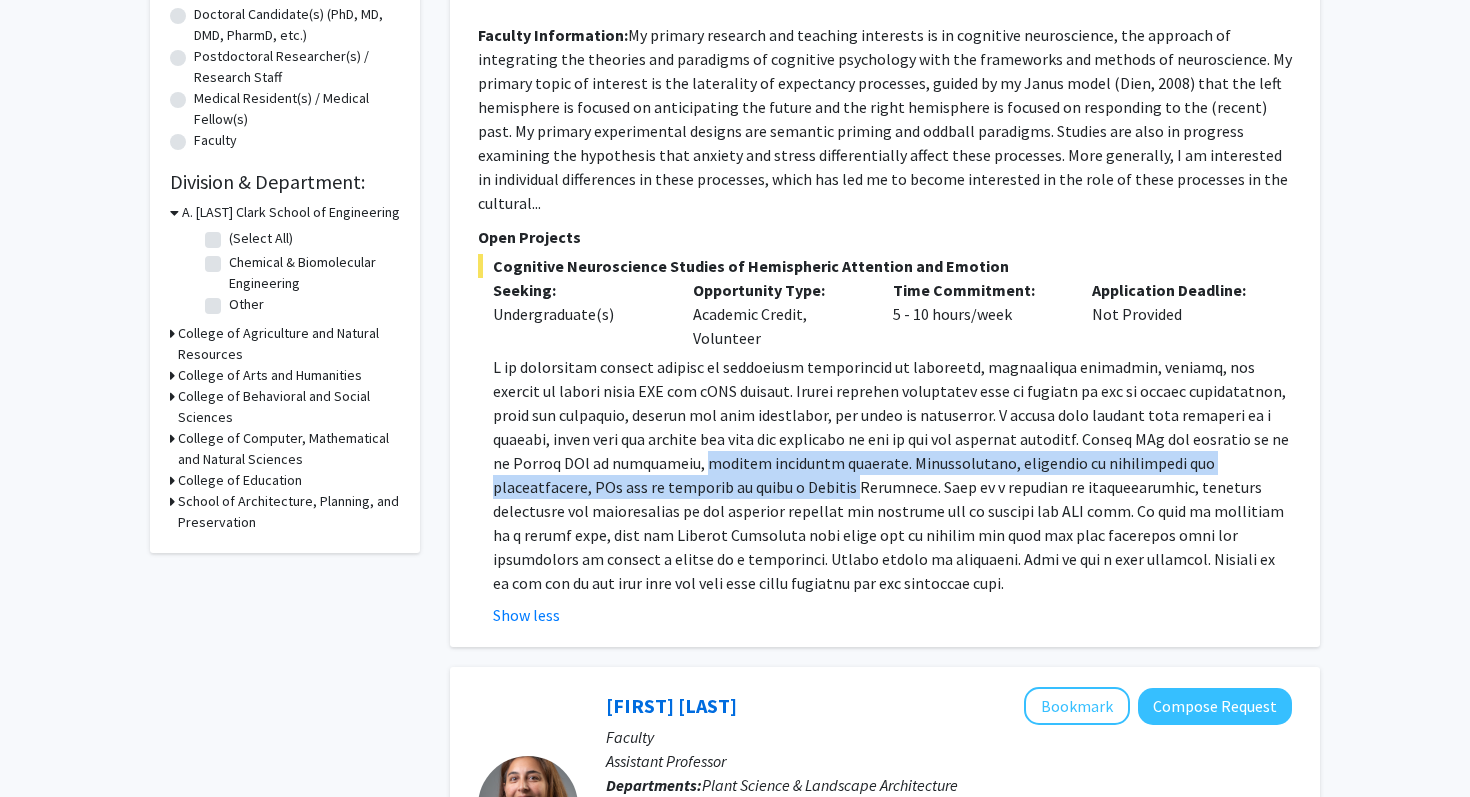 drag, startPoint x: 660, startPoint y: 444, endPoint x: 729, endPoint y: 464, distance: 71.8401 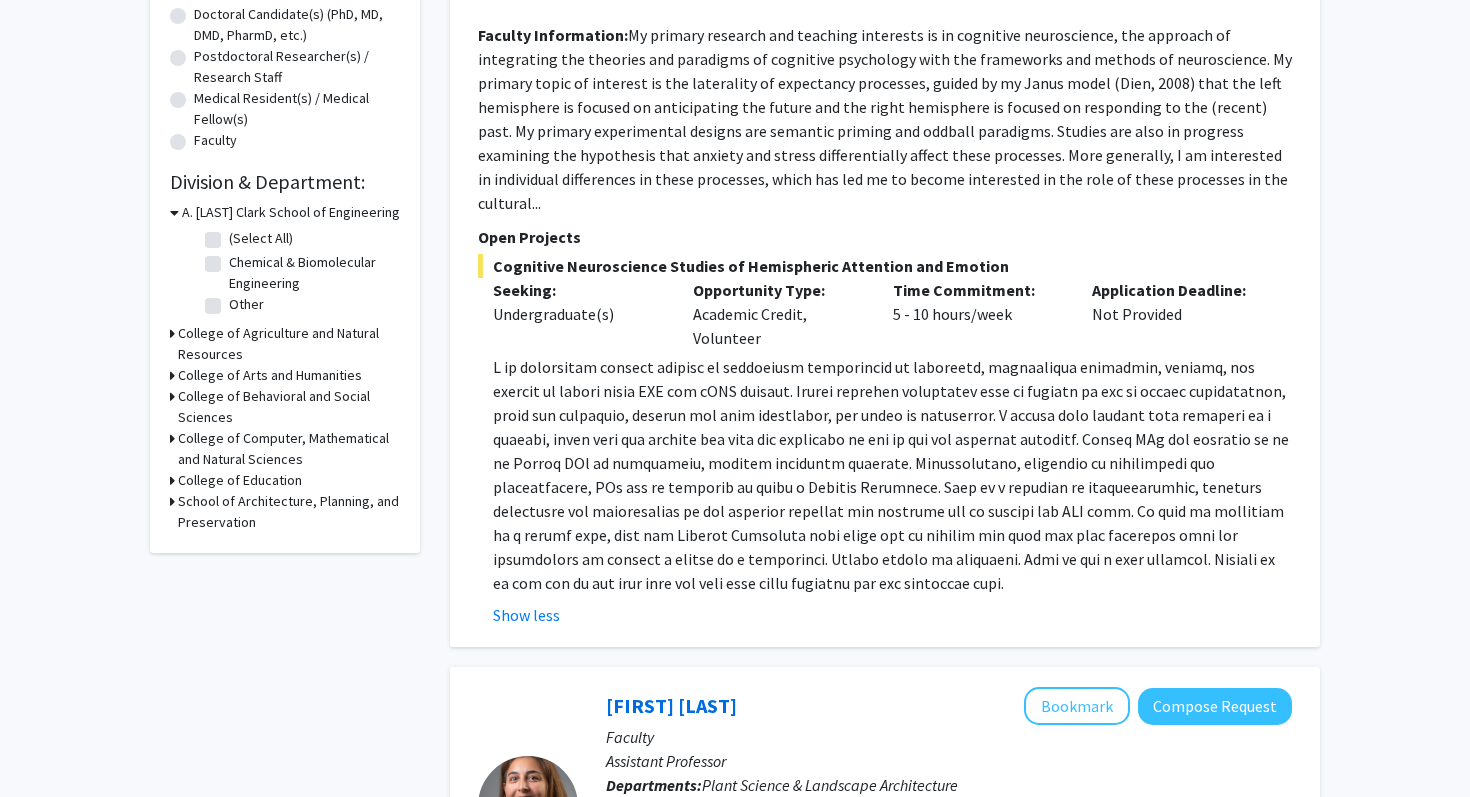 click 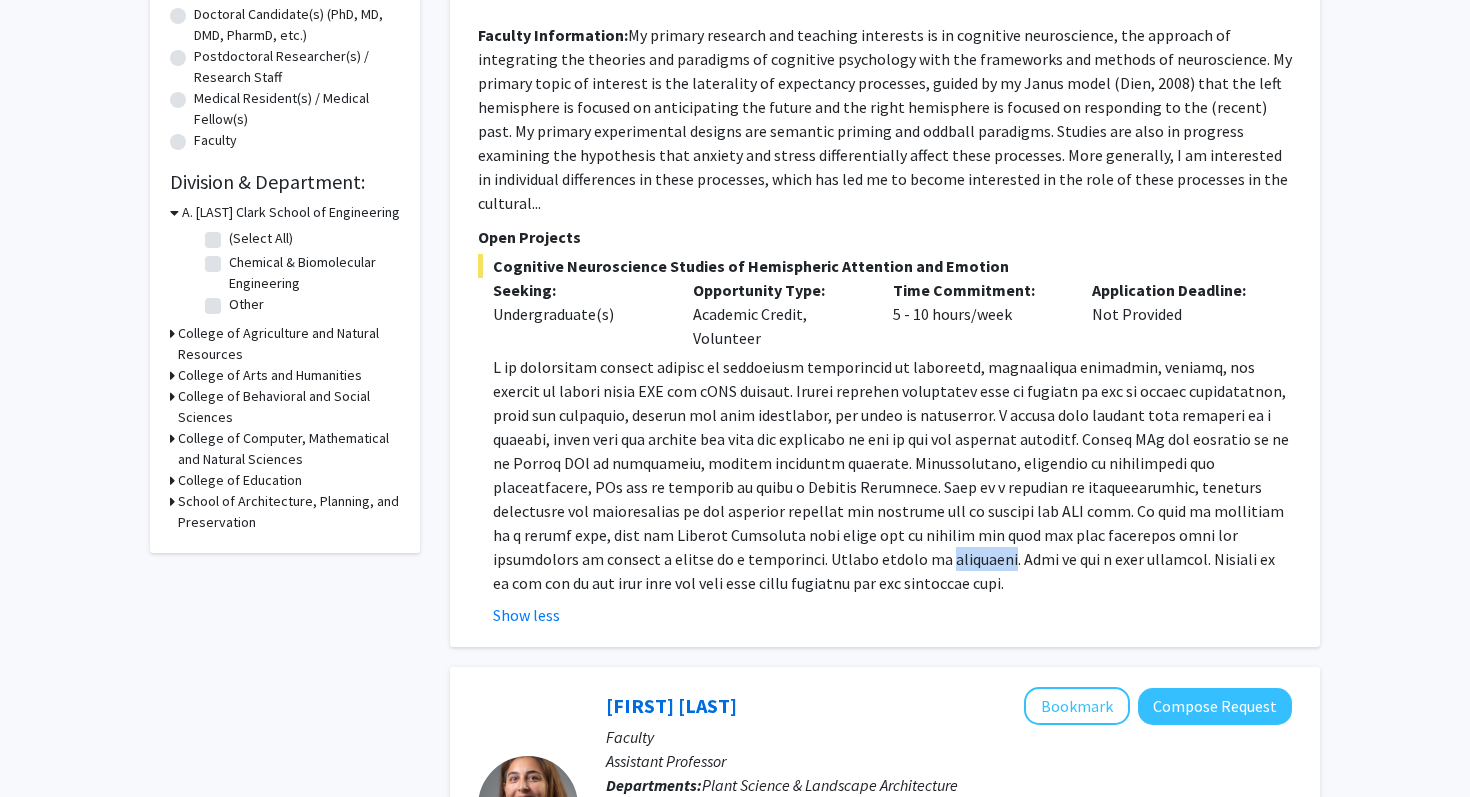 click 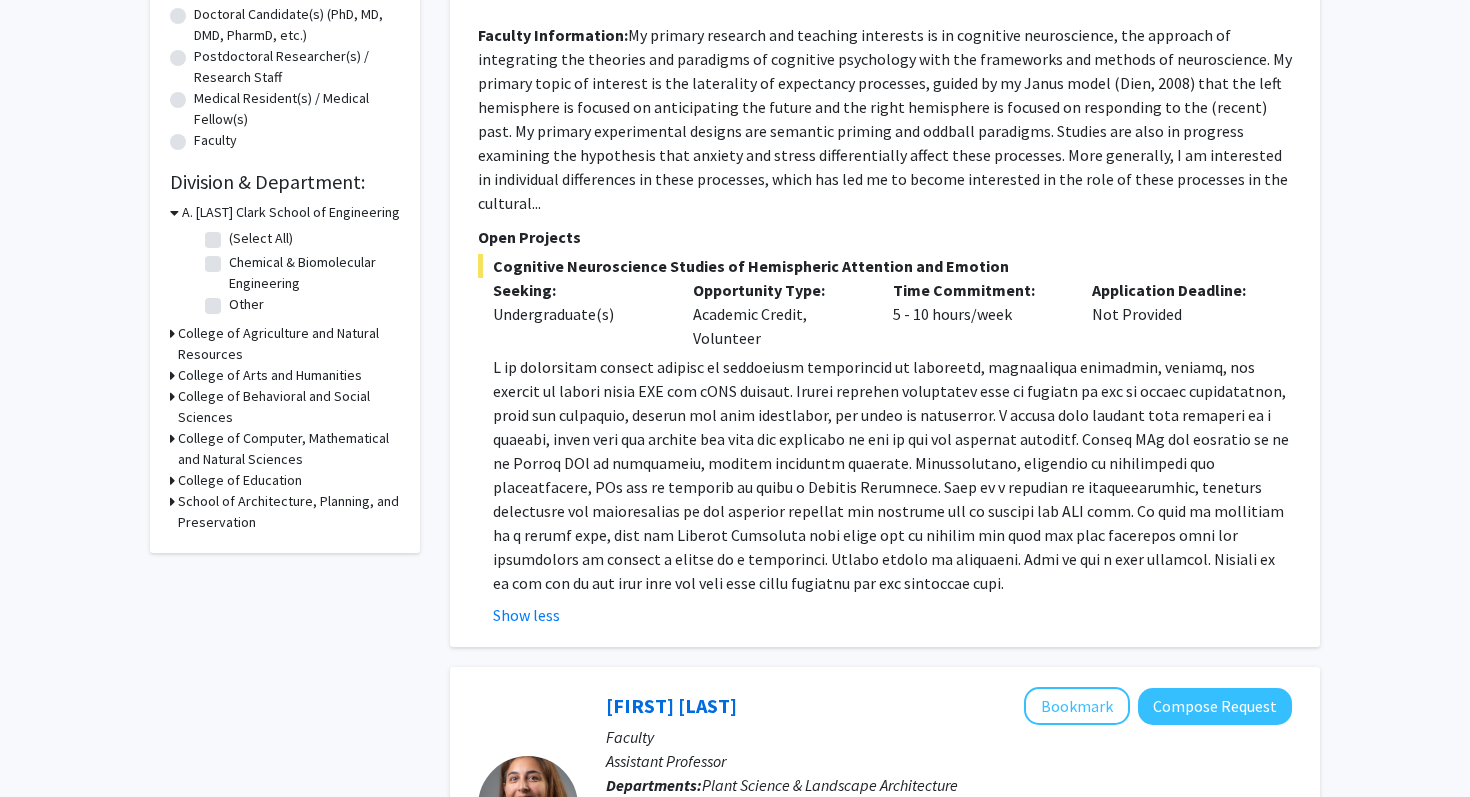 click 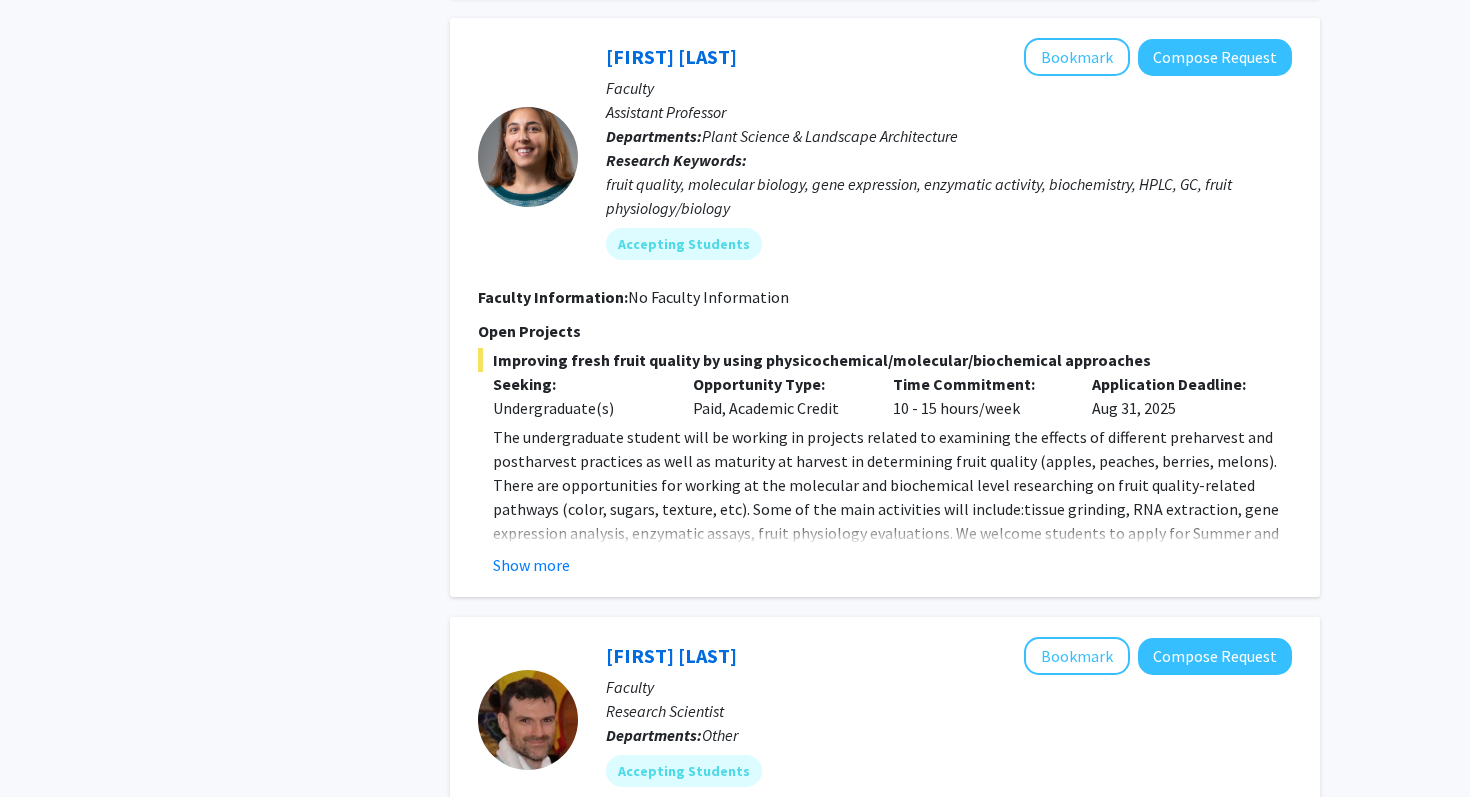 scroll, scrollTop: 1096, scrollLeft: 0, axis: vertical 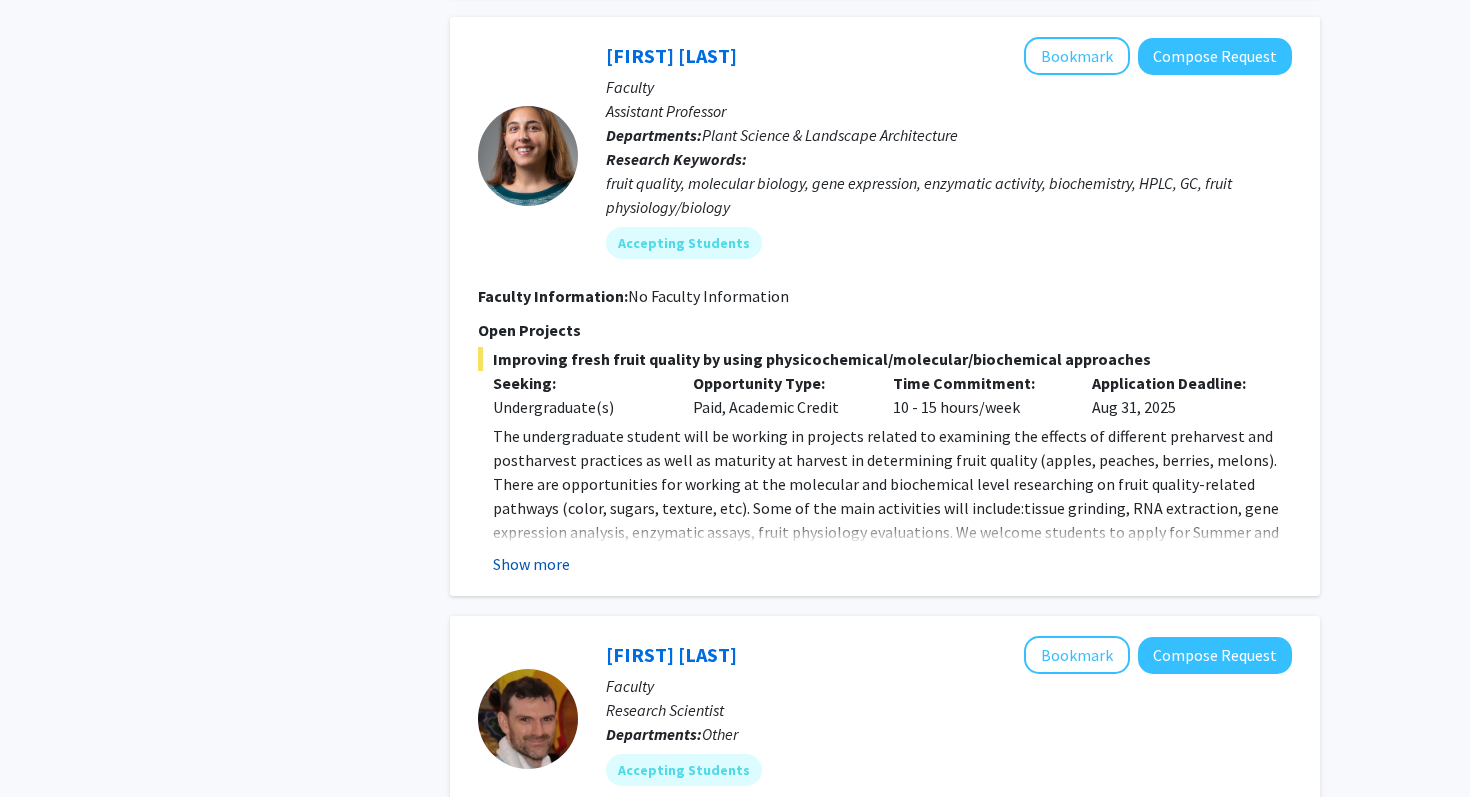 click on "Show more" 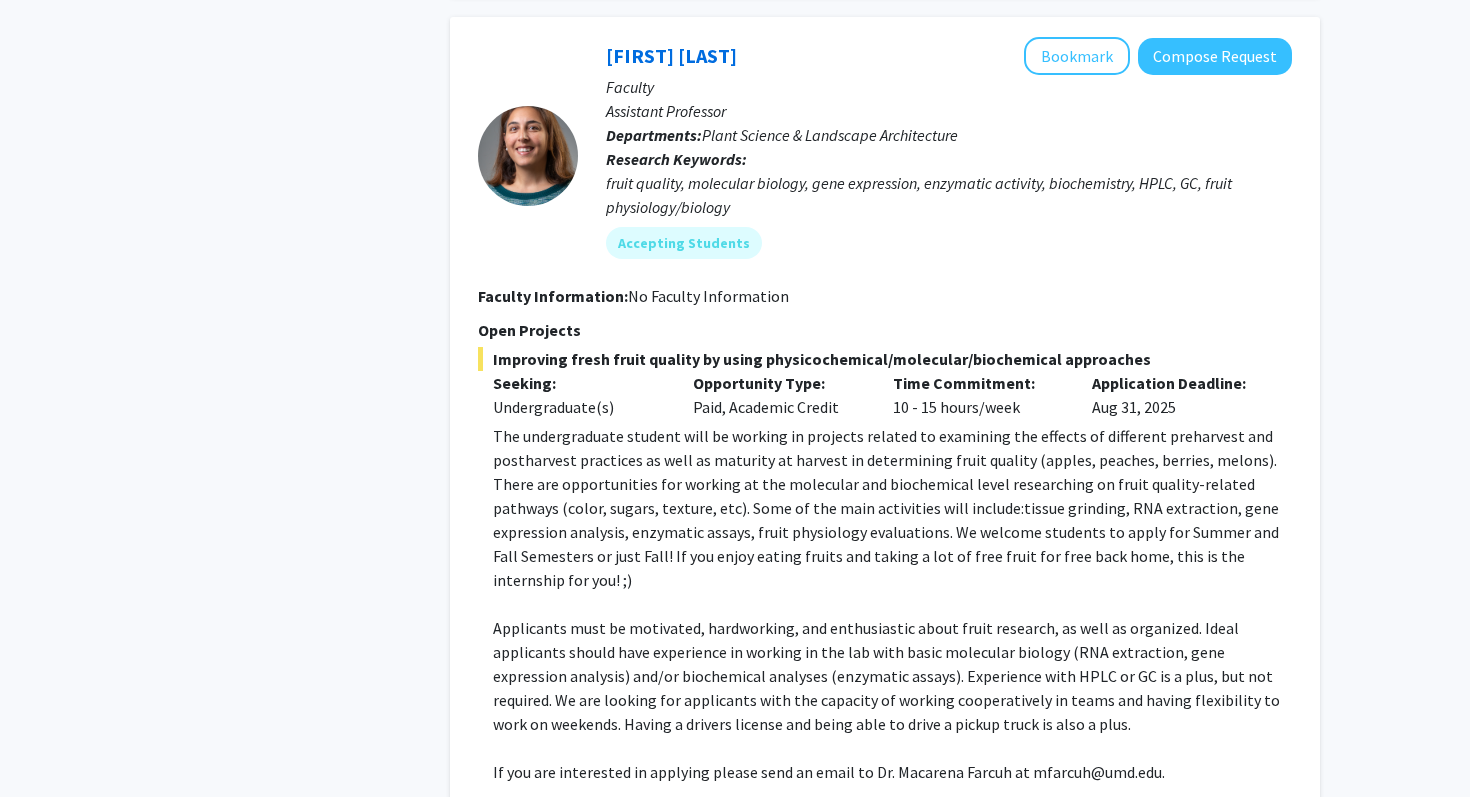 click on "The undergraduate student will be working in projects related to examining the effects of different preharvest and postharvest practices as well as maturity at harvest in determining fruit quality (apples, peaches, berries, melons). There are opportunities for working at the molecular and biochemical level researching on fruit quality-related pathways (color, sugars, texture, etc). Some of the main activities will include:tissue grinding, RNA extraction, gene expression analysis, enzymatic assays, fruit physiology evaluations. We welcome students to apply for Summer and Fall Semesters or just Fall! If you enjoy eating fruits and taking a lot of free fruit for free back home, this is the internship for you! ;)" 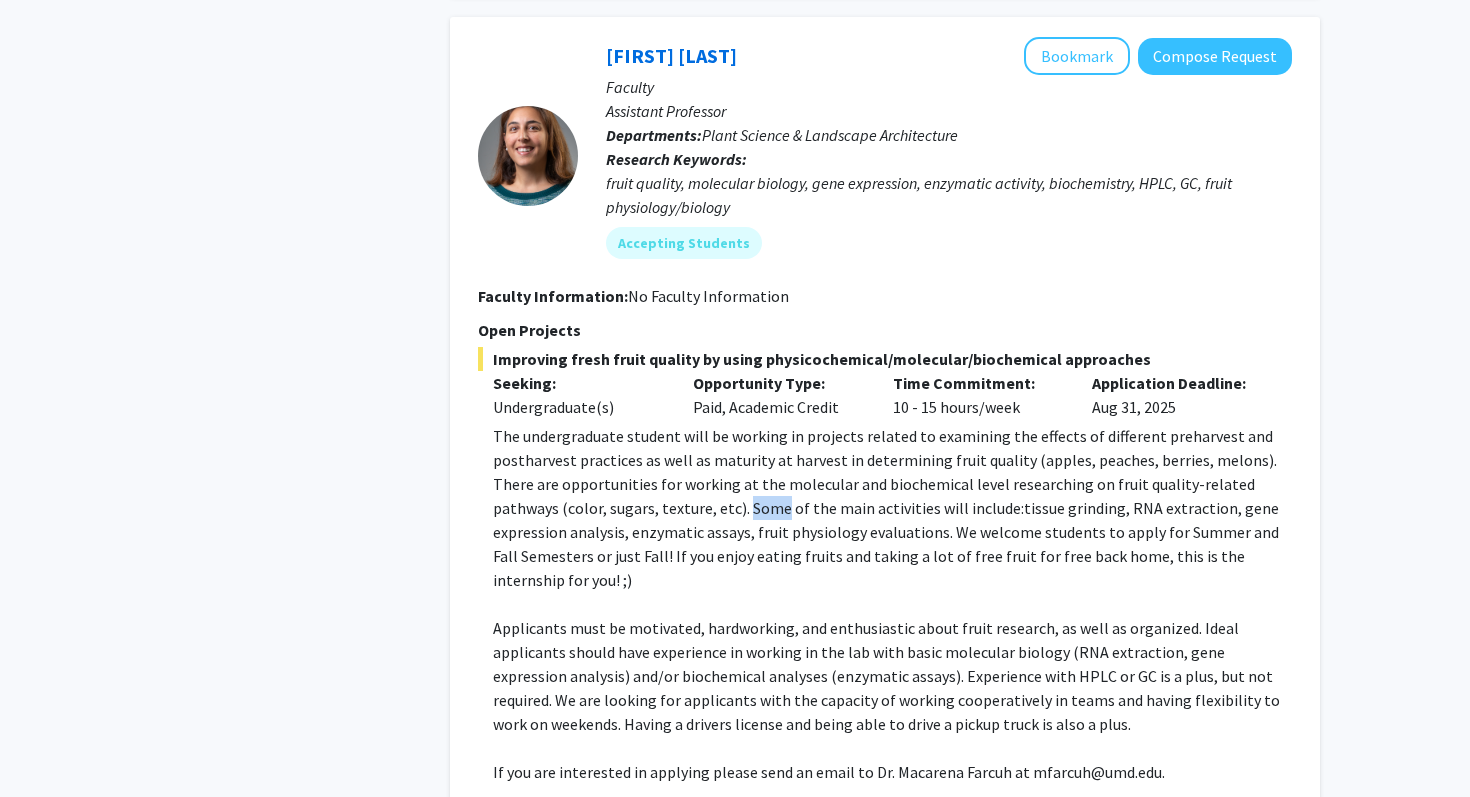 click on "The undergraduate student will be working in projects related to examining the effects of different preharvest and postharvest practices as well as maturity at harvest in determining fruit quality (apples, peaches, berries, melons). There are opportunities for working at the molecular and biochemical level researching on fruit quality-related pathways (color, sugars, texture, etc). Some of the main activities will include:tissue grinding, RNA extraction, gene expression analysis, enzymatic assays, fruit physiology evaluations. We welcome students to apply for Summer and Fall Semesters or just Fall! If you enjoy eating fruits and taking a lot of free fruit for free back home, this is the internship for you! ;)" 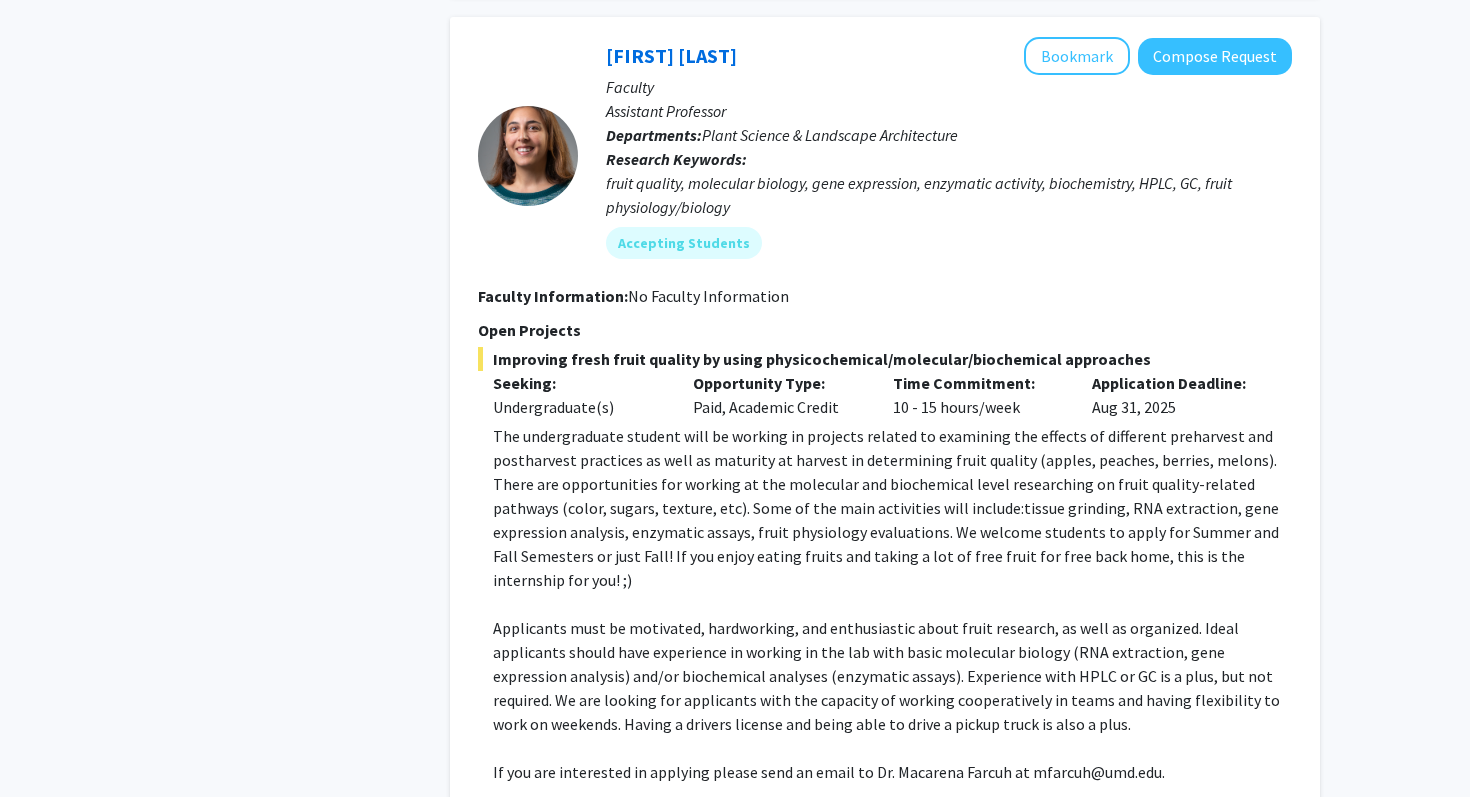 click on "The undergraduate student will be working in projects related to examining the effects of different preharvest and postharvest practices as well as maturity at harvest in determining fruit quality (apples, peaches, berries, melons). There are opportunities for working at the molecular and biochemical level researching on fruit quality-related pathways (color, sugars, texture, etc). Some of the main activities will include:tissue grinding, RNA extraction, gene expression analysis, enzymatic assays, fruit physiology evaluations. We welcome students to apply for Summer and Fall Semesters or just Fall! If you enjoy eating fruits and taking a lot of free fruit for free back home, this is the internship for you! ;)" 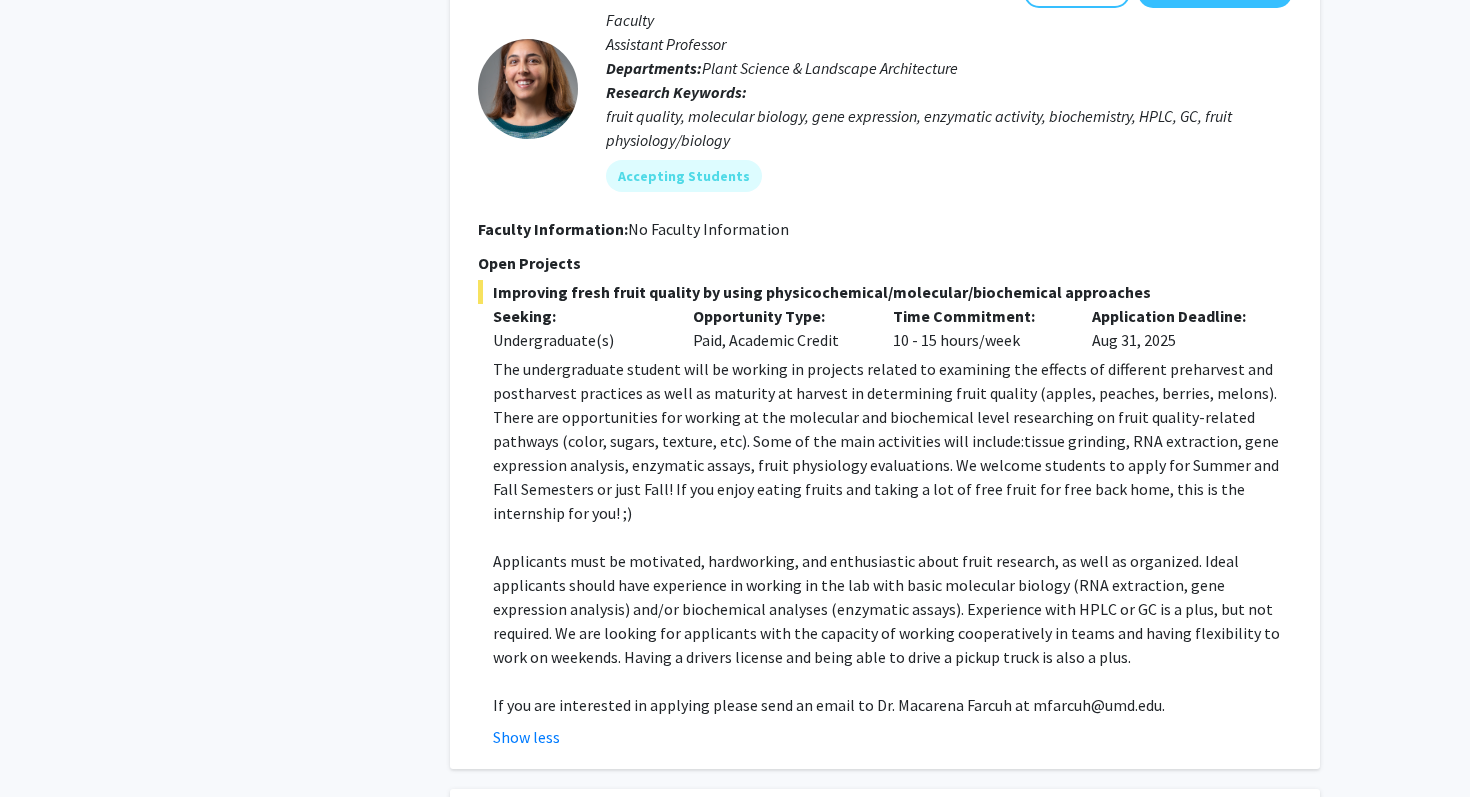 scroll, scrollTop: 1167, scrollLeft: 0, axis: vertical 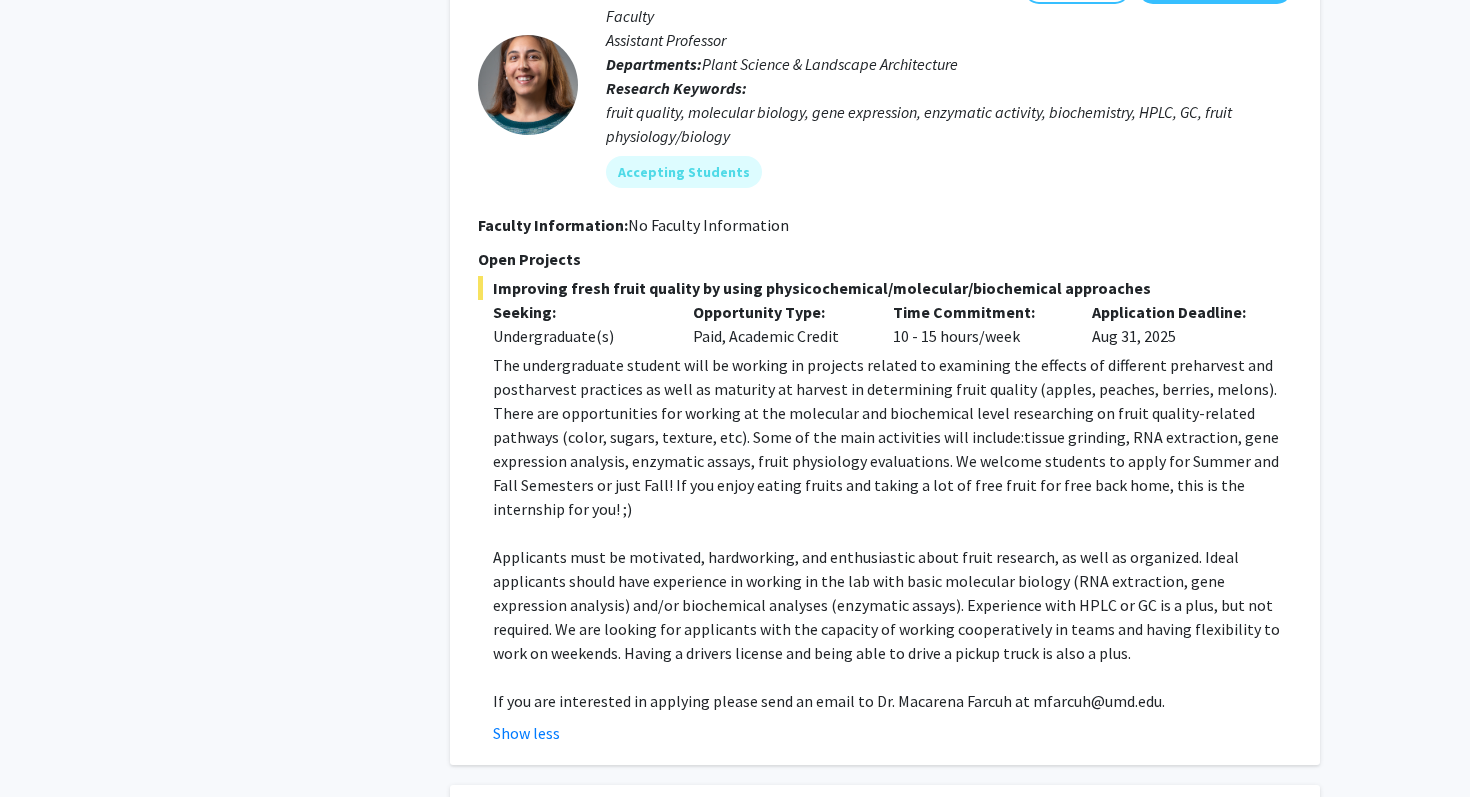 click on "The undergraduate student will be working in projects related to examining the effects of different preharvest and postharvest practices as well as maturity at harvest in determining fruit quality (apples, peaches, berries, melons). There are opportunities for working at the molecular and biochemical level researching on fruit quality-related pathways (color, sugars, texture, etc). Some of the main activities will include:tissue grinding, RNA extraction, gene expression analysis, enzymatic assays, fruit physiology evaluations. We welcome students to apply for Summer and Fall Semesters or just Fall! If you enjoy eating fruits and taking a lot of free fruit for free back home, this is the internship for you! ;)" 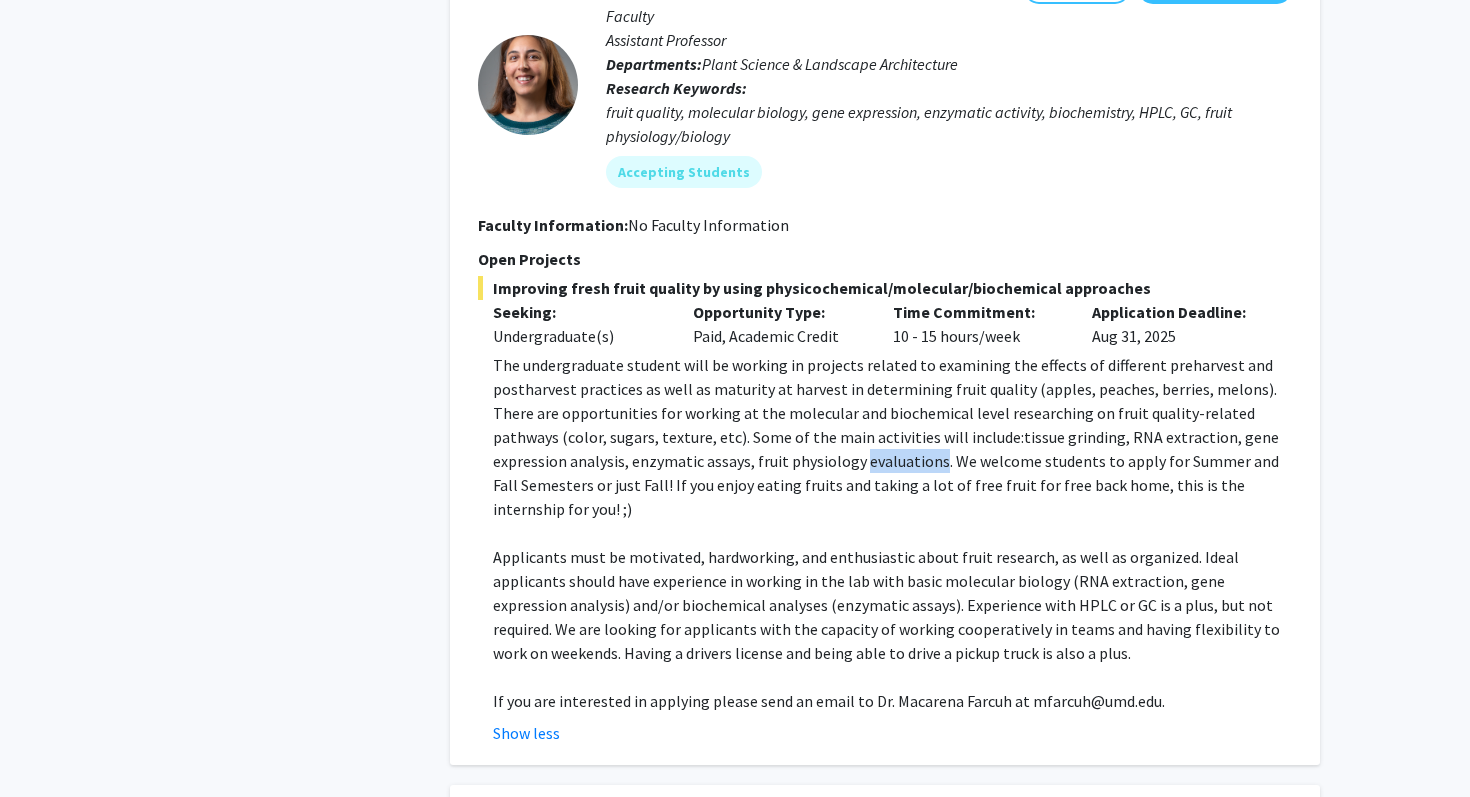 click on "The undergraduate student will be working in projects related to examining the effects of different preharvest and postharvest practices as well as maturity at harvest in determining fruit quality (apples, peaches, berries, melons). There are opportunities for working at the molecular and biochemical level researching on fruit quality-related pathways (color, sugars, texture, etc). Some of the main activities will include:tissue grinding, RNA extraction, gene expression analysis, enzymatic assays, fruit physiology evaluations. We welcome students to apply for Summer and Fall Semesters or just Fall! If you enjoy eating fruits and taking a lot of free fruit for free back home, this is the internship for you! ;)" 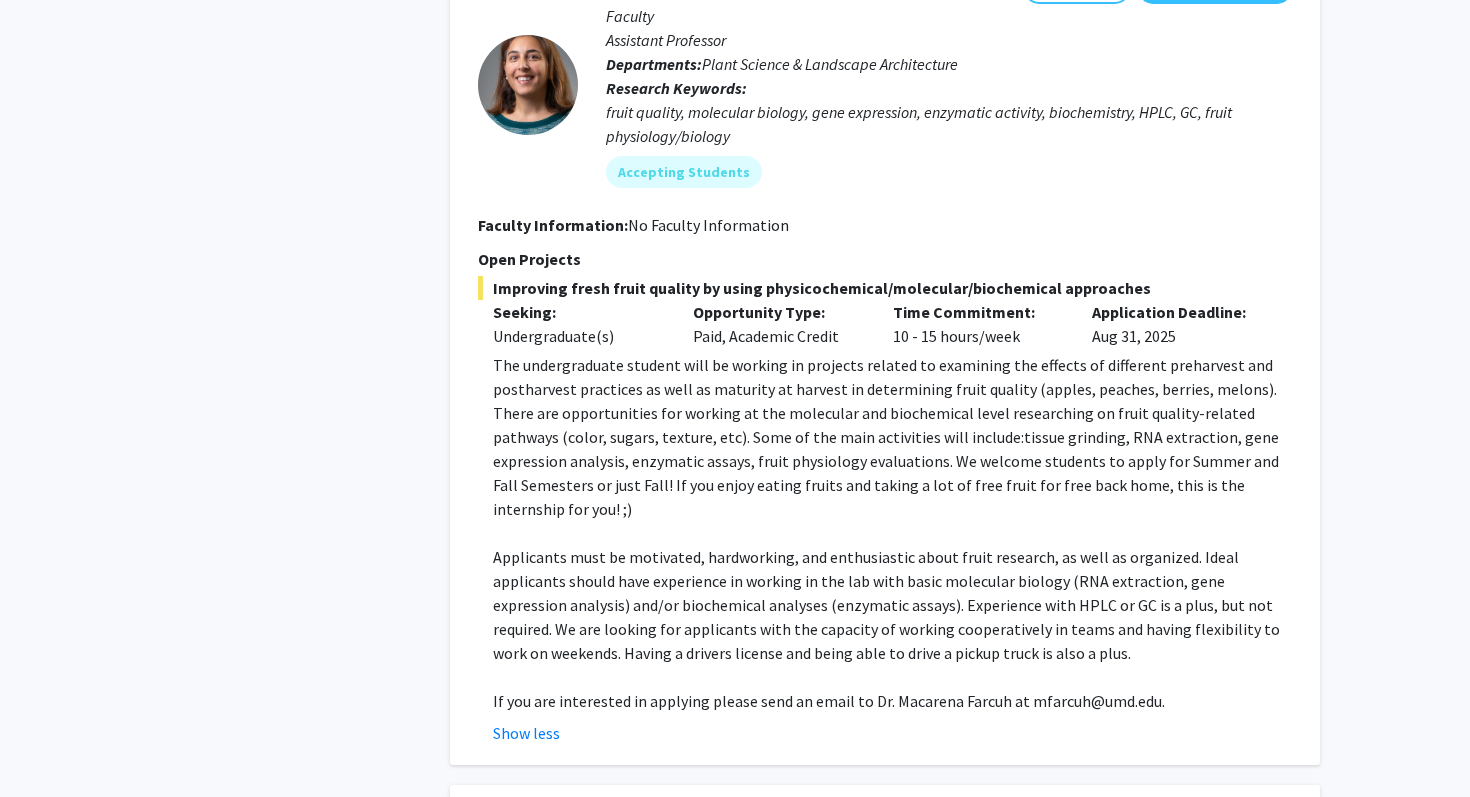 click on "Applicants must be motivated, hardworking, and enthusiastic about fruit research, as well as organized. Ideal applicants should have experience in working in the lab with basic molecular biology (RNA extraction, gene expression analysis) and/or biochemical analyses (enzymatic assays). Experience with HPLC or GC is a plus, but not required. We are looking for applicants with the capacity of working cooperatively in teams and having flexibility to work on weekends. Having a drivers license and being able to drive a pickup truck is also a plus." 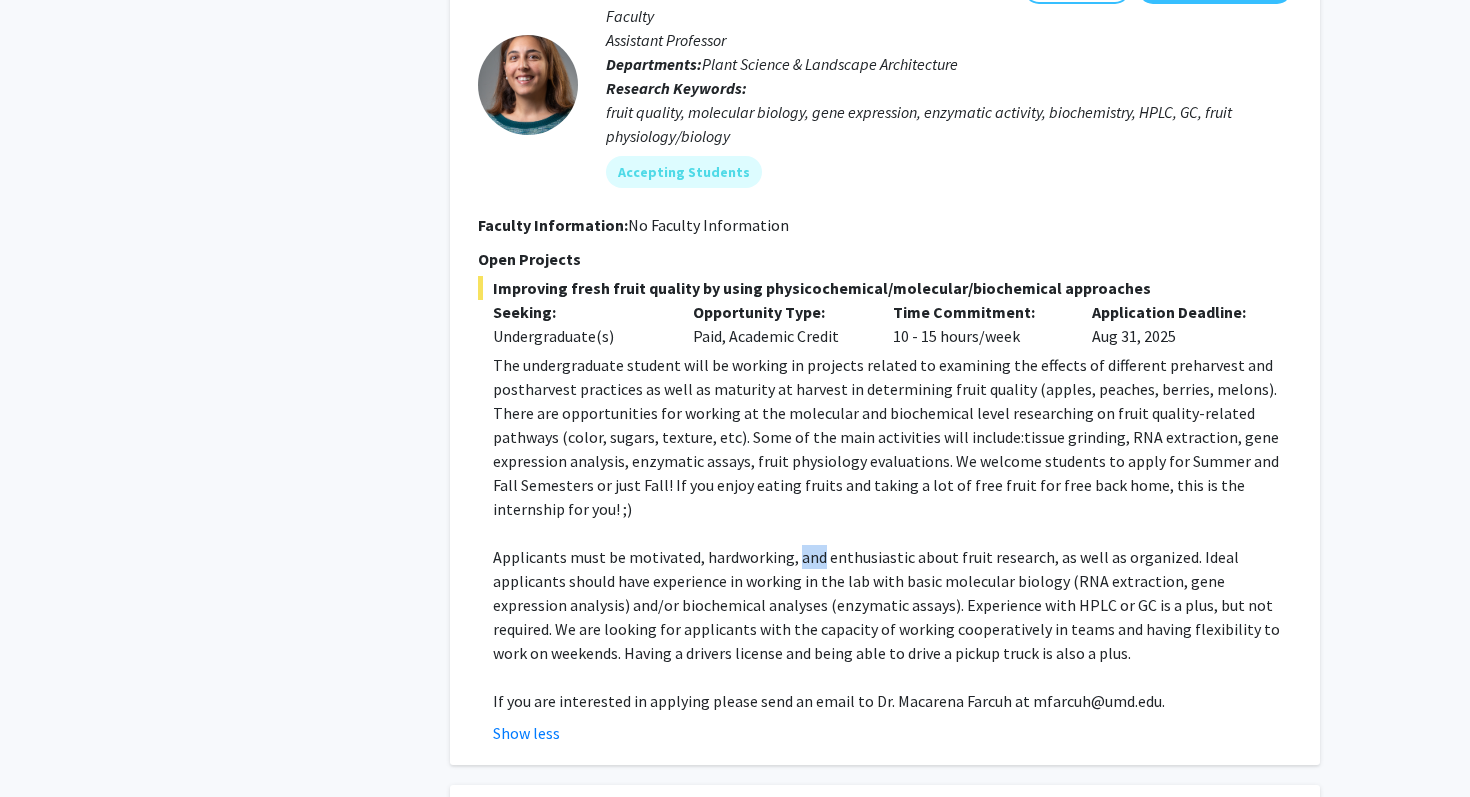 click on "Applicants must be motivated, hardworking, and enthusiastic about fruit research, as well as organized. Ideal applicants should have experience in working in the lab with basic molecular biology (RNA extraction, gene expression analysis) and/or biochemical analyses (enzymatic assays). Experience with HPLC or GC is a plus, but not required. We are looking for applicants with the capacity of working cooperatively in teams and having flexibility to work on weekends. Having a drivers license and being able to drive a pickup truck is also a plus." 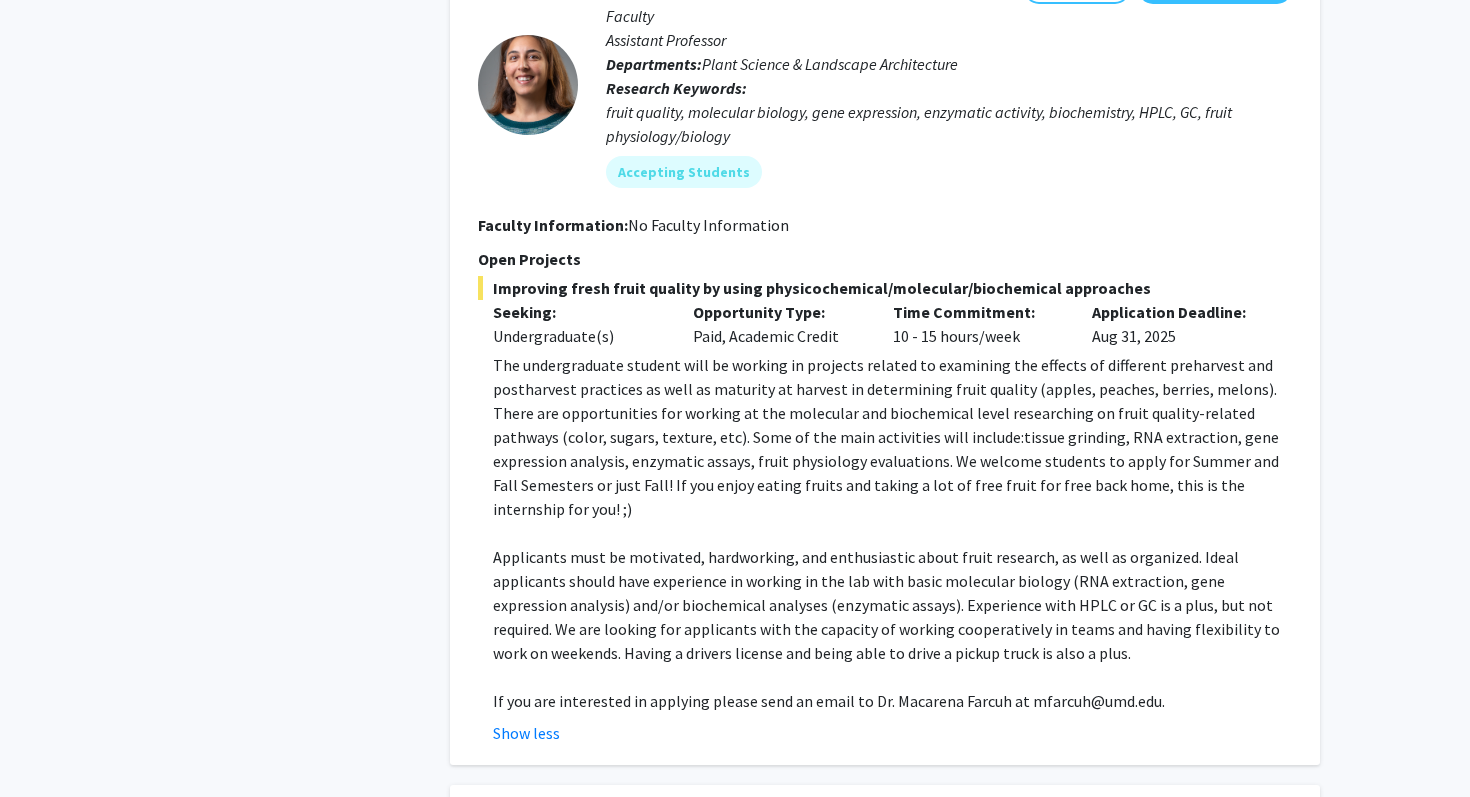 click on "Applicants must be motivated, hardworking, and enthusiastic about fruit research, as well as organized. Ideal applicants should have experience in working in the lab with basic molecular biology (RNA extraction, gene expression analysis) and/or biochemical analyses (enzymatic assays). Experience with HPLC or GC is a plus, but not required. We are looking for applicants with the capacity of working cooperatively in teams and having flexibility to work on weekends. Having a drivers license and being able to drive a pickup truck is also a plus." 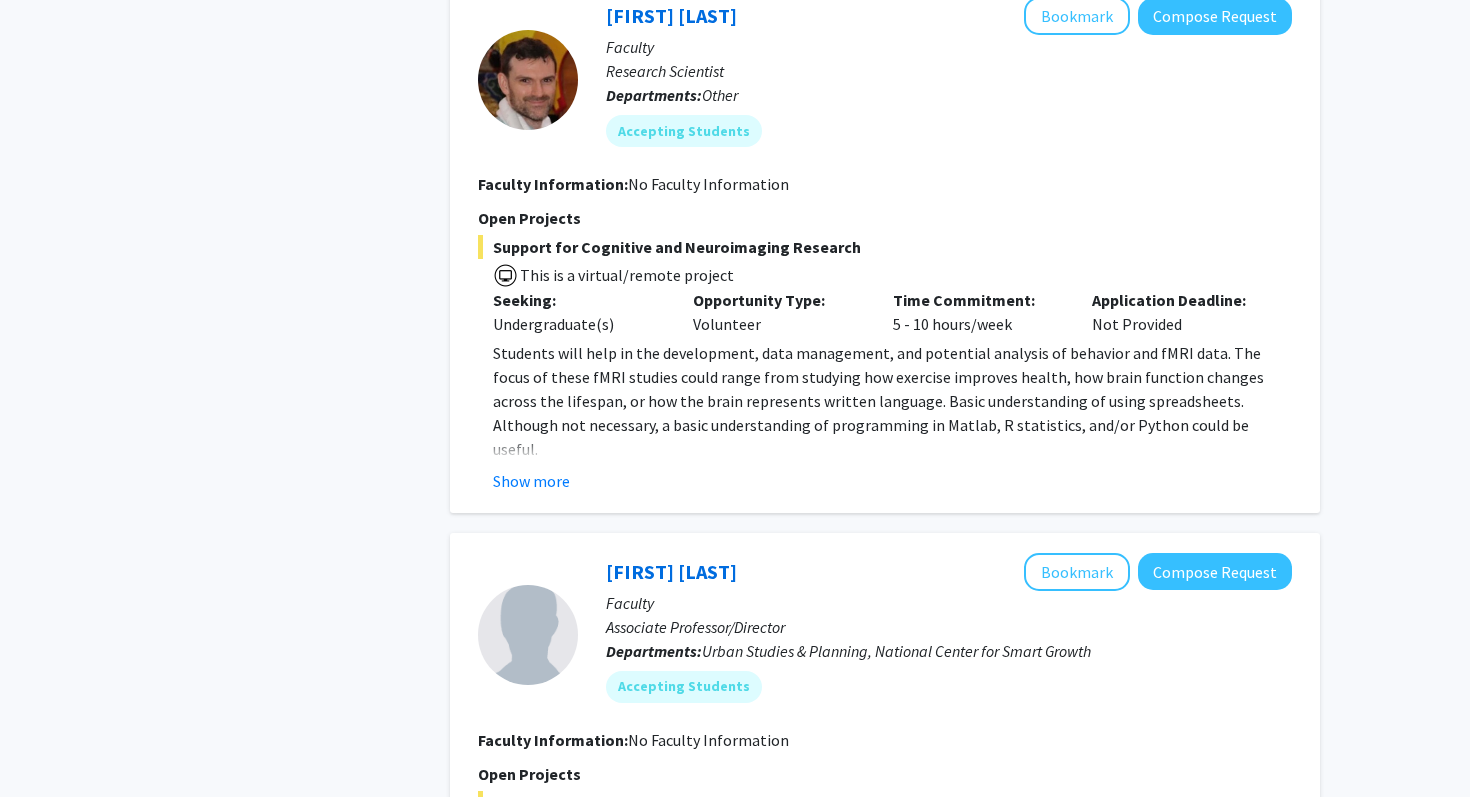 scroll, scrollTop: 1976, scrollLeft: 0, axis: vertical 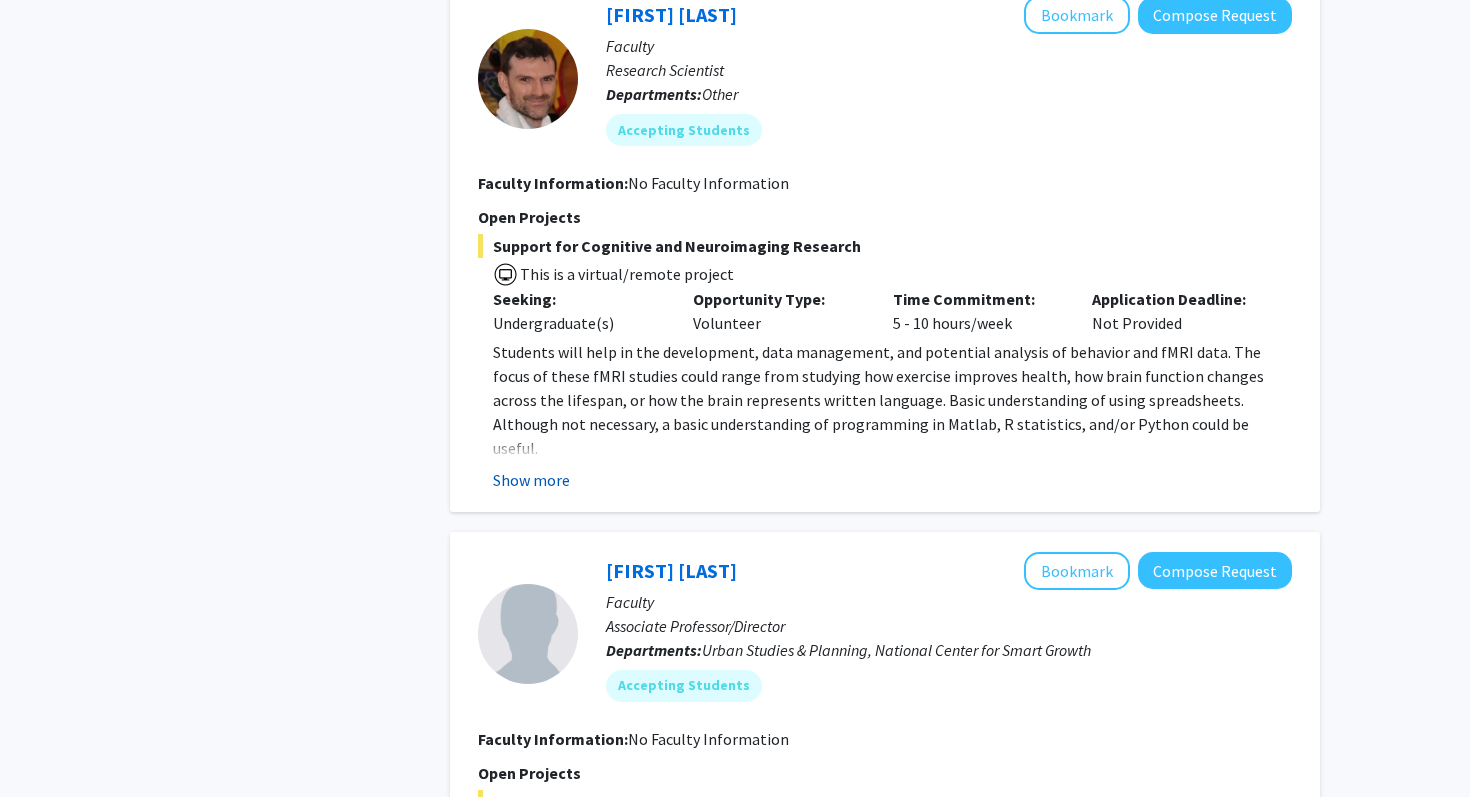 click on "Show more" 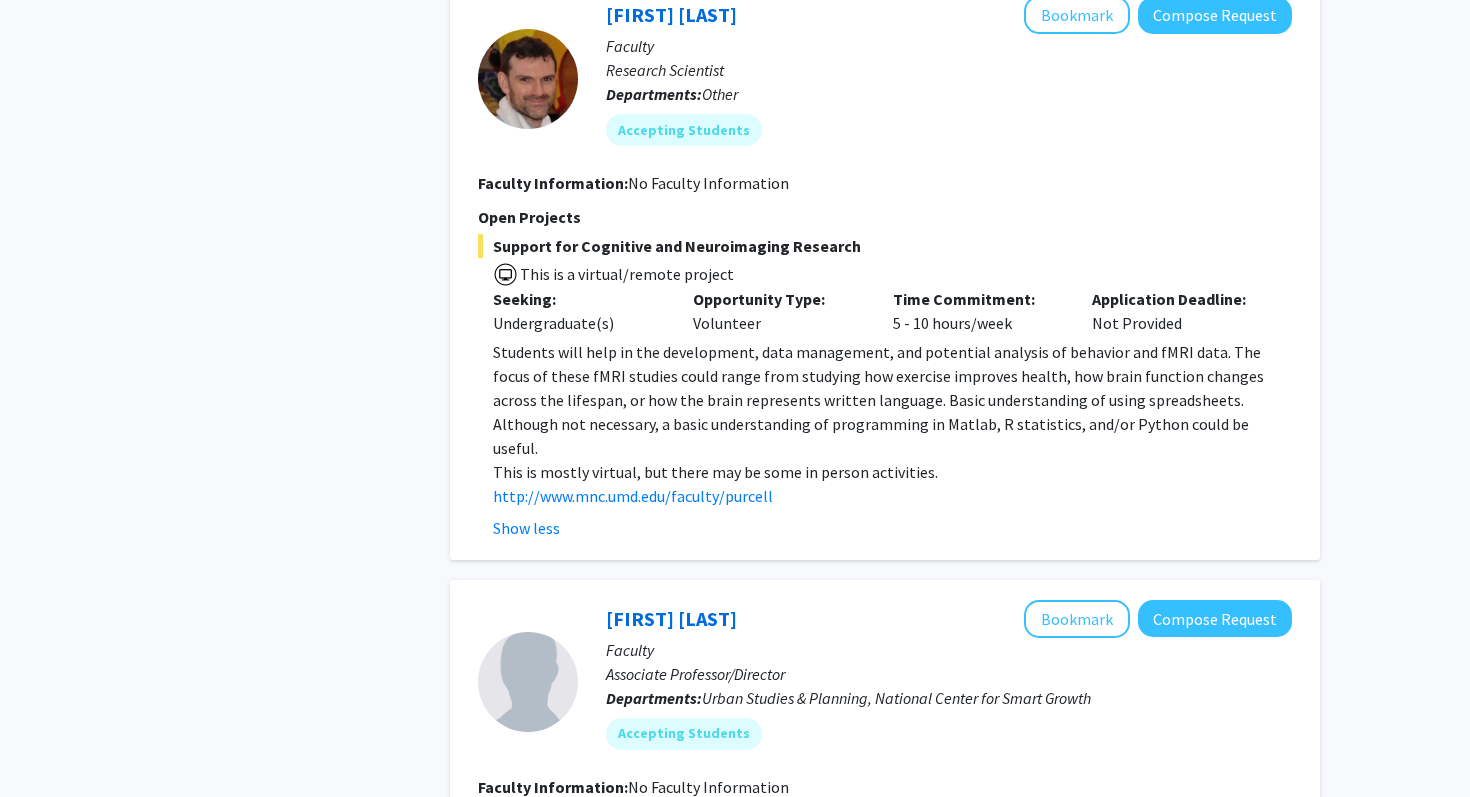 click on "This is mostly virtual, but there may be some in person activities." 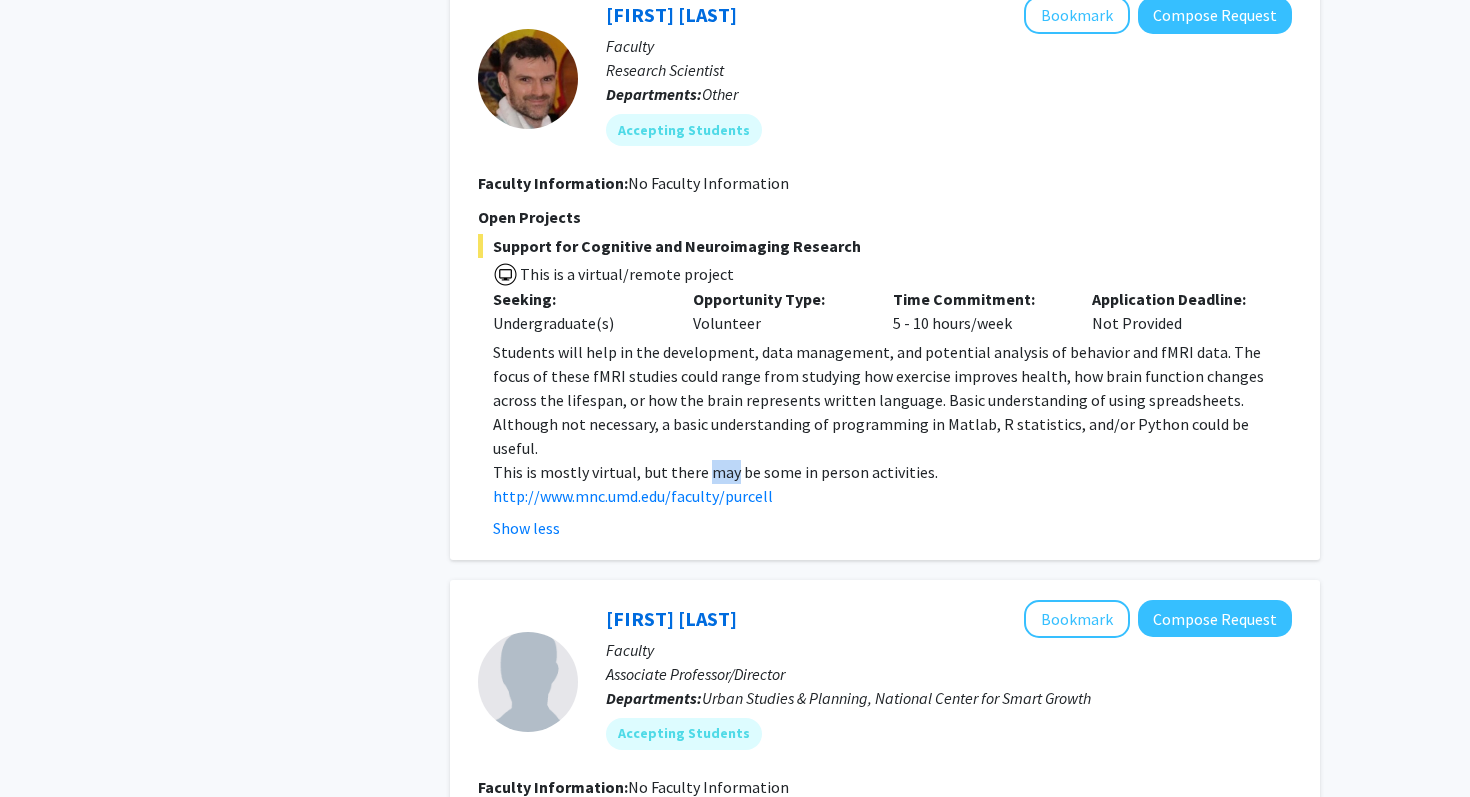 click on "This is mostly virtual, but there may be some in person activities." 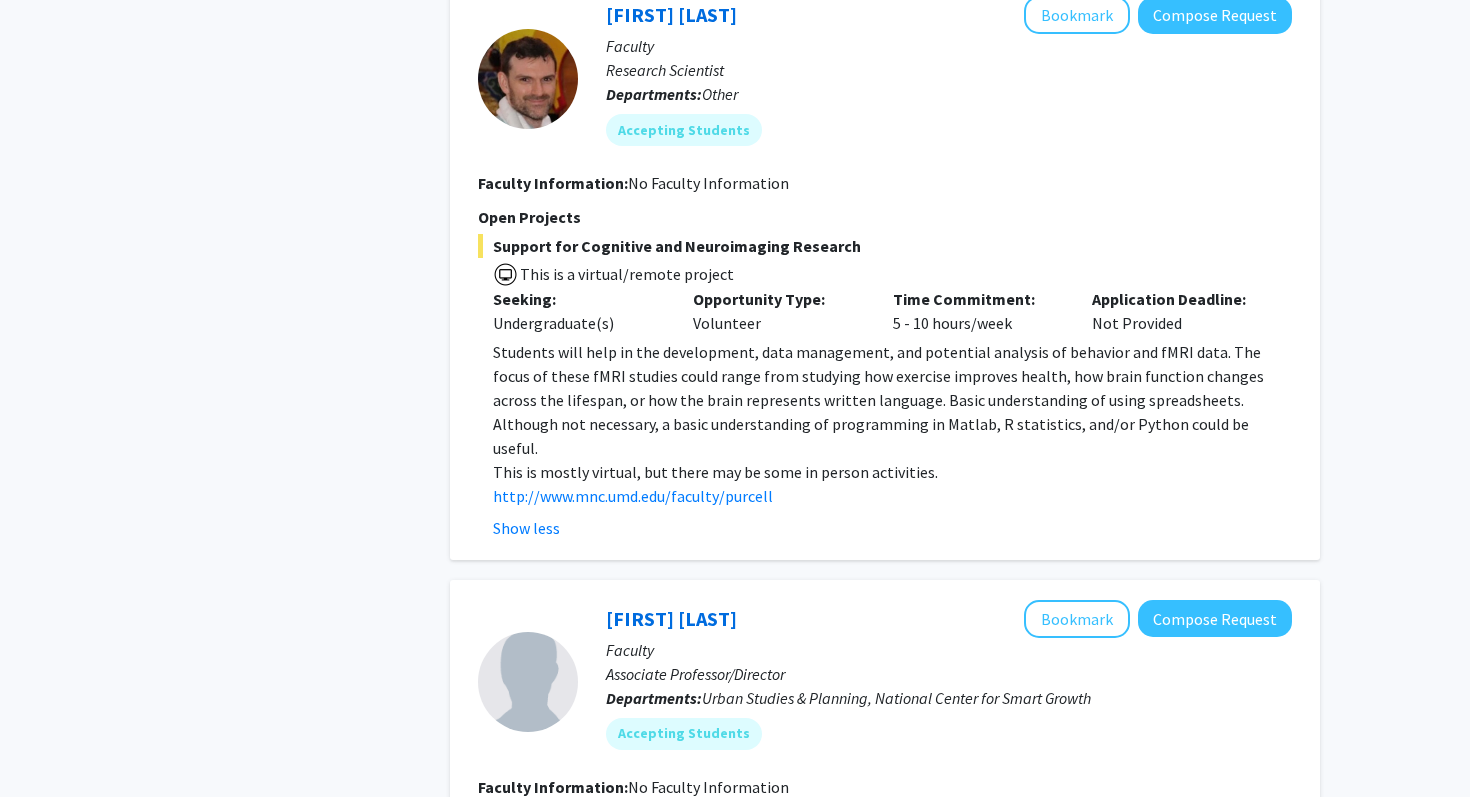 click on "Students will help in the development, data management, and potential analysis of behavior and fMRI data. The focus of these fMRI studies could range from studying how exercise improves health, how brain function changes across the lifespan, or how the brain represents written language. Basic understanding of using spreadsheets. Although not necessary, a basic understanding of programming in Matlab, R statistics, and/or Python could be useful." 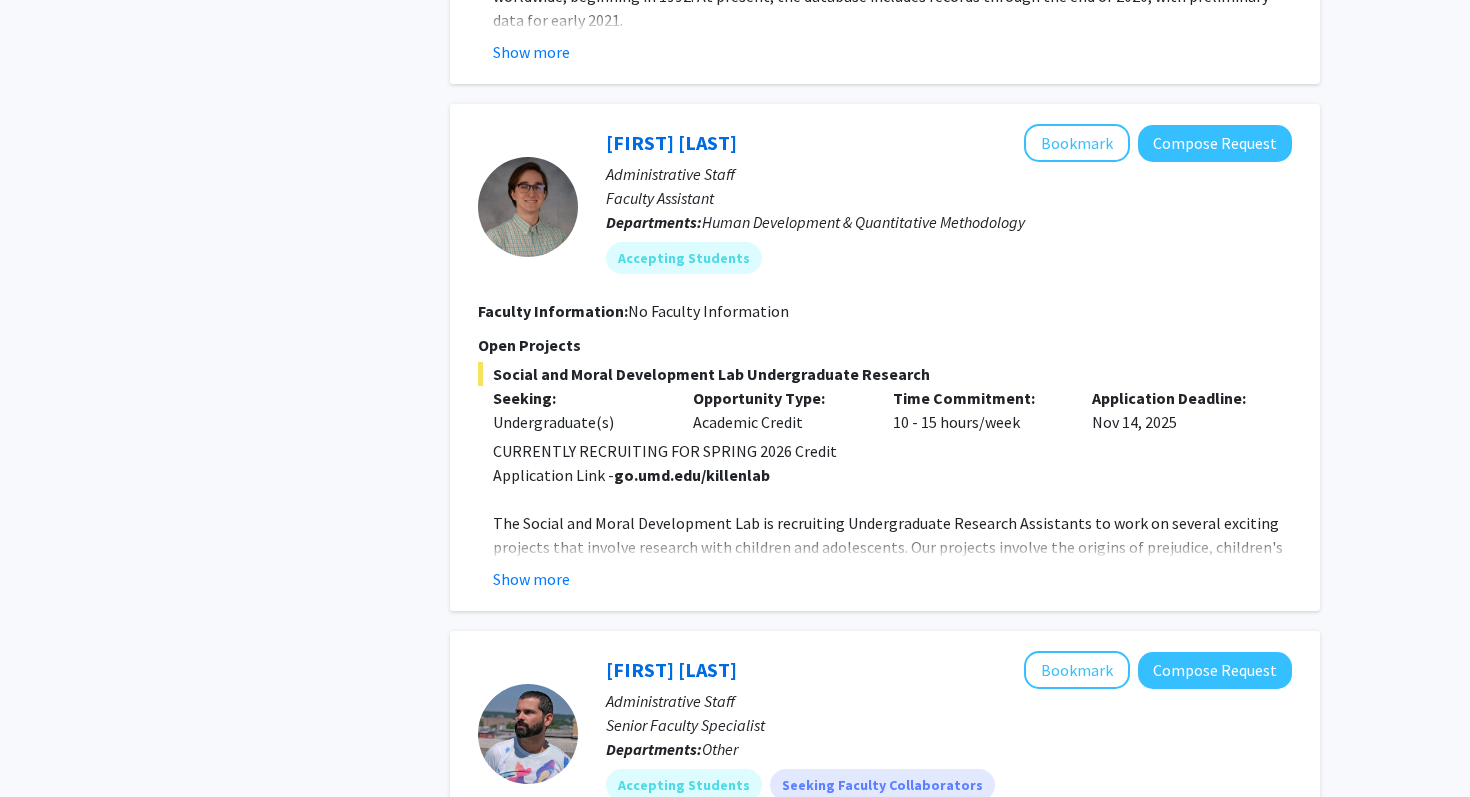 scroll, scrollTop: 3884, scrollLeft: 0, axis: vertical 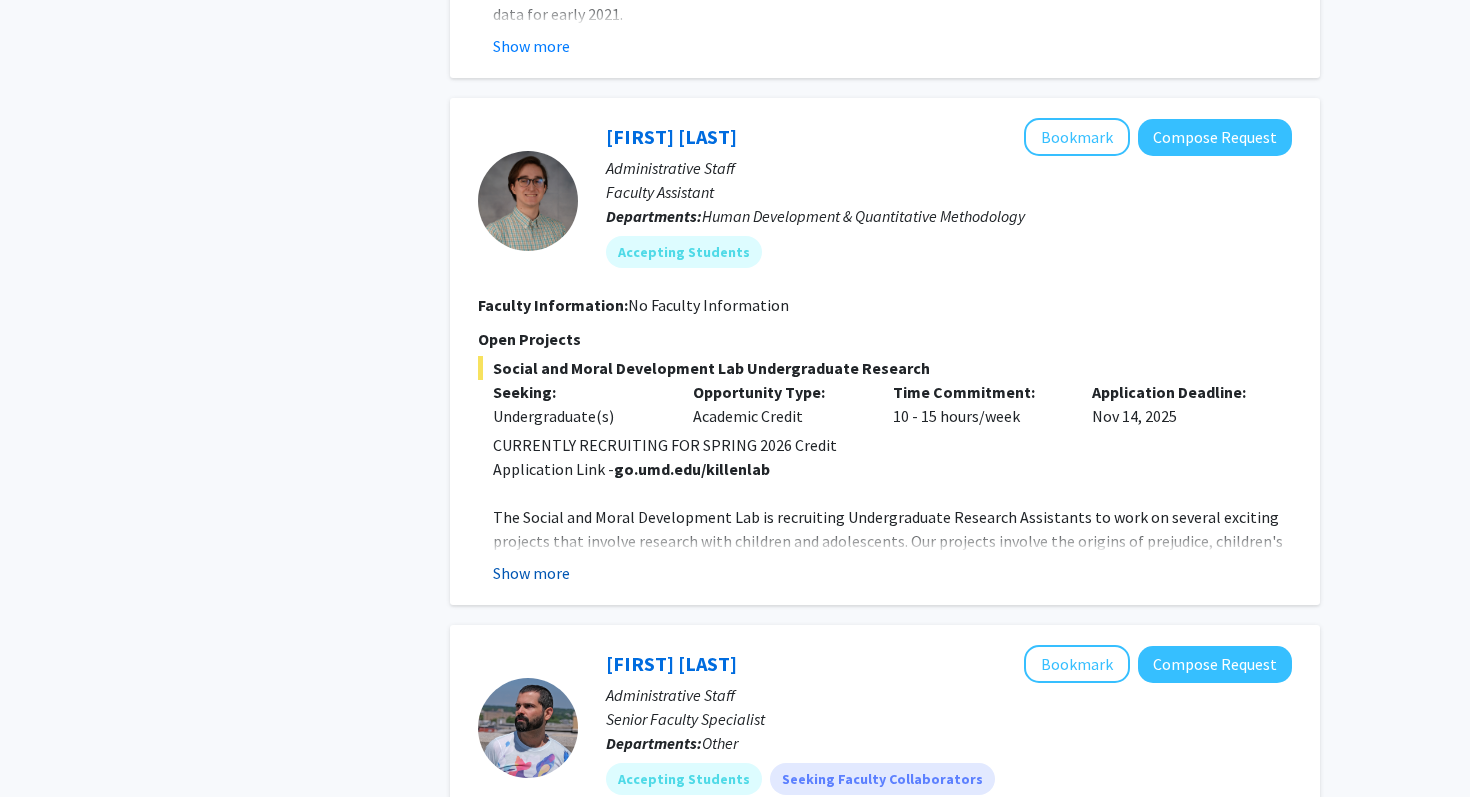 click on "Show more" 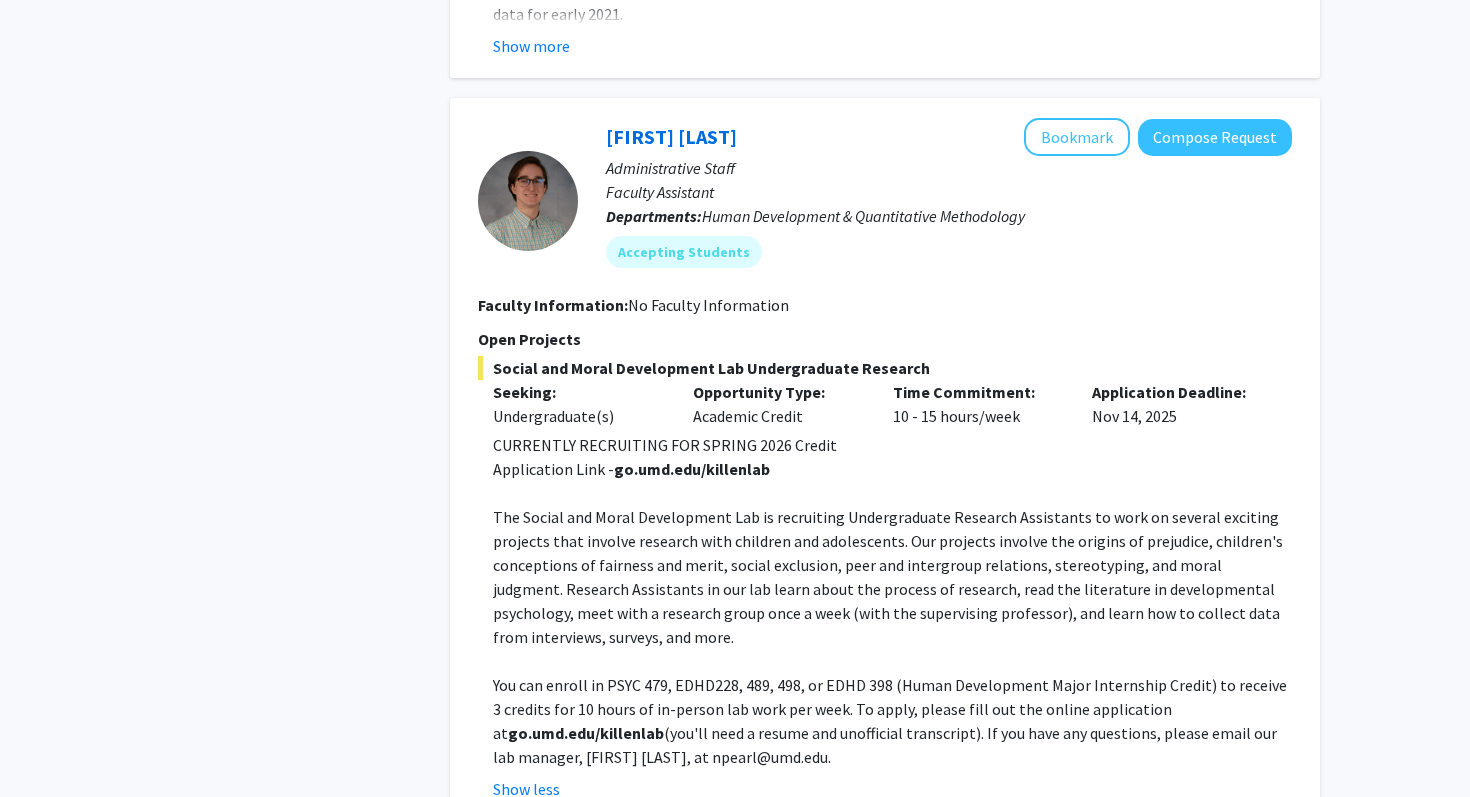 click on "The Social and Moral Development Lab is recruiting Undergraduate Research Assistants to work on several exciting projects that involve research with children and adolescents. Our projects involve the origins of prejudice, children's conceptions of fairness and merit, social exclusion, peer and intergroup relations, stereotyping, and moral judgment. Research Assistants in our lab learn about the process of research, read the literature in developmental psychology, meet with a research group once a week (with the supervising professor), and learn how to collect data from interviews, surveys, and more." 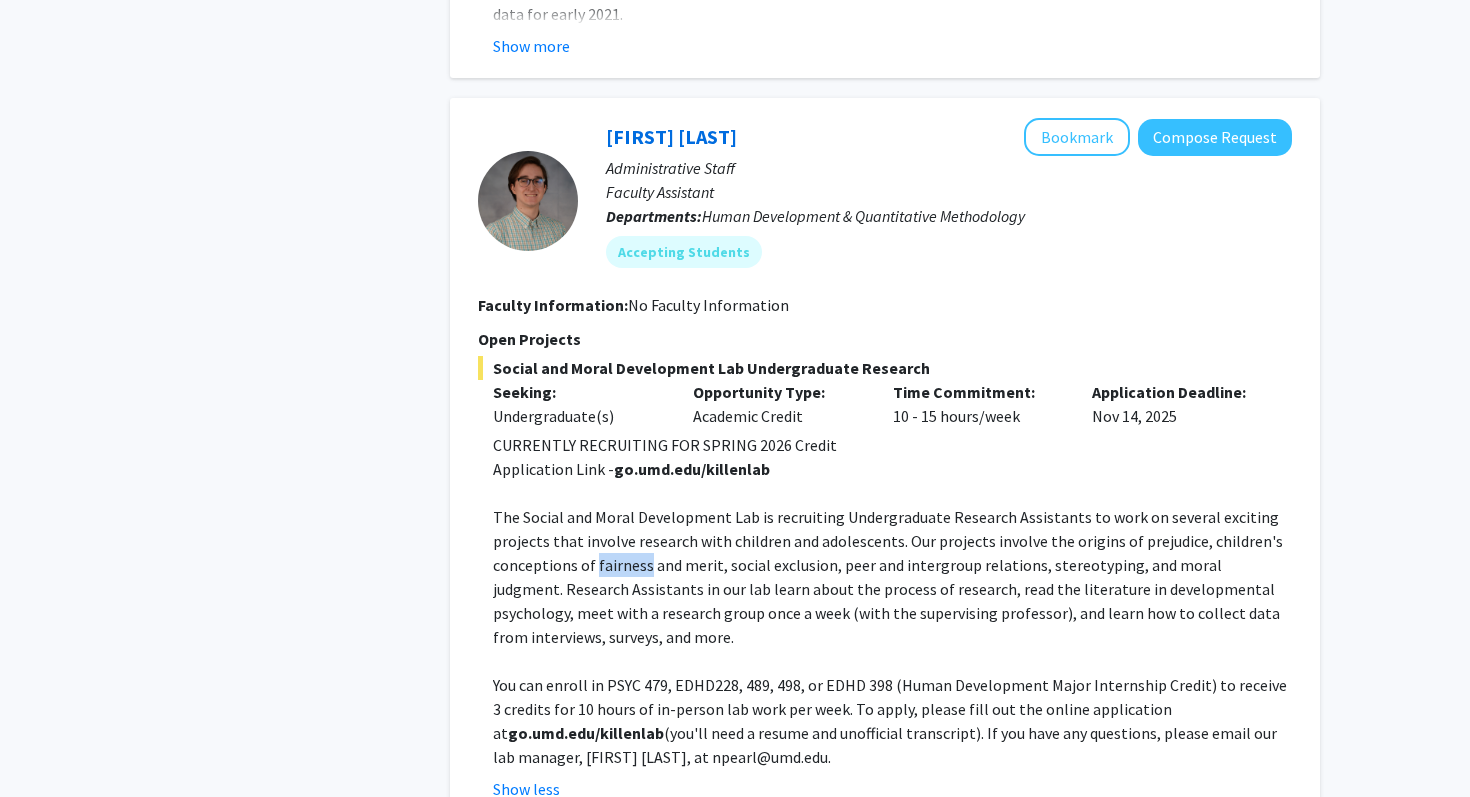 click on "The Social and Moral Development Lab is recruiting Undergraduate Research Assistants to work on several exciting projects that involve research with children and adolescents. Our projects involve the origins of prejudice, children's conceptions of fairness and merit, social exclusion, peer and intergroup relations, stereotyping, and moral judgment. Research Assistants in our lab learn about the process of research, read the literature in developmental psychology, meet with a research group once a week (with the supervising professor), and learn how to collect data from interviews, surveys, and more." 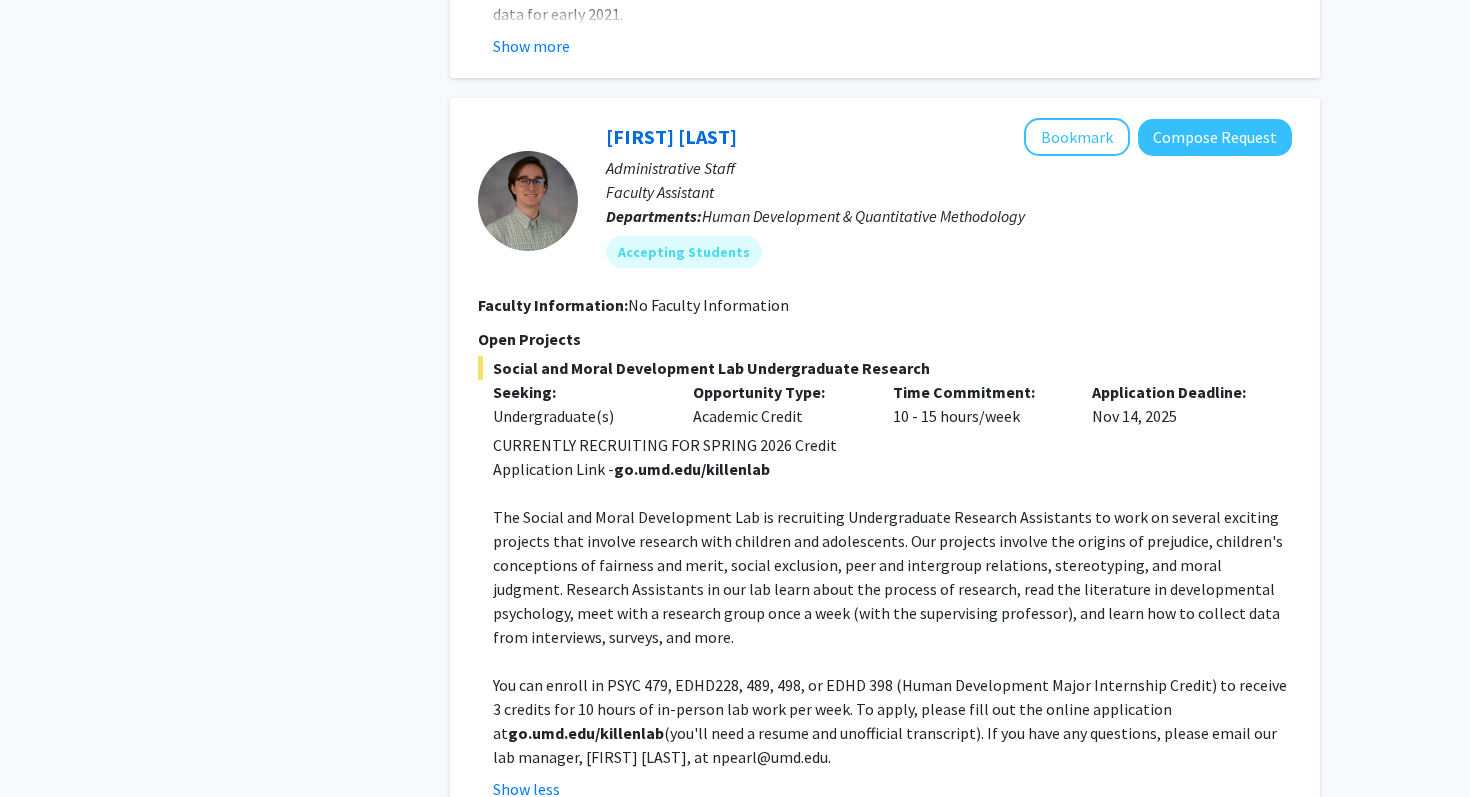 click on "The Social and Moral Development Lab is recruiting Undergraduate Research Assistants to work on several exciting projects that involve research with children and adolescents. Our projects involve the origins of prejudice, children's conceptions of fairness and merit, social exclusion, peer and intergroup relations, stereotyping, and moral judgment. Research Assistants in our lab learn about the process of research, read the literature in developmental psychology, meet with a research group once a week (with the supervising professor), and learn how to collect data from interviews, surveys, and more." 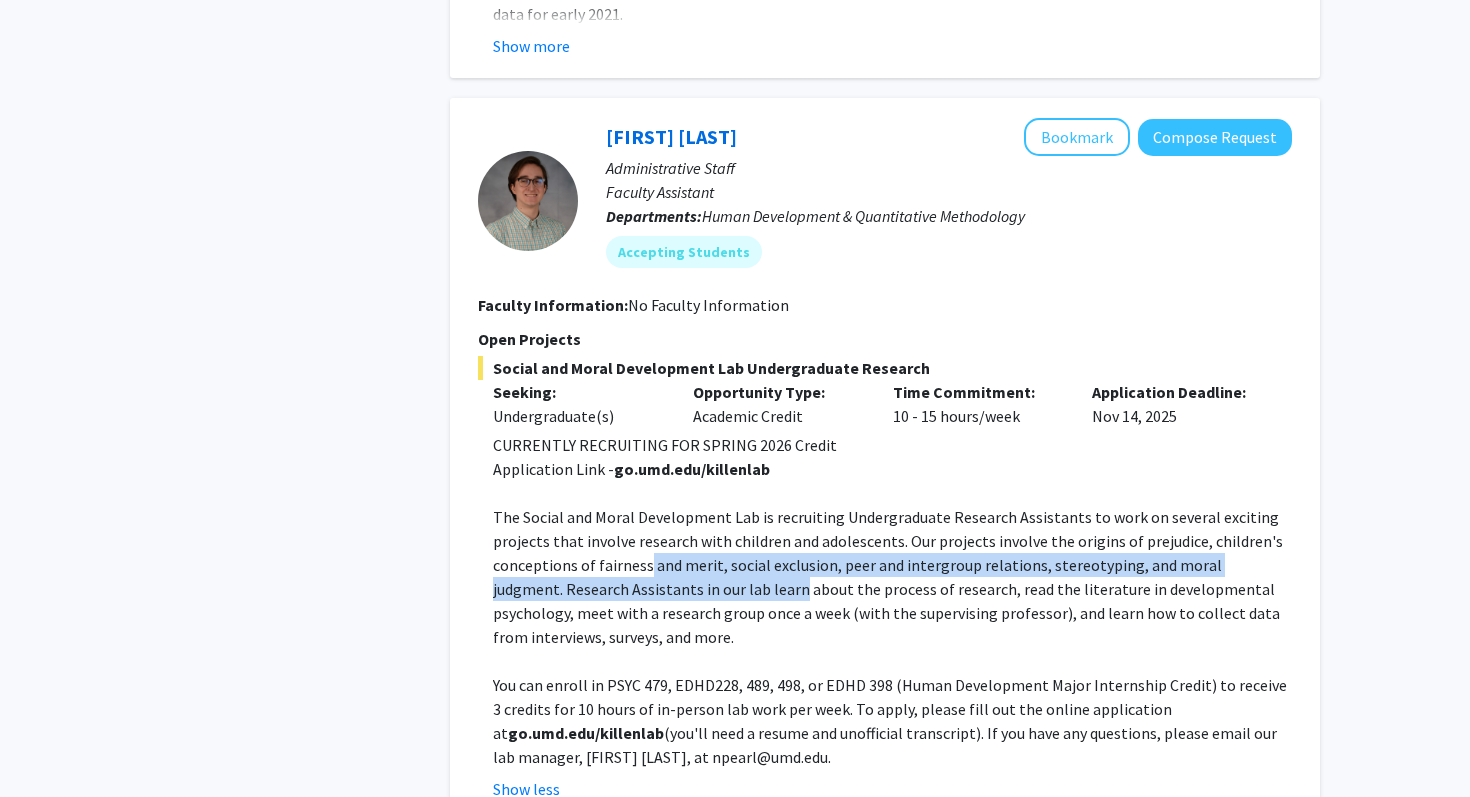 drag, startPoint x: 643, startPoint y: 495, endPoint x: 700, endPoint y: 511, distance: 59.20304 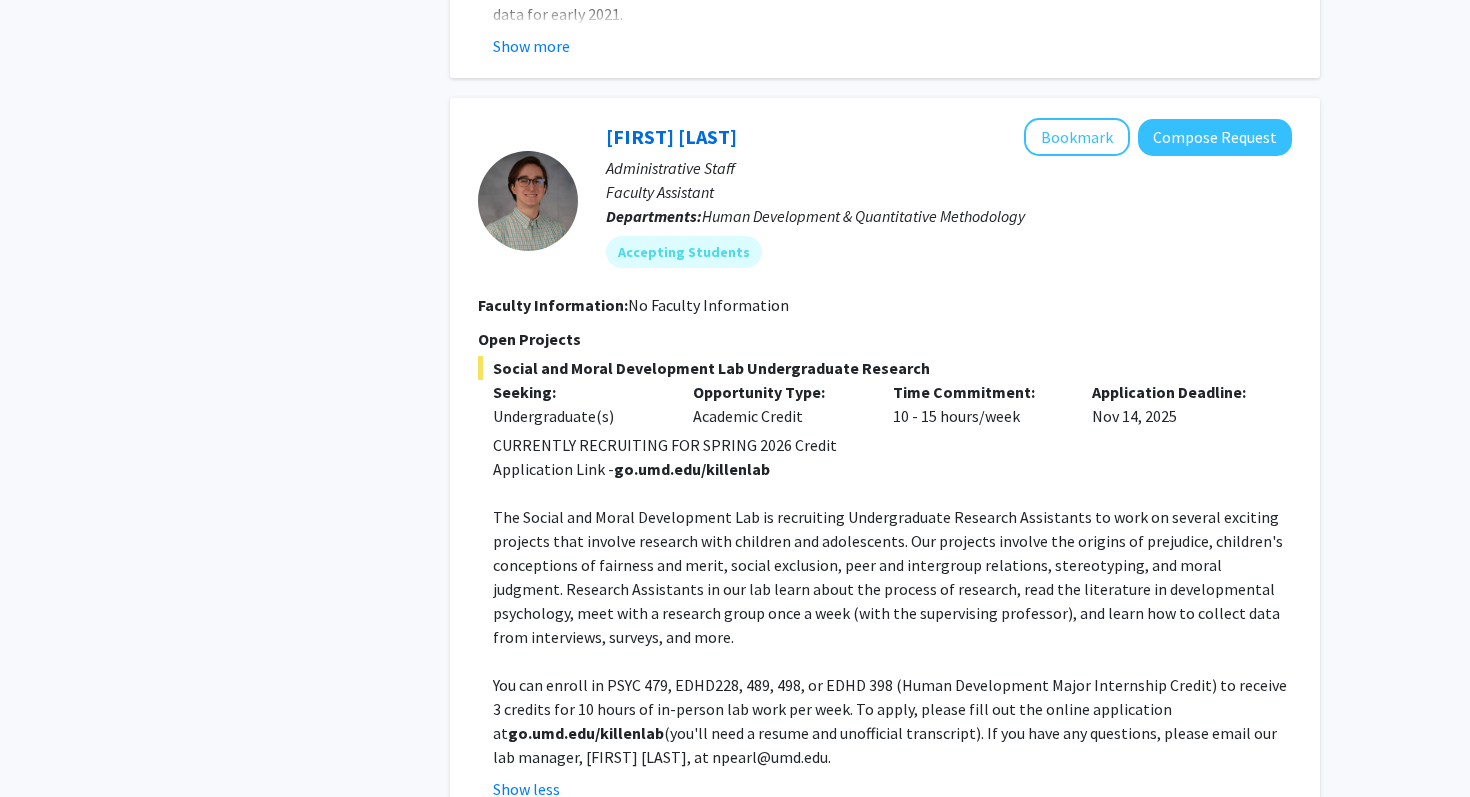 click on "The Social and Moral Development Lab is recruiting Undergraduate Research Assistants to work on several exciting projects that involve research with children and adolescents. Our projects involve the origins of prejudice, children's conceptions of fairness and merit, social exclusion, peer and intergroup relations, stereotyping, and moral judgment. Research Assistants in our lab learn about the process of research, read the literature in developmental psychology, meet with a research group once a week (with the supervising professor), and learn how to collect data from interviews, surveys, and more." 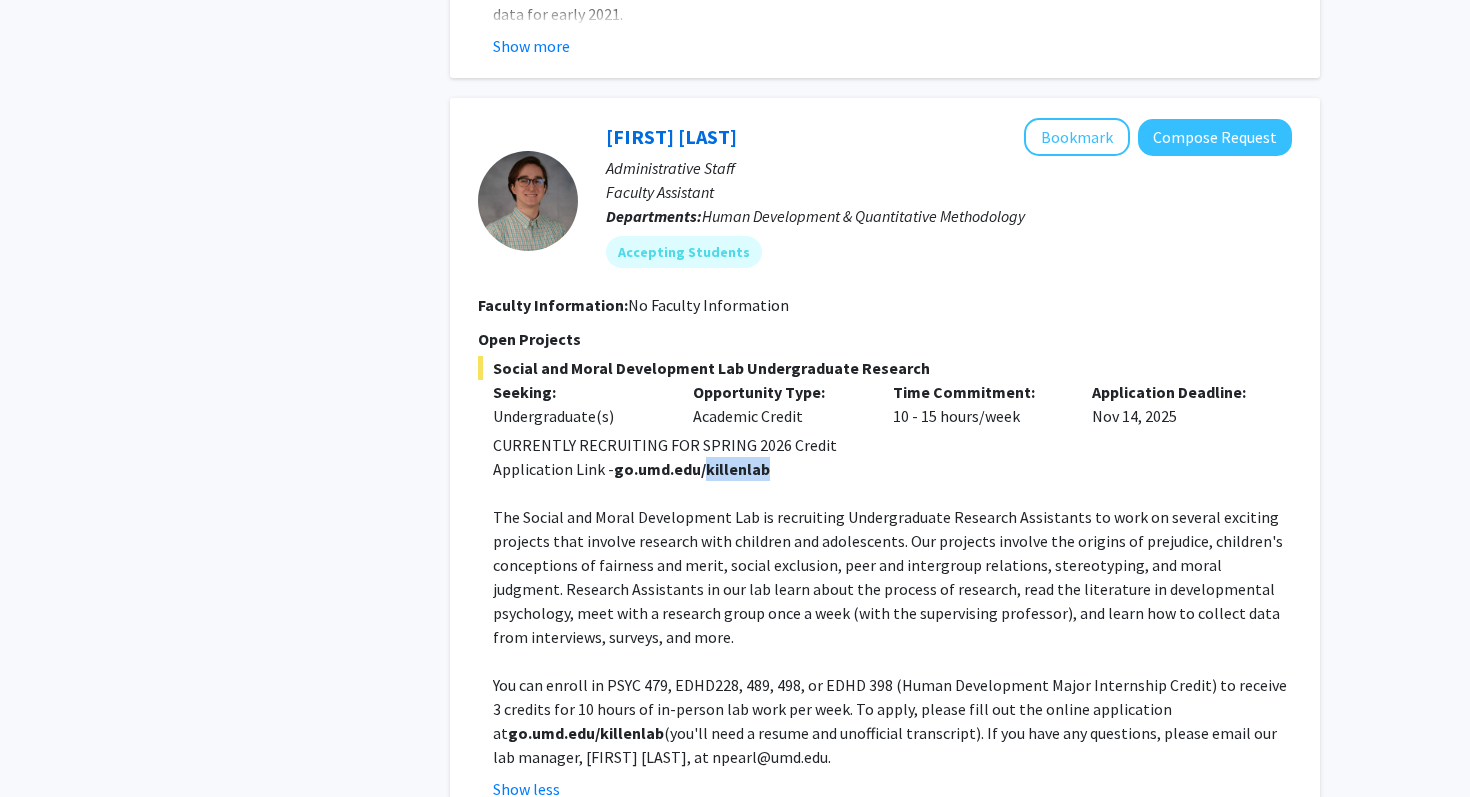 click on "go.umd.edu/killenlab" 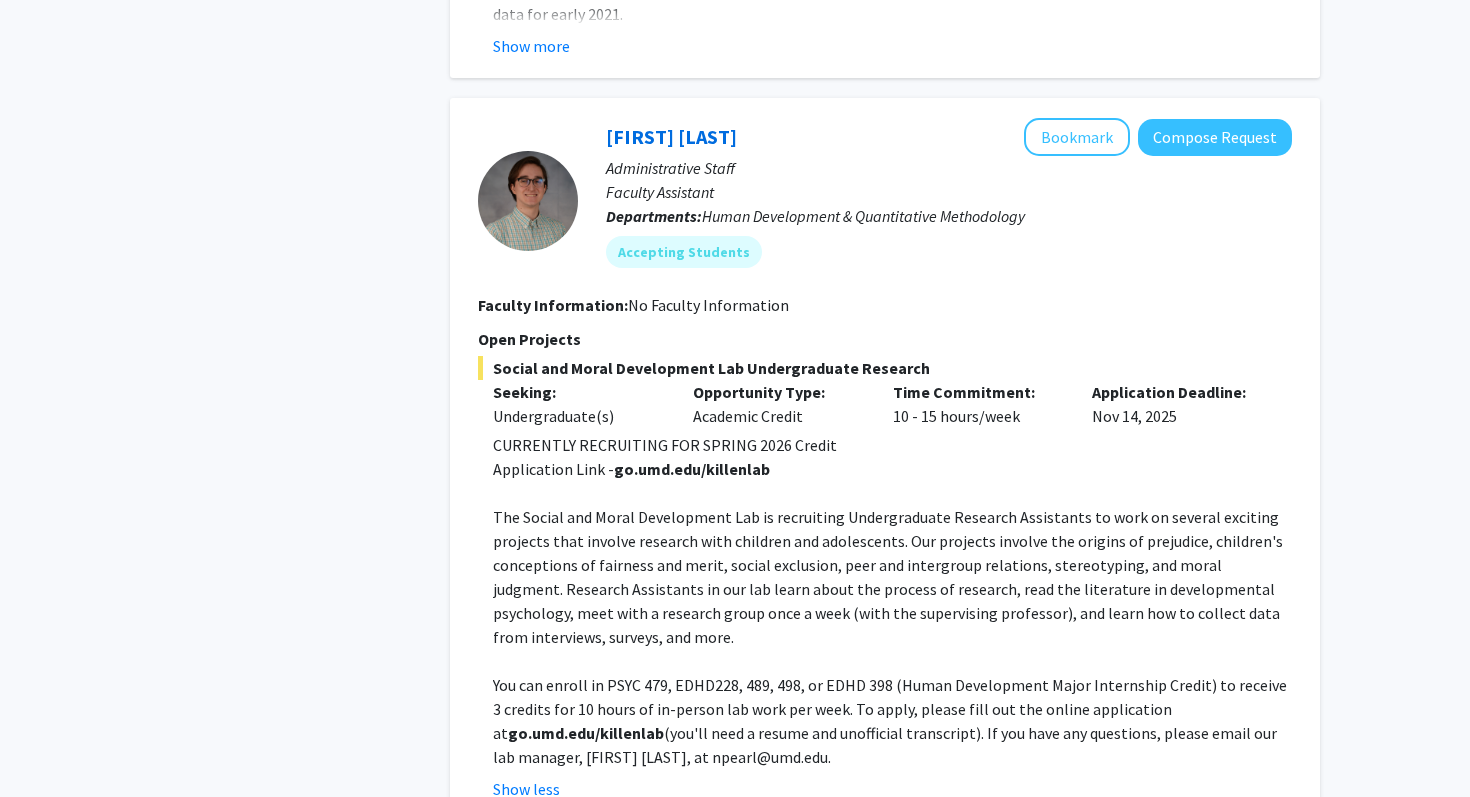 click on "go.umd.edu/killenlab" 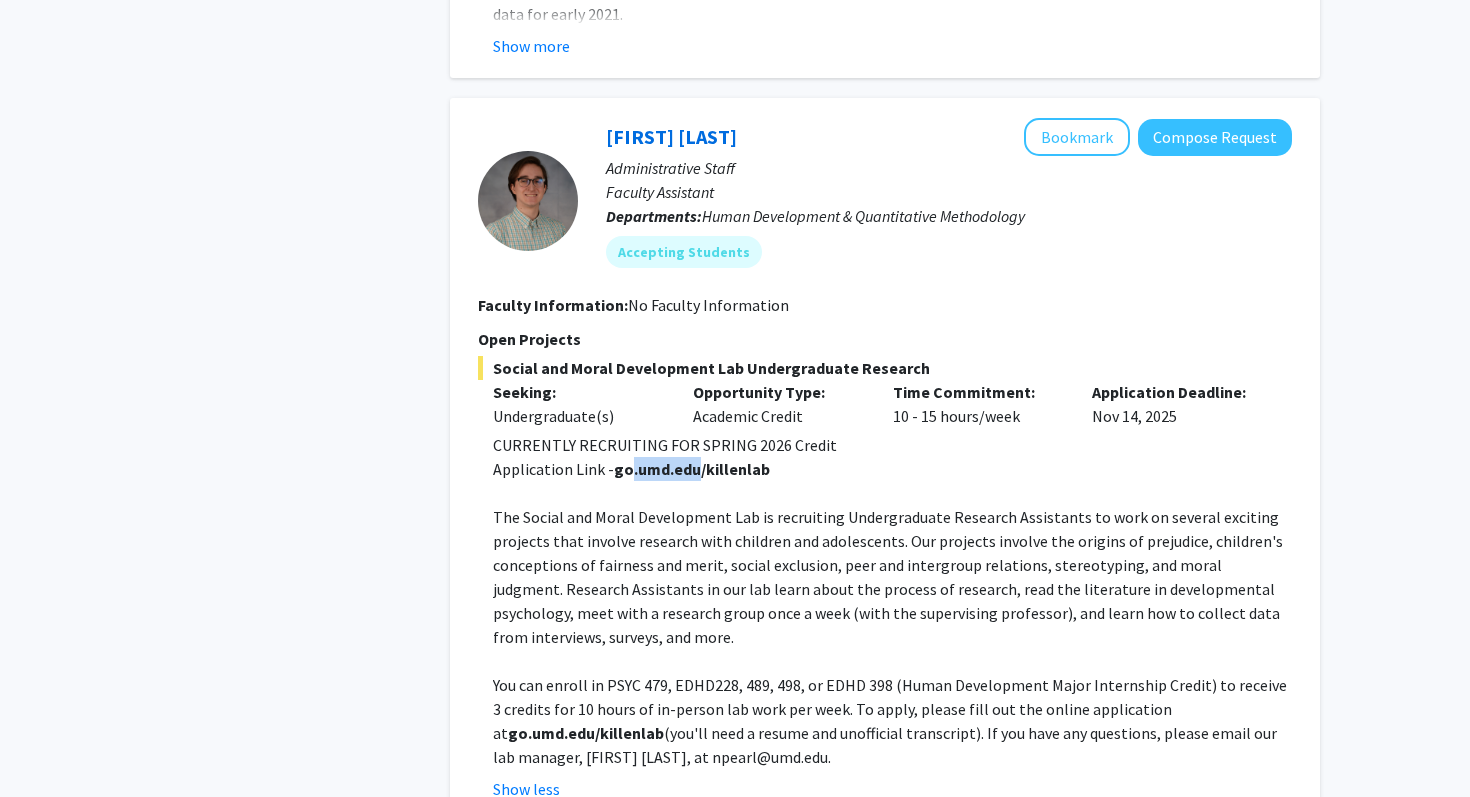 drag, startPoint x: 626, startPoint y: 399, endPoint x: 682, endPoint y: 397, distance: 56.0357 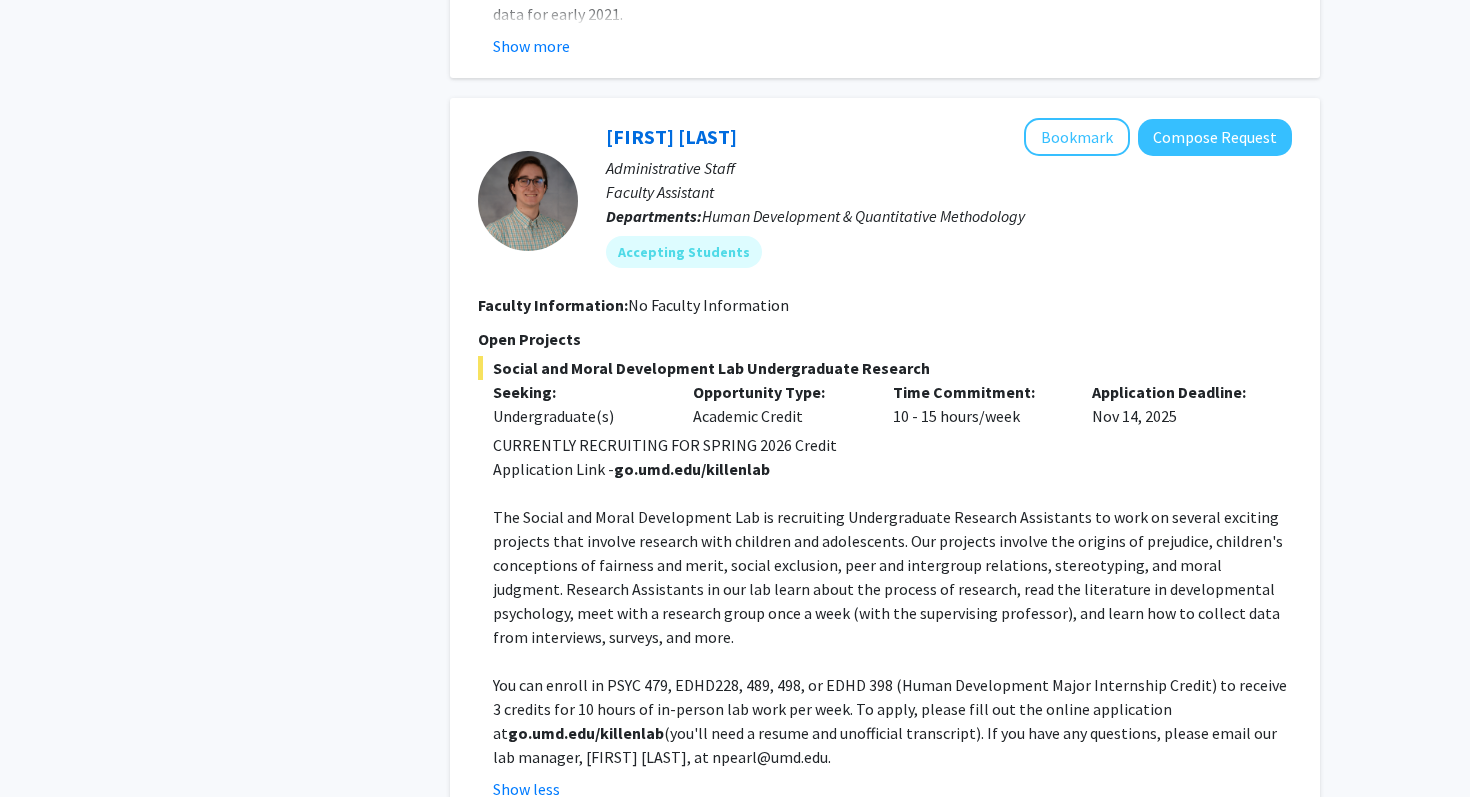 click on "go.umd.edu/killenlab" 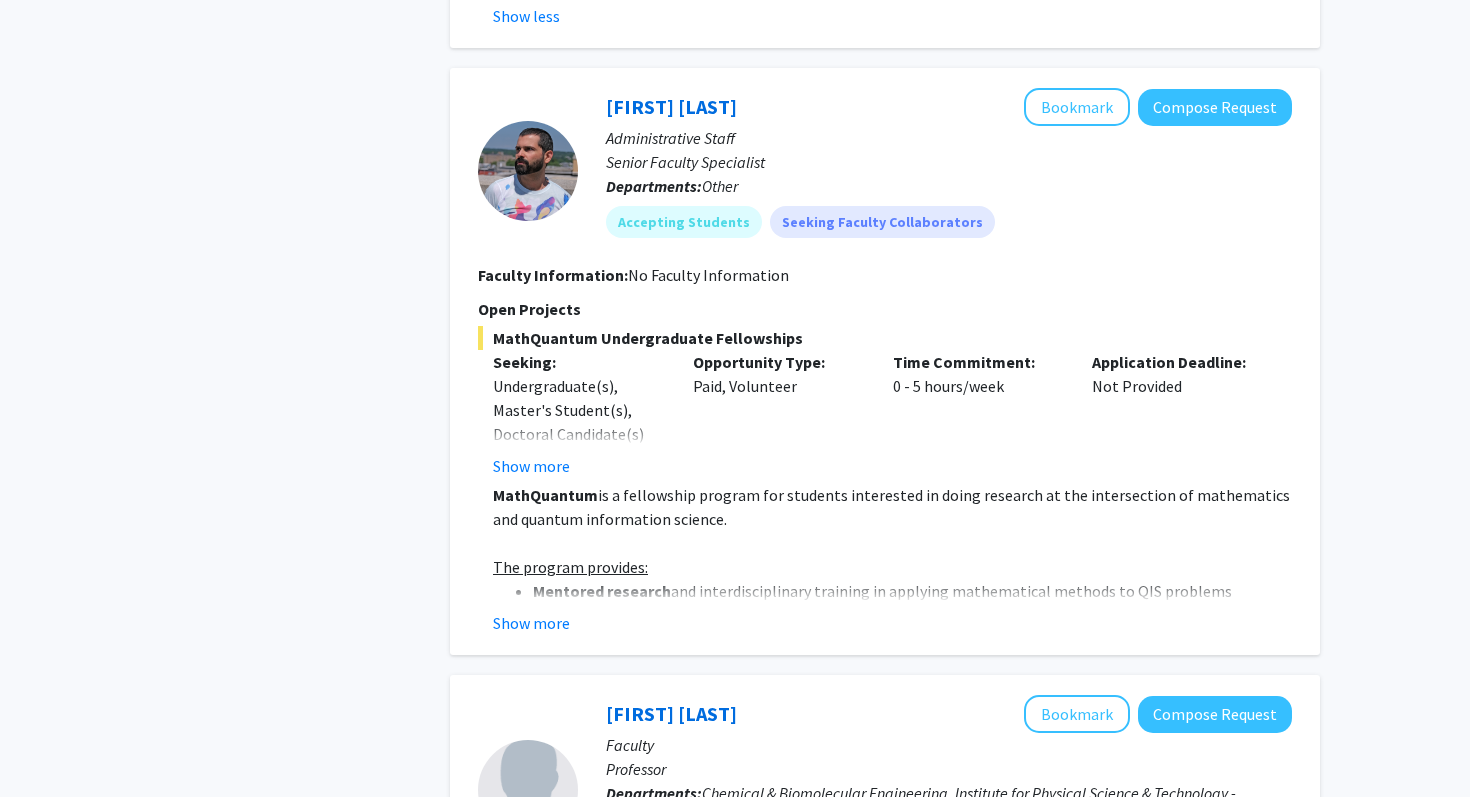 scroll, scrollTop: 4653, scrollLeft: 0, axis: vertical 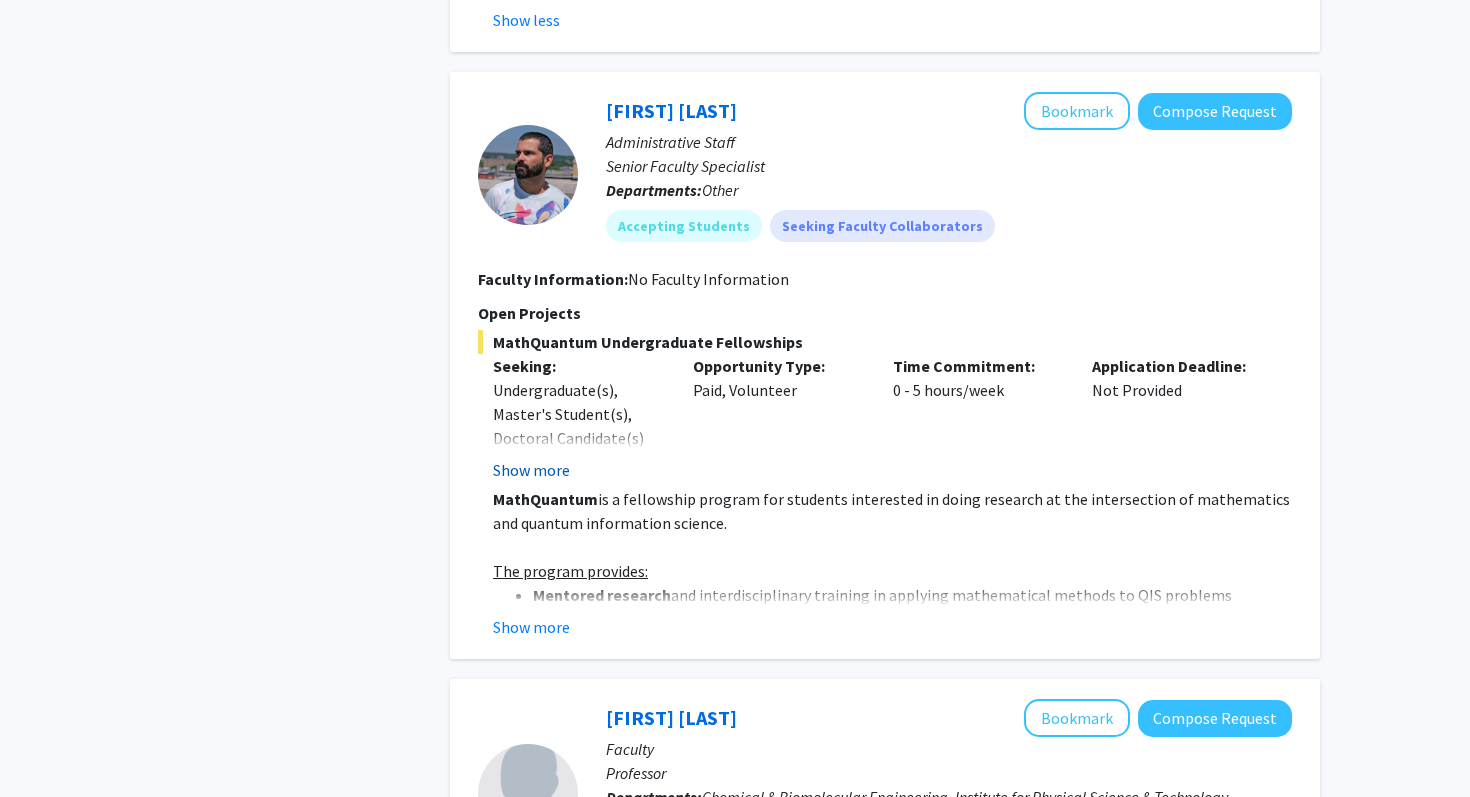 click on "Show more" 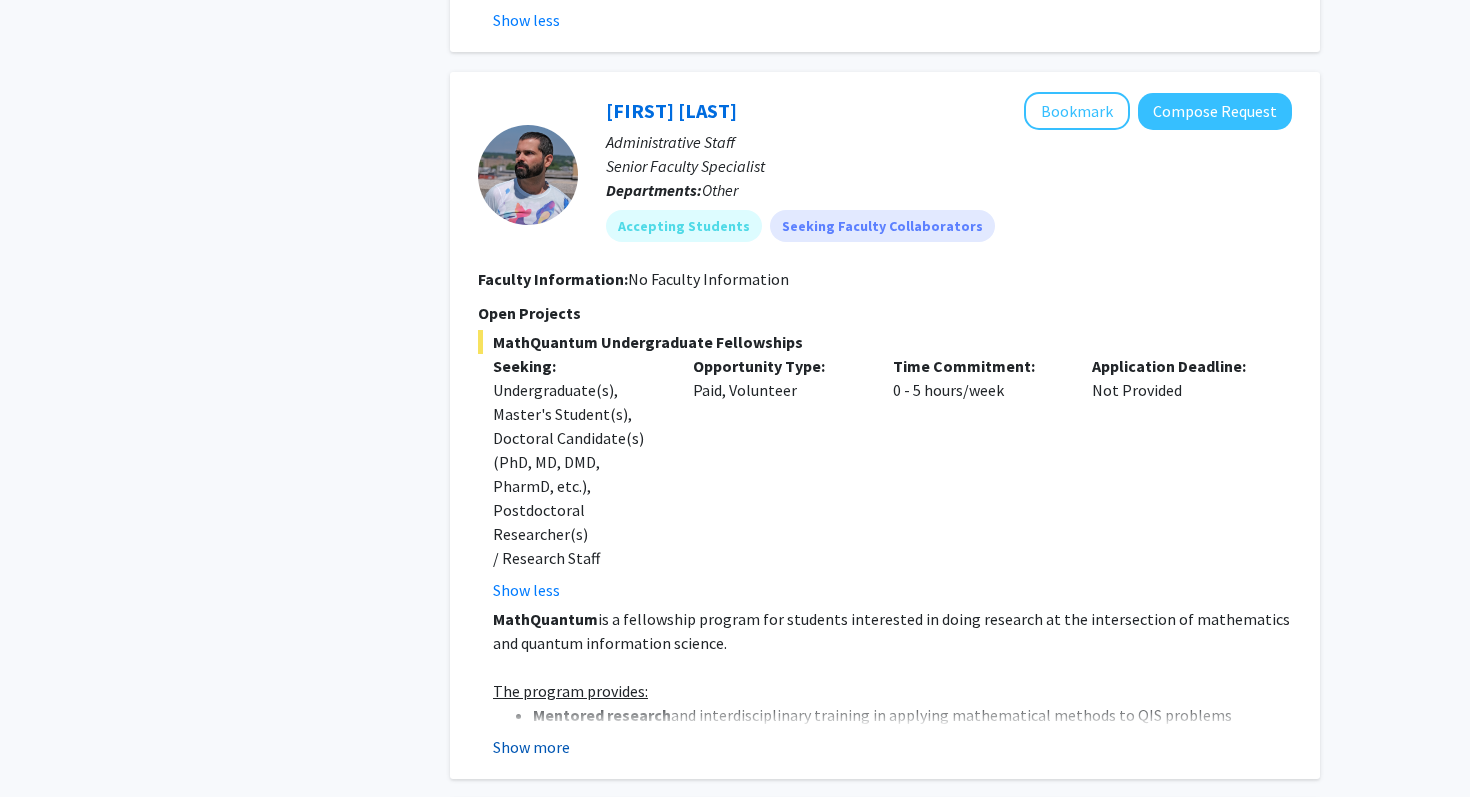 click on "Show more" 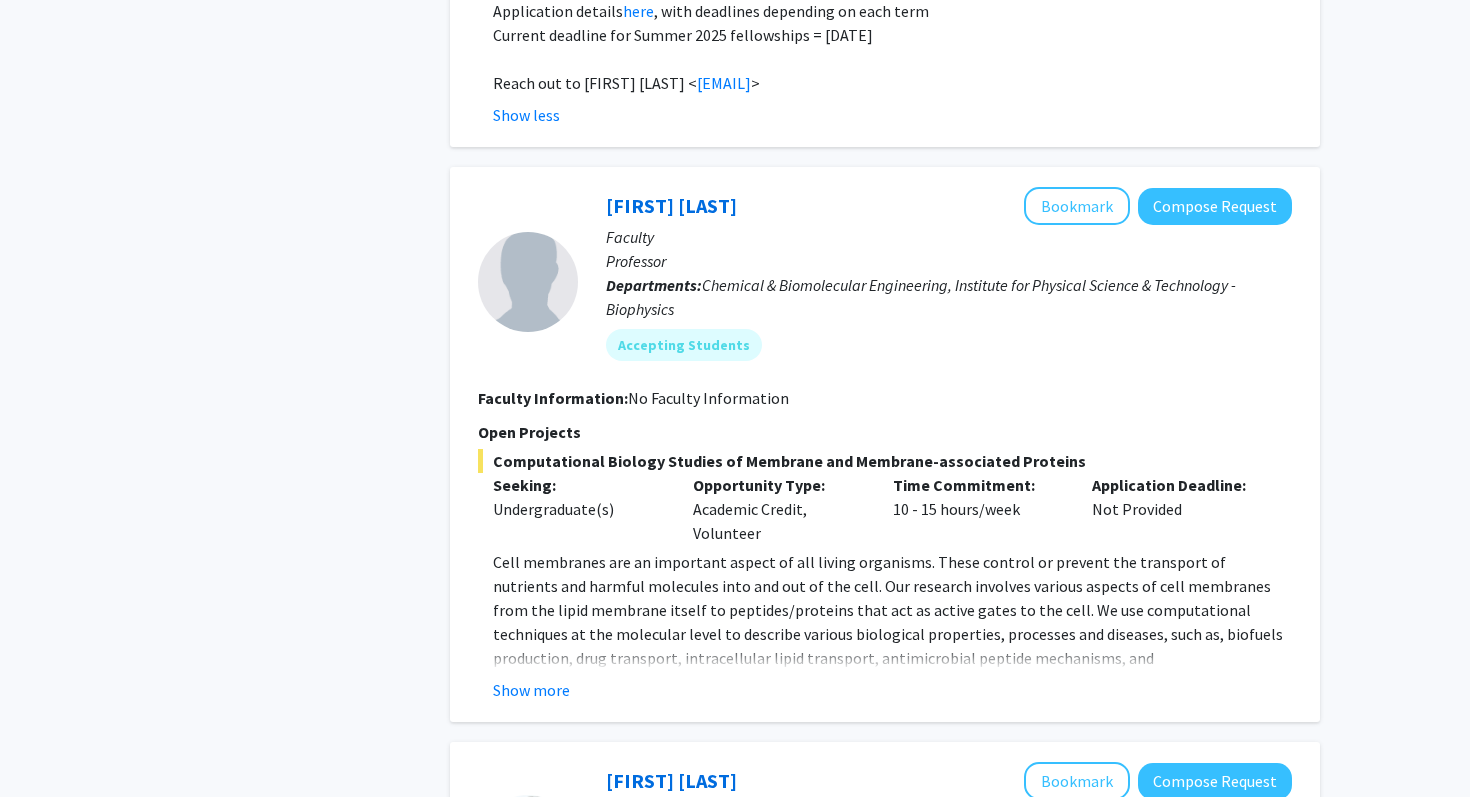 scroll, scrollTop: 6135, scrollLeft: 0, axis: vertical 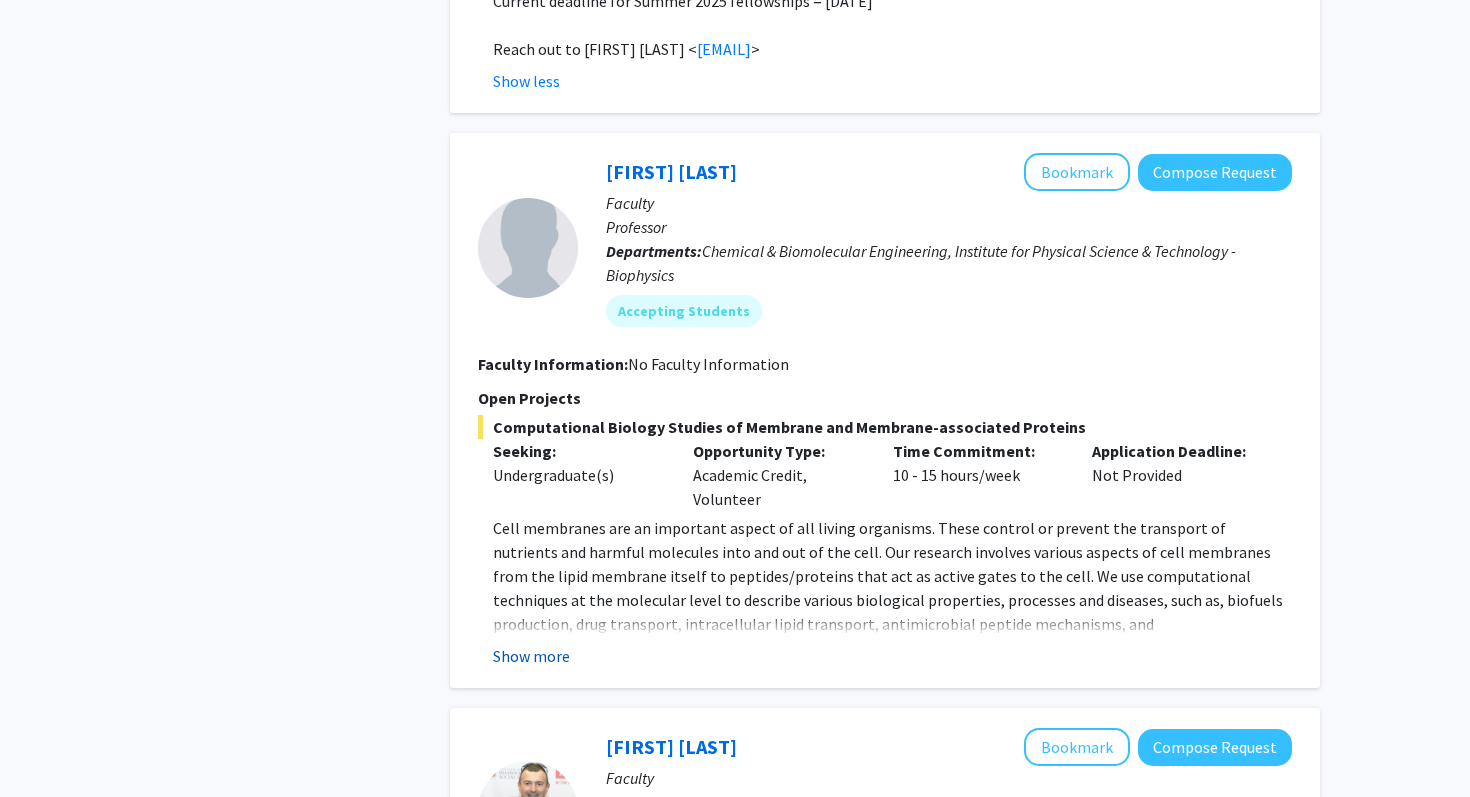 click on "Show more" 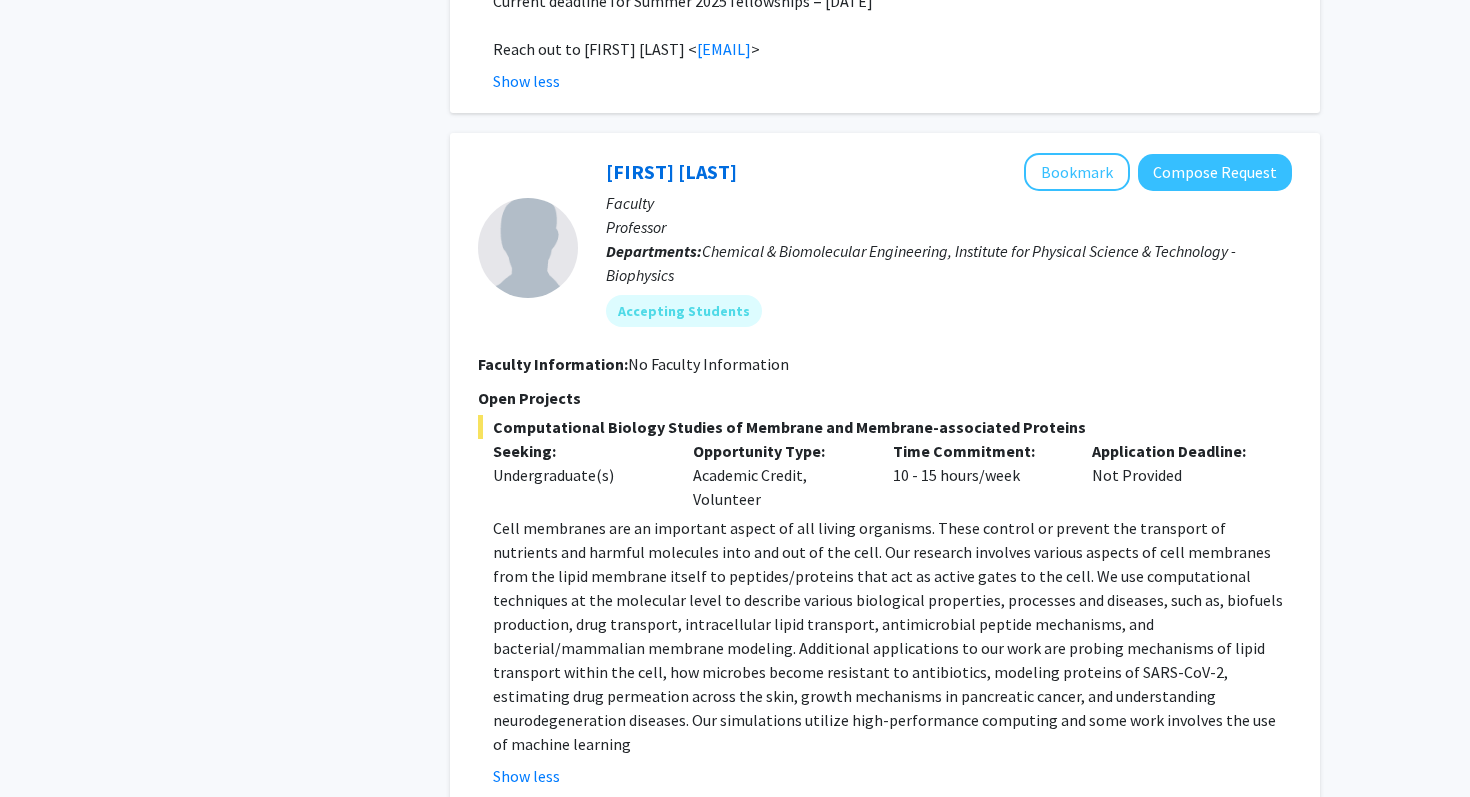click on "Cell membranes are an important aspect of all living organisms. These control or prevent the transport of nutrients and harmful molecules into and out of the cell. Our research involves various aspects of cell membranes from the lipid membrane itself to peptides/proteins that act as active gates to the cell. We use computational techniques at the molecular level to describe various biological properties, processes and diseases, such as, biofuels production, drug transport, intracellular lipid transport, antimicrobial peptide mechanisms, and bacterial/mammalian membrane modeling. Additional applications to our work are probing mechanisms of lipid transport within the cell, how microbes become resistant to antibiotics, modeling proteins of SARS-CoV-2, estimating drug permeation across the skin, growth mechanisms in pancreatic cancer, and understanding neurodegeneration diseases. Our simulations utilize high-performance computing and some work involves the use of machine learning" 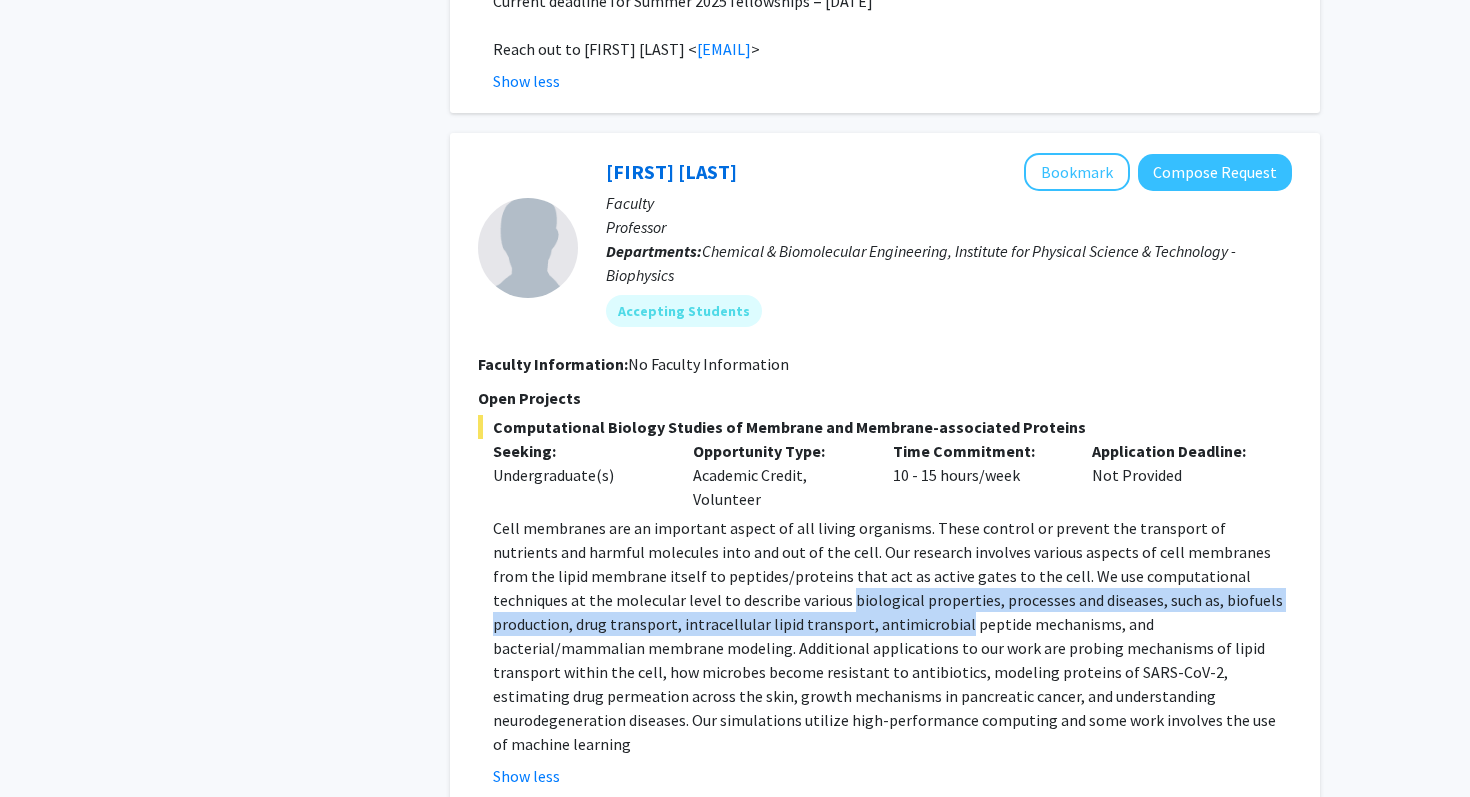 drag, startPoint x: 734, startPoint y: 483, endPoint x: 808, endPoint y: 515, distance: 80.622574 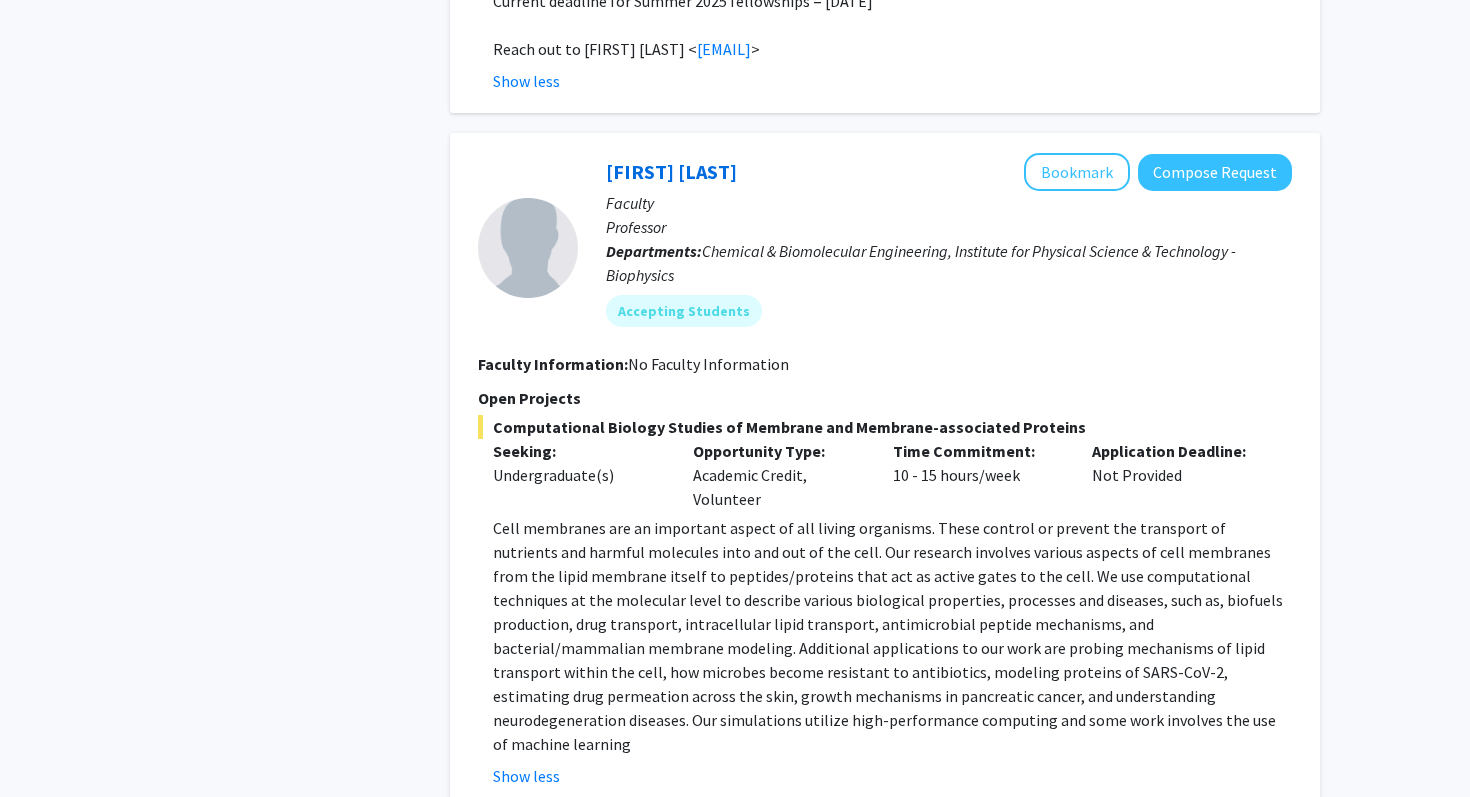 click on "Cell membranes are an important aspect of all living organisms. These control or prevent the transport of nutrients and harmful molecules into and out of the cell. Our research involves various aspects of cell membranes from the lipid membrane itself to peptides/proteins that act as active gates to the cell. We use computational techniques at the molecular level to describe various biological properties, processes and diseases, such as, biofuels production, drug transport, intracellular lipid transport, antimicrobial peptide mechanisms, and bacterial/mammalian membrane modeling. Additional applications to our work are probing mechanisms of lipid transport within the cell, how microbes become resistant to antibiotics, modeling proteins of SARS-CoV-2, estimating drug permeation across the skin, growth mechanisms in pancreatic cancer, and understanding neurodegeneration diseases. Our simulations utilize high-performance computing and some work involves the use of machine learning" 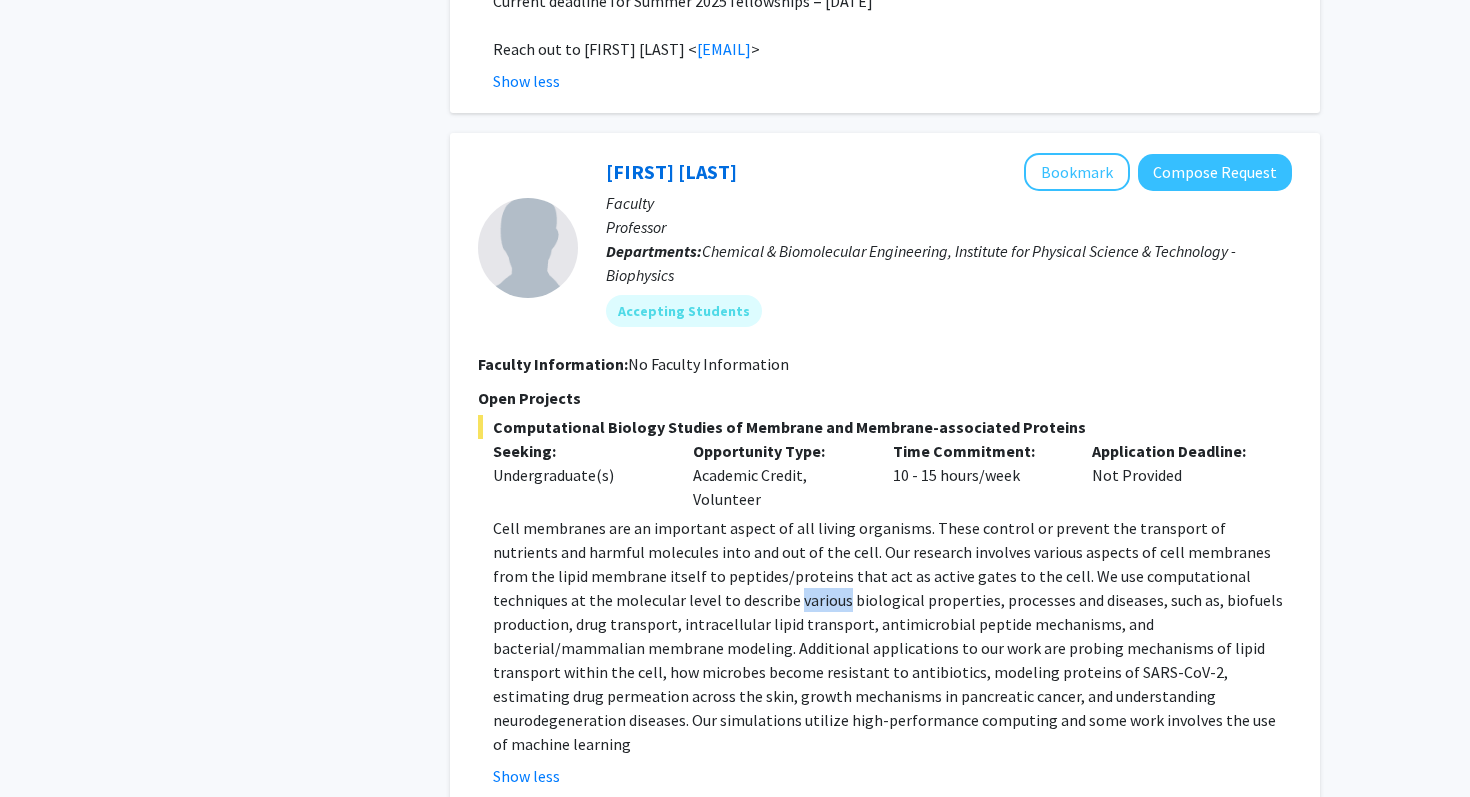 click on "Cell membranes are an important aspect of all living organisms. These control or prevent the transport of nutrients and harmful molecules into and out of the cell. Our research involves various aspects of cell membranes from the lipid membrane itself to peptides/proteins that act as active gates to the cell. We use computational techniques at the molecular level to describe various biological properties, processes and diseases, such as, biofuels production, drug transport, intracellular lipid transport, antimicrobial peptide mechanisms, and bacterial/mammalian membrane modeling. Additional applications to our work are probing mechanisms of lipid transport within the cell, how microbes become resistant to antibiotics, modeling proteins of SARS-CoV-2, estimating drug permeation across the skin, growth mechanisms in pancreatic cancer, and understanding neurodegeneration diseases. Our simulations utilize high-performance computing and some work involves the use of machine learning" 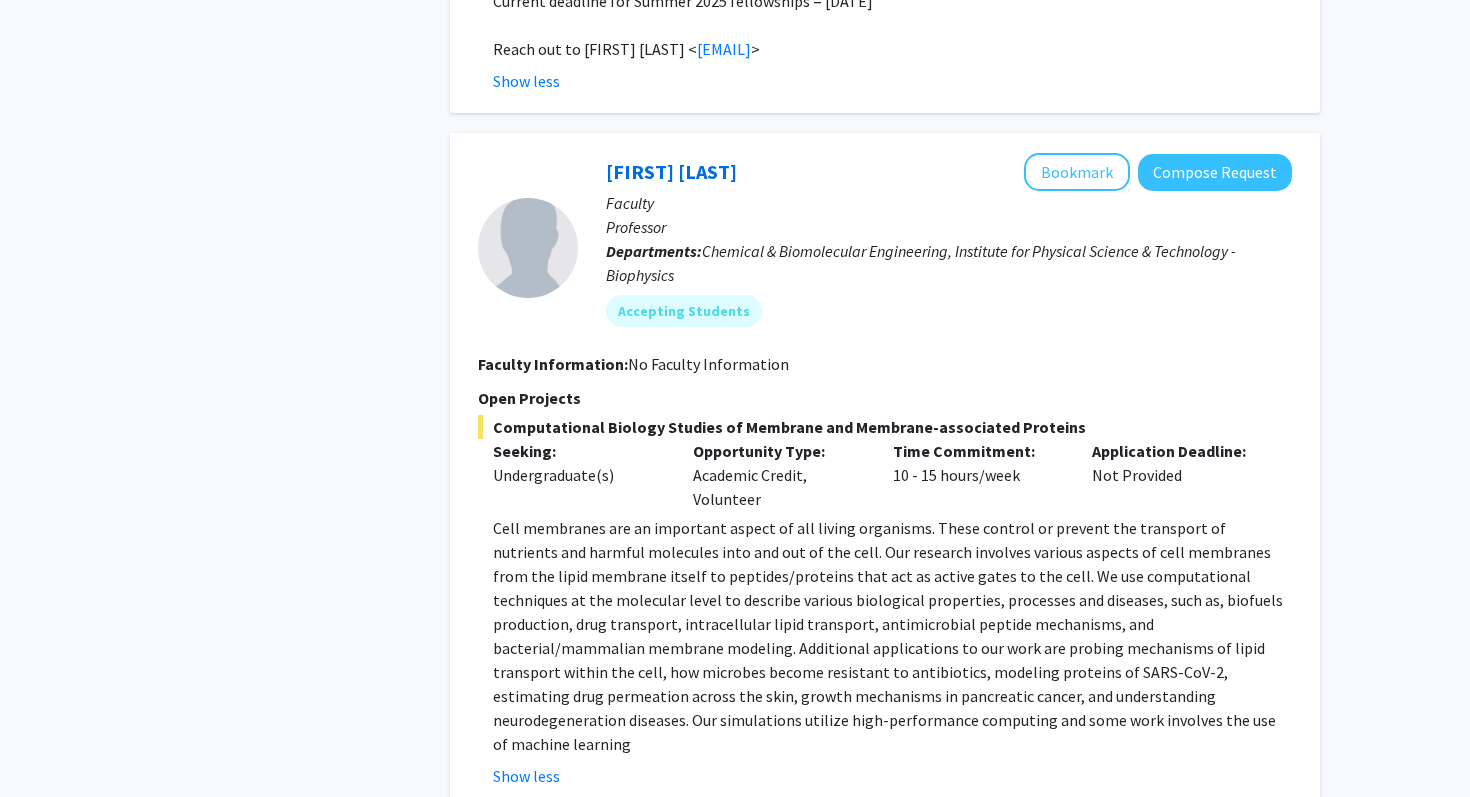 click on "Cell membranes are an important aspect of all living organisms. These control or prevent the transport of nutrients and harmful molecules into and out of the cell. Our research involves various aspects of cell membranes from the lipid membrane itself to peptides/proteins that act as active gates to the cell. We use computational techniques at the molecular level to describe various biological properties, processes and diseases, such as, biofuels production, drug transport, intracellular lipid transport, antimicrobial peptide mechanisms, and bacterial/mammalian membrane modeling. Additional applications to our work are probing mechanisms of lipid transport within the cell, how microbes become resistant to antibiotics, modeling proteins of SARS-CoV-2, estimating drug permeation across the skin, growth mechanisms in pancreatic cancer, and understanding neurodegeneration diseases. Our simulations utilize high-performance computing and some work involves the use of machine learning" 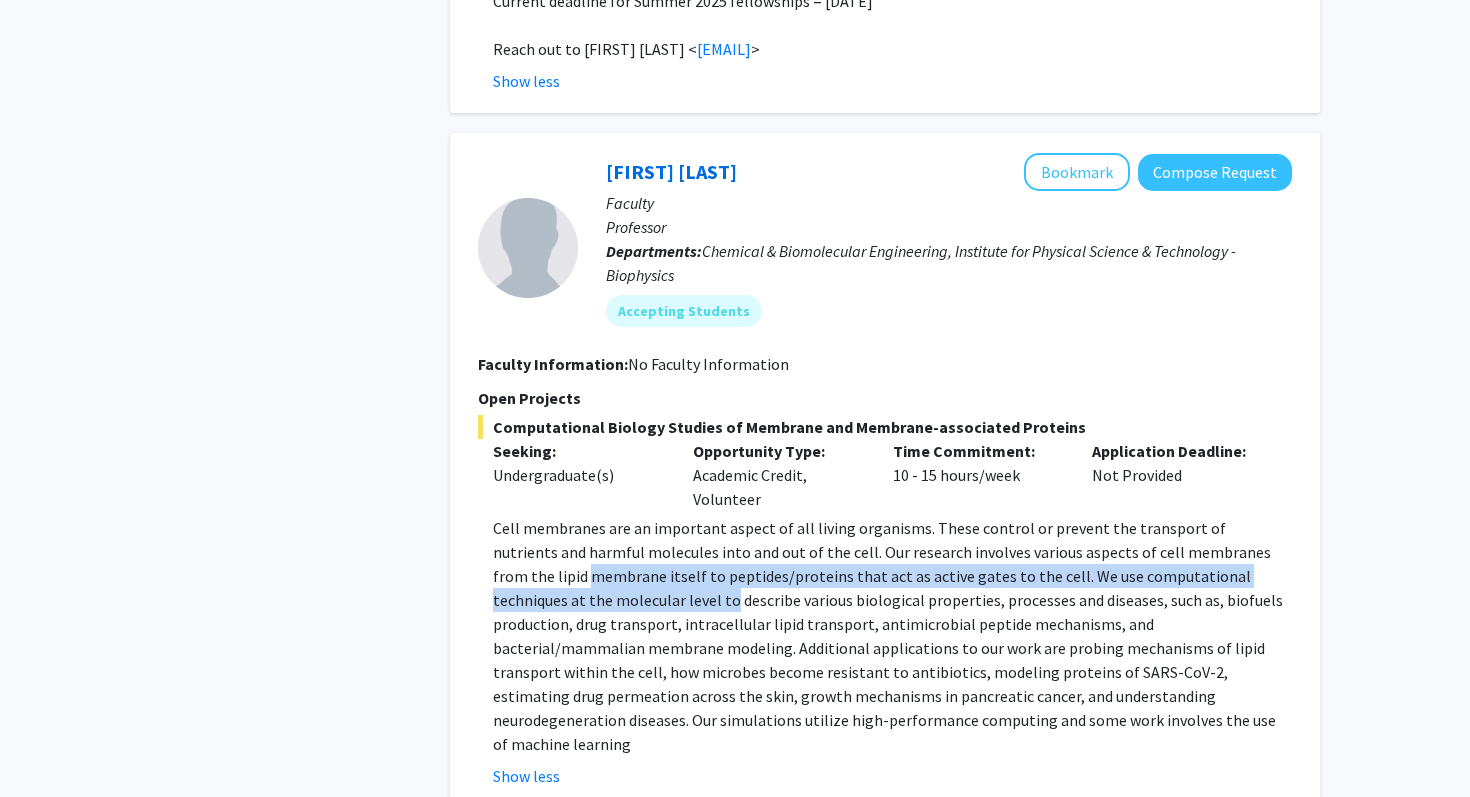 drag, startPoint x: 486, startPoint y: 448, endPoint x: 597, endPoint y: 486, distance: 117.32433 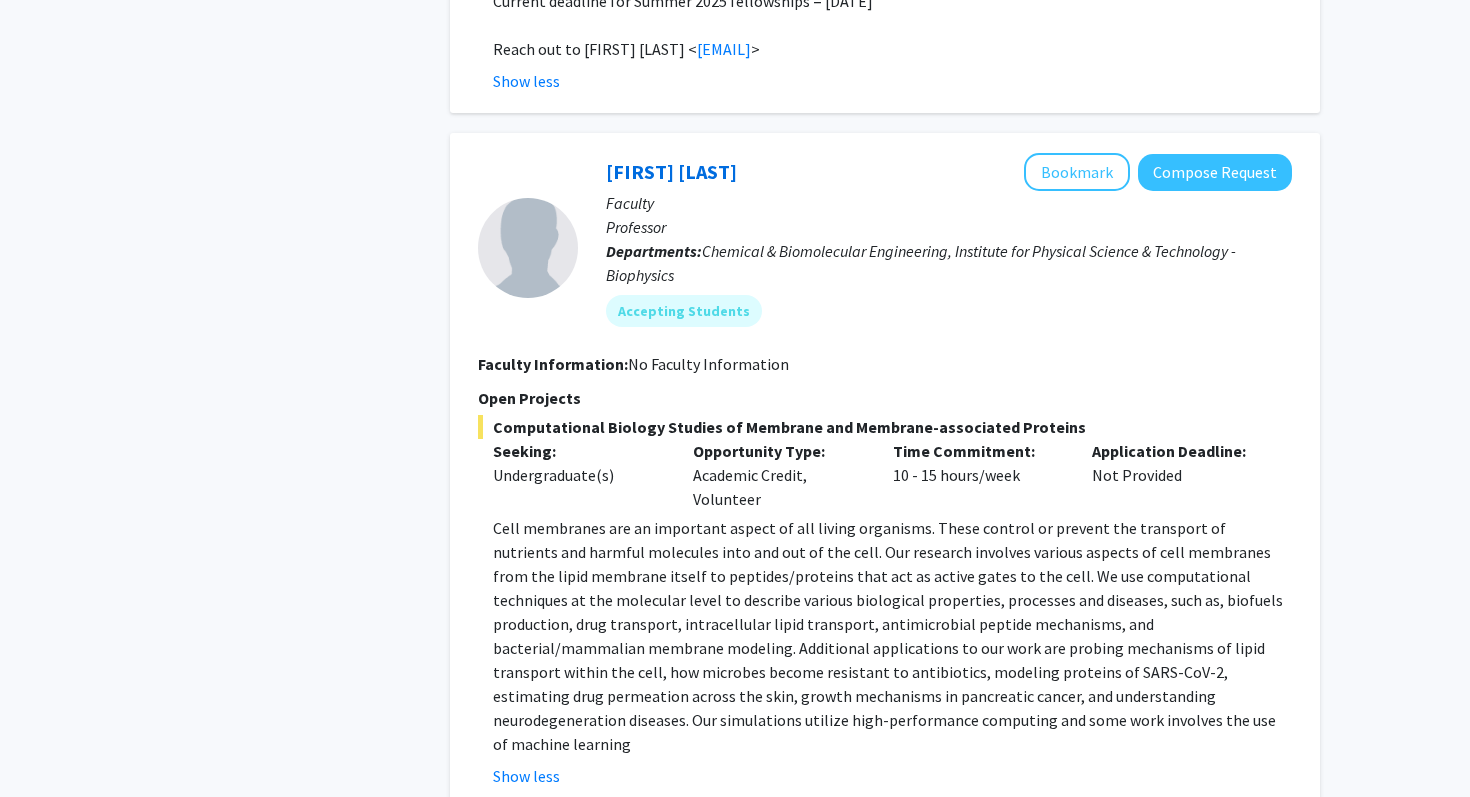 click on "Cell membranes are an important aspect of all living organisms. These control or prevent the transport of nutrients and harmful molecules into and out of the cell. Our research involves various aspects of cell membranes from the lipid membrane itself to peptides/proteins that act as active gates to the cell. We use computational techniques at the molecular level to describe various biological properties, processes and diseases, such as, biofuels production, drug transport, intracellular lipid transport, antimicrobial peptide mechanisms, and bacterial/mammalian membrane modeling. Additional applications to our work are probing mechanisms of lipid transport within the cell, how microbes become resistant to antibiotics, modeling proteins of SARS-CoV-2, estimating drug permeation across the skin, growth mechanisms in pancreatic cancer, and understanding neurodegeneration diseases. Our simulations utilize high-performance computing and some work involves the use of machine learning" 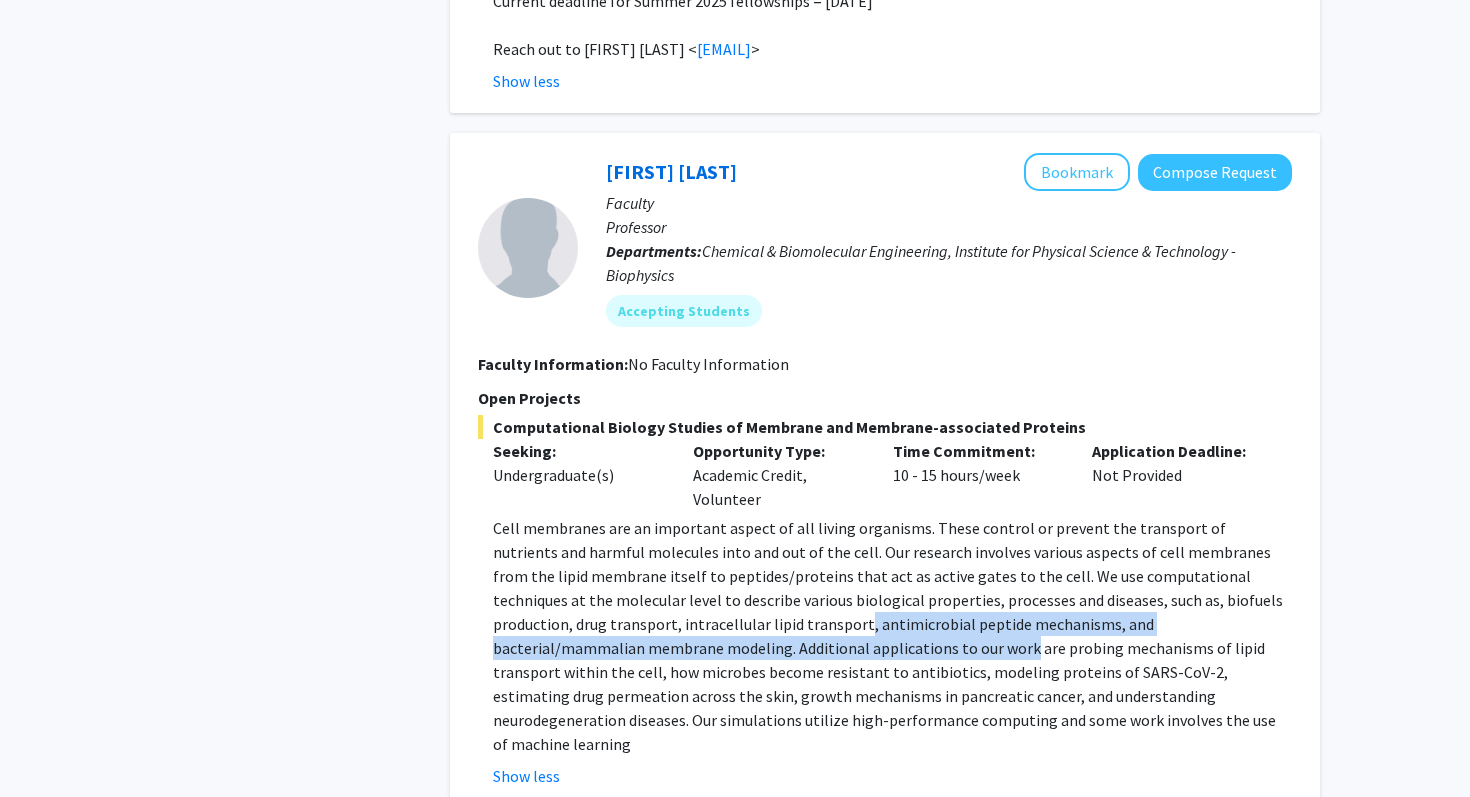 drag, startPoint x: 743, startPoint y: 515, endPoint x: 782, endPoint y: 535, distance: 43.829212 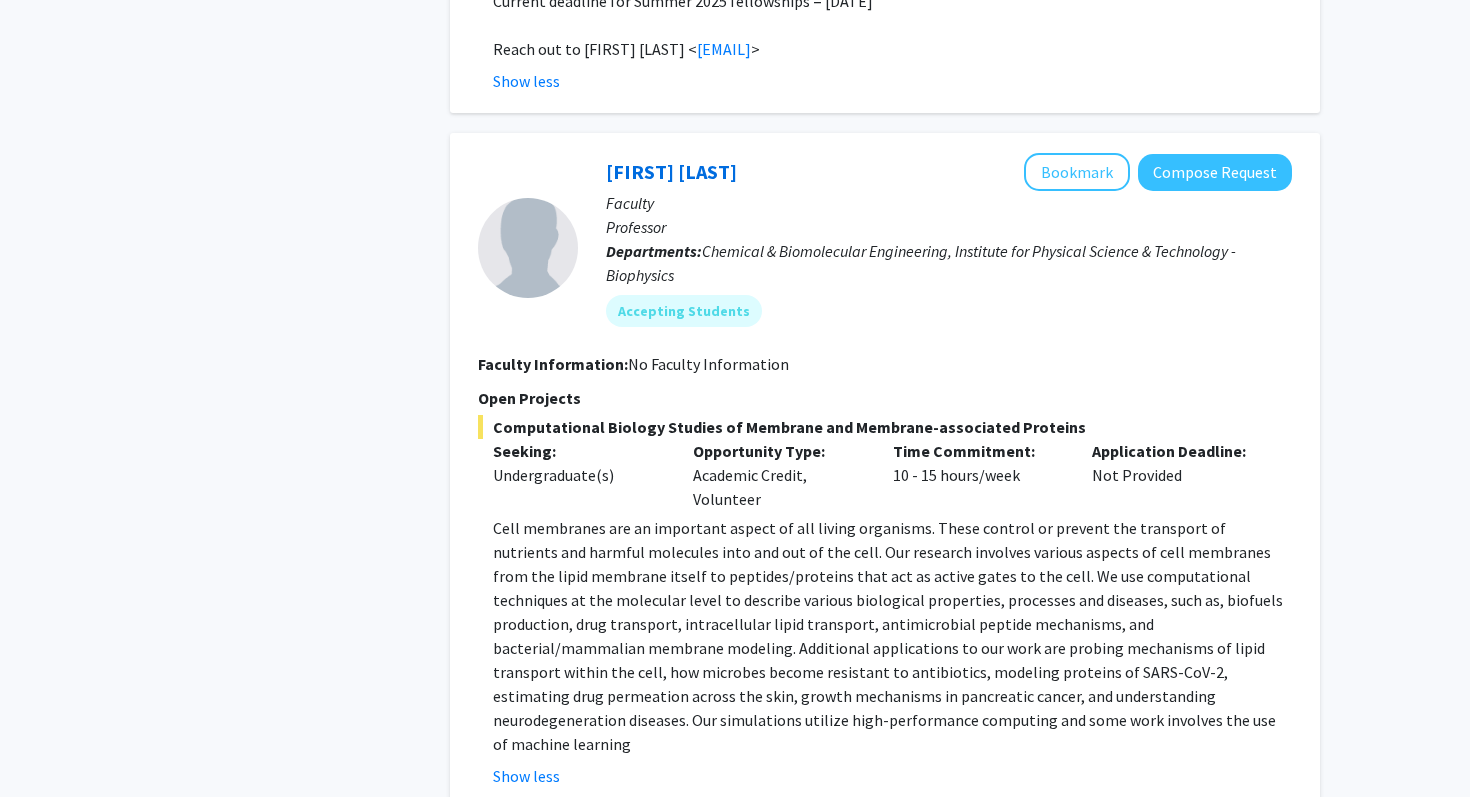 click on "Cell membranes are an important aspect of all living organisms. These control or prevent the transport of nutrients and harmful molecules into and out of the cell. Our research involves various aspects of cell membranes from the lipid membrane itself to peptides/proteins that act as active gates to the cell. We use computational techniques at the molecular level to describe various biological properties, processes and diseases, such as, biofuels production, drug transport, intracellular lipid transport, antimicrobial peptide mechanisms, and bacterial/mammalian membrane modeling. Additional applications to our work are probing mechanisms of lipid transport within the cell, how microbes become resistant to antibiotics, modeling proteins of SARS-CoV-2, estimating drug permeation across the skin, growth mechanisms in pancreatic cancer, and understanding neurodegeneration diseases. Our simulations utilize high-performance computing and some work involves the use of machine learning" 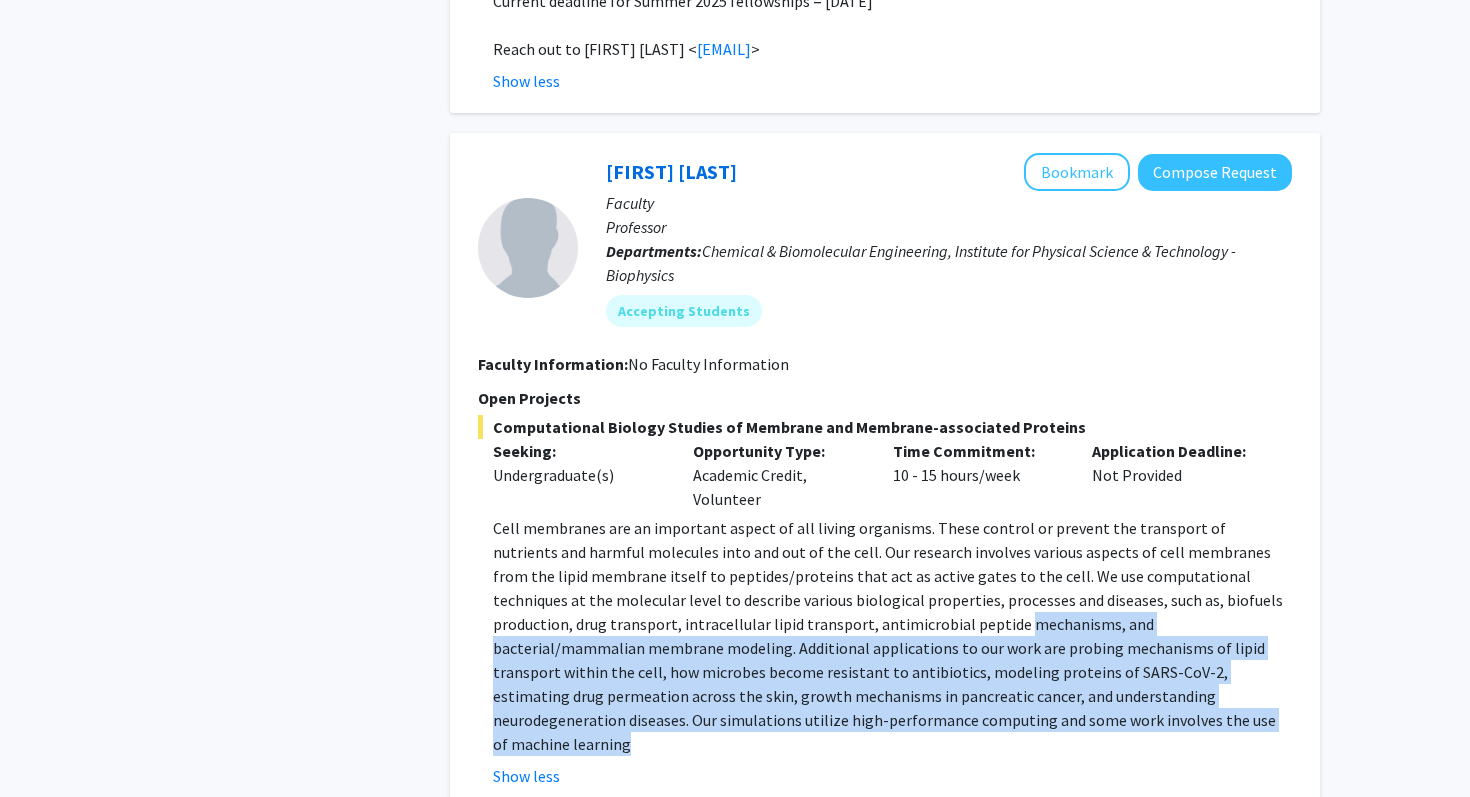 drag, startPoint x: 978, startPoint y: 589, endPoint x: 900, endPoint y: 506, distance: 113.89908 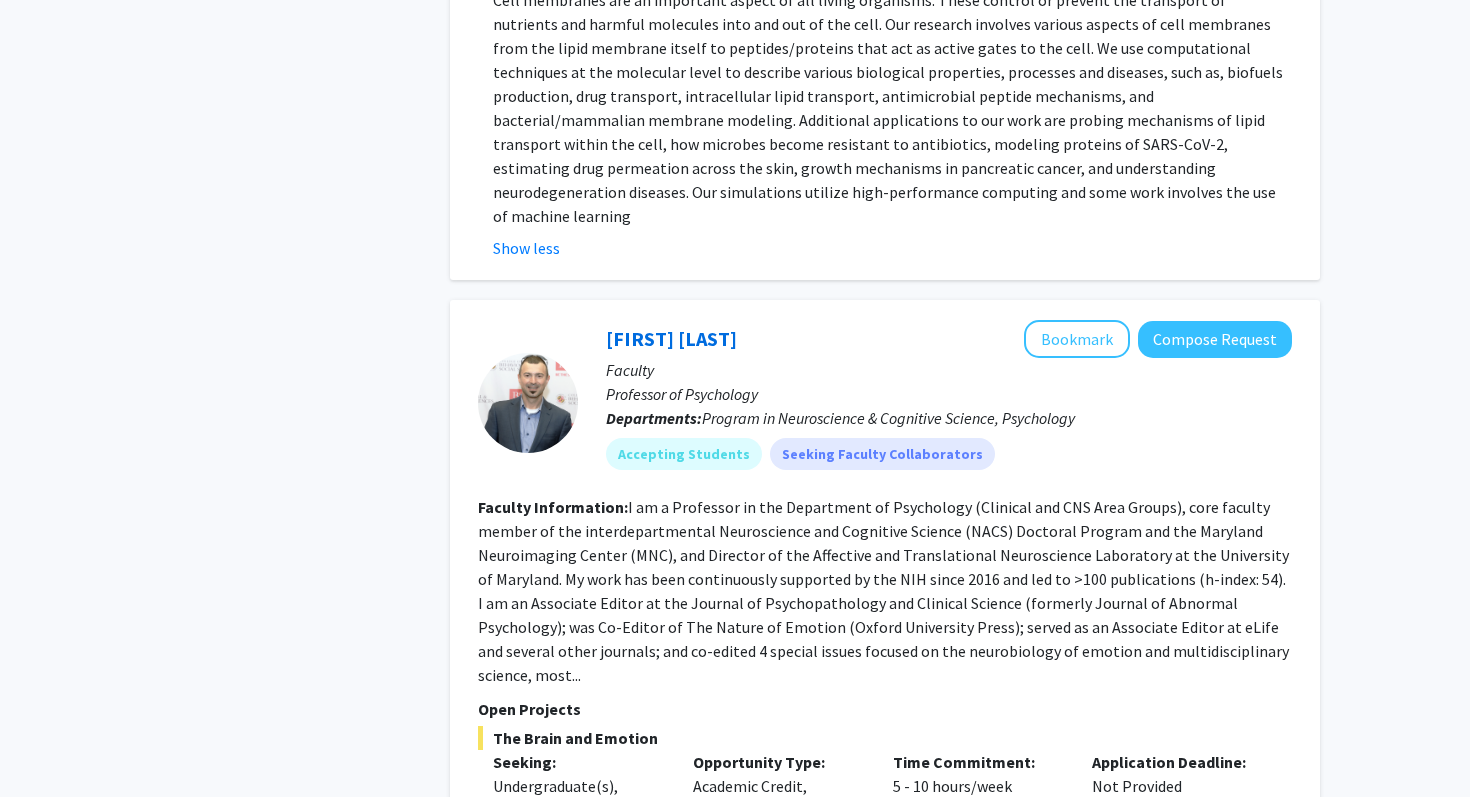 scroll, scrollTop: 6666, scrollLeft: 0, axis: vertical 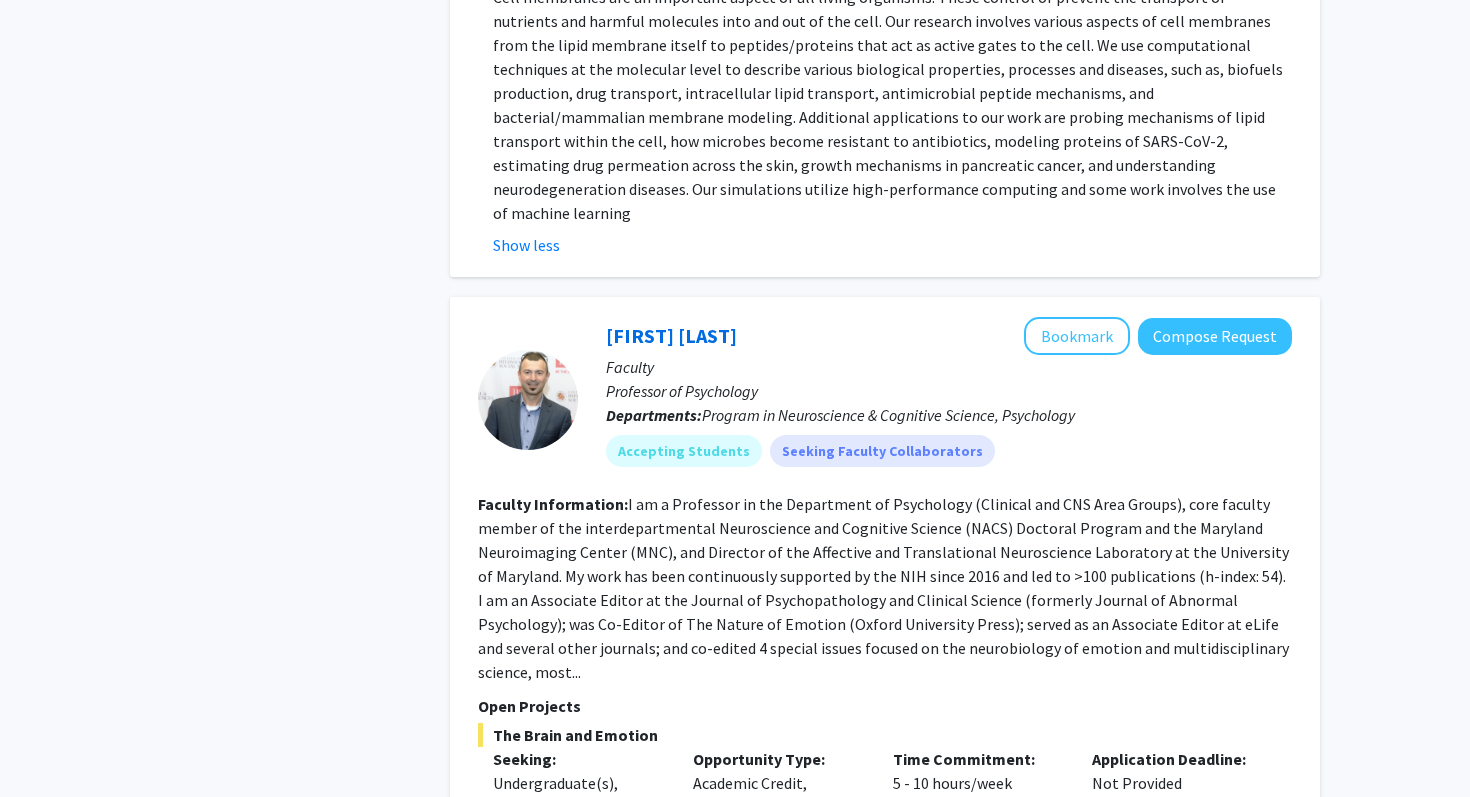 click on "I am a Professor in the Department of Psychology (Clinical and CNS Area Groups), core faculty member of the interdepartmental Neuroscience and Cognitive Science (NACS) Doctoral Program and the Maryland Neuroimaging Center (MNC), and Director of the Affective and Translational Neuroscience Laboratory at the University of Maryland. My work has been continuously supported by the NIH since 2016 and led to >100 publications (h-index: 54). I am an Associate Editor at the Journal of Psychopathology and Clinical Science (formerly Journal of Abnormal Psychology); was Co-Editor of The Nature of Emotion (Oxford University Press); served as an Associate Editor at eLife and several other journals; and co-edited 4 special issues focused on the neurobiology of emotion and multidisciplinary science, most..." 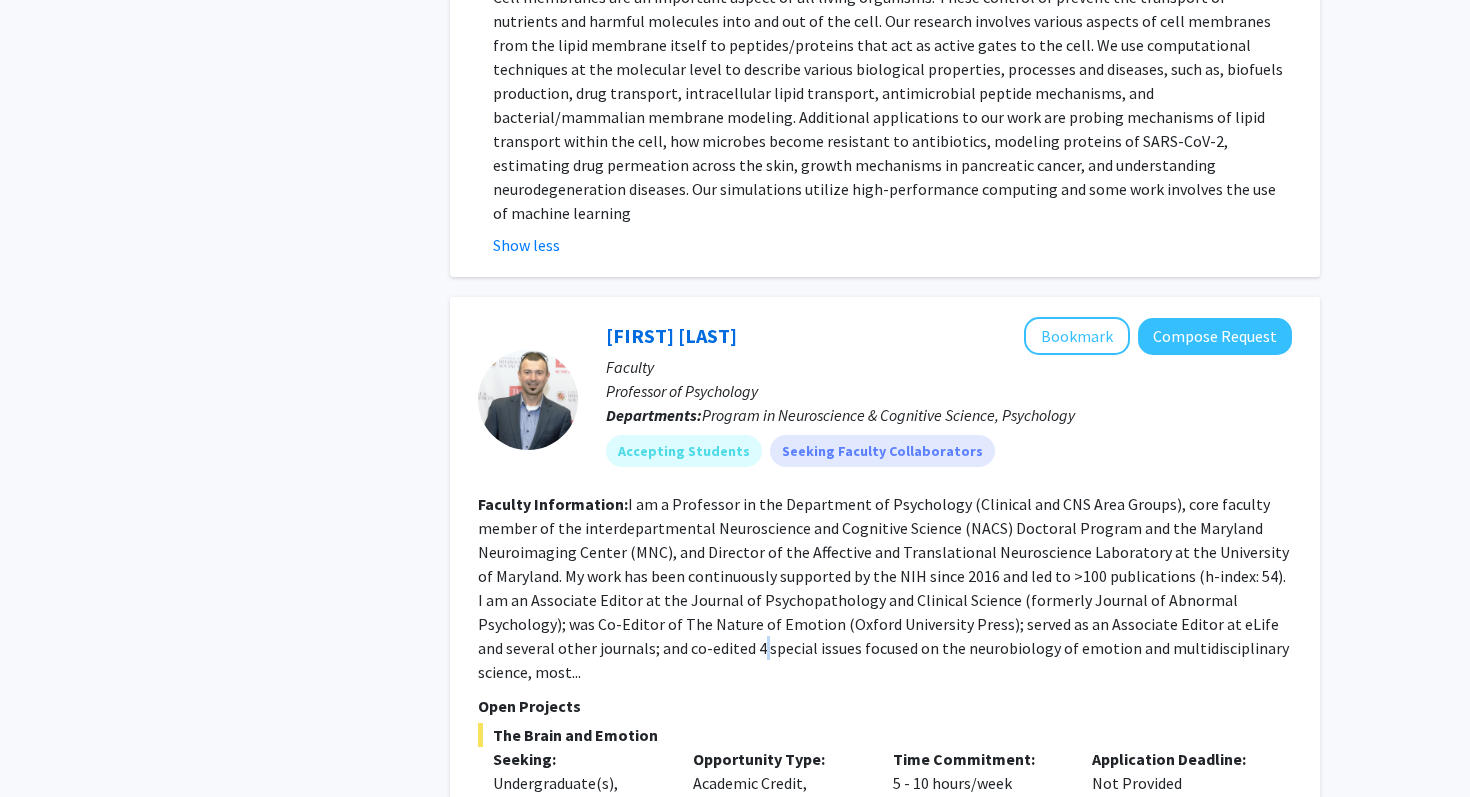 click on "I am a Professor in the Department of Psychology (Clinical and CNS Area Groups), core faculty member of the interdepartmental Neuroscience and Cognitive Science (NACS) Doctoral Program and the Maryland Neuroimaging Center (MNC), and Director of the Affective and Translational Neuroscience Laboratory at the University of Maryland. My work has been continuously supported by the NIH since 2016 and led to >100 publications (h-index: 54). I am an Associate Editor at the Journal of Psychopathology and Clinical Science (formerly Journal of Abnormal Psychology); was Co-Editor of The Nature of Emotion (Oxford University Press); served as an Associate Editor at eLife and several other journals; and co-edited 4 special issues focused on the neurobiology of emotion and multidisciplinary science, most..." 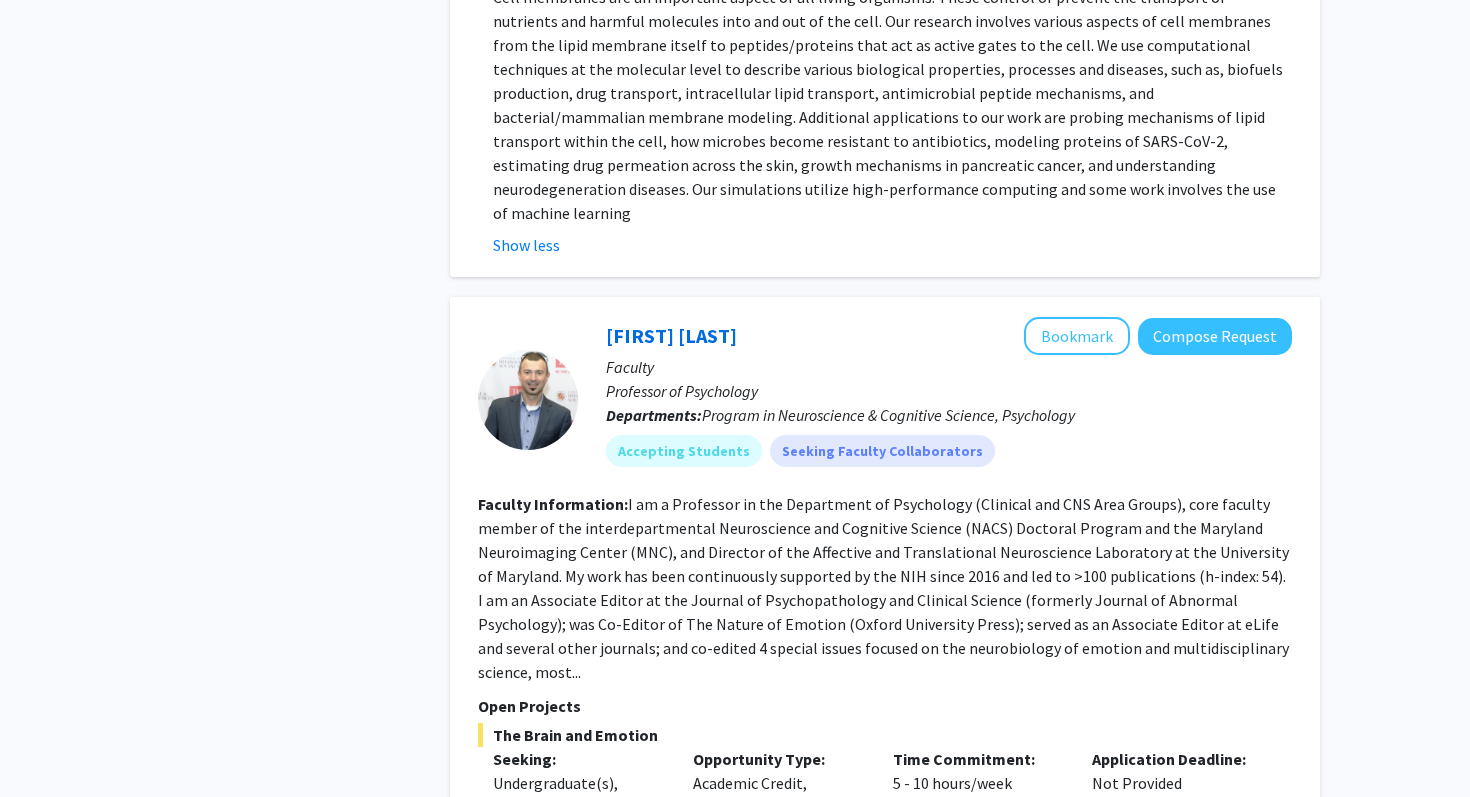 click on "Undergraduate(s), Master's Student(s)" 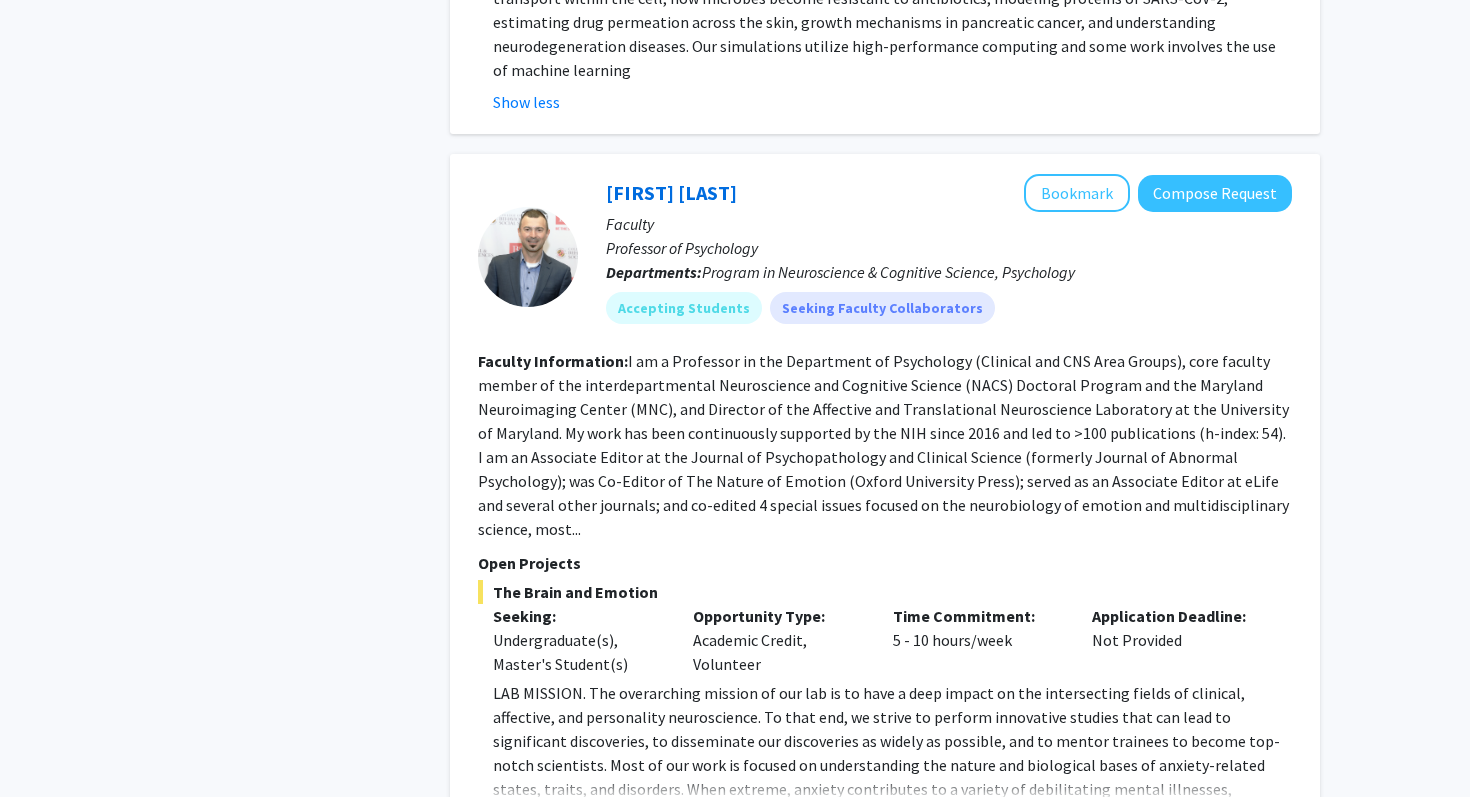 scroll, scrollTop: 6856, scrollLeft: 0, axis: vertical 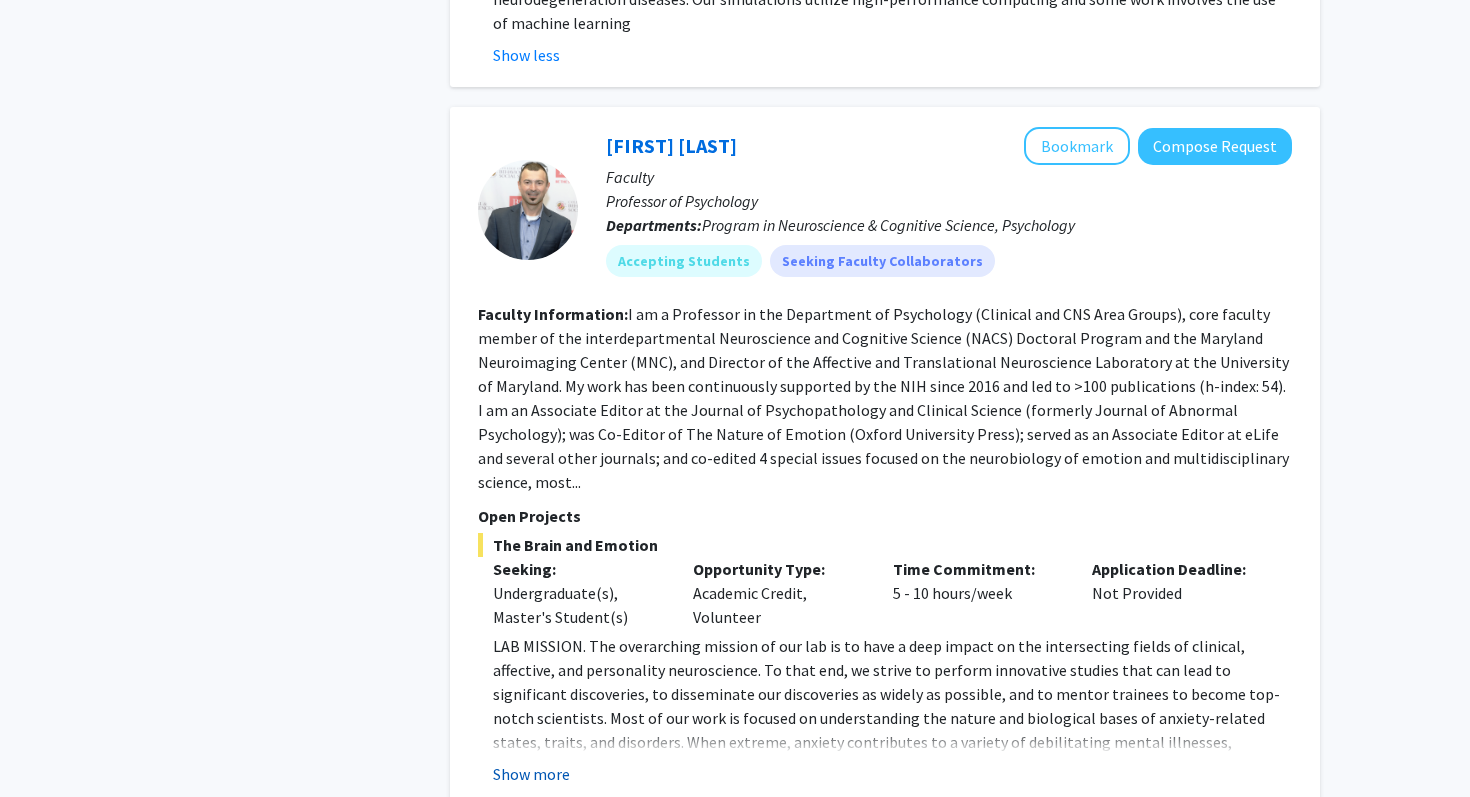 click on "Show more" 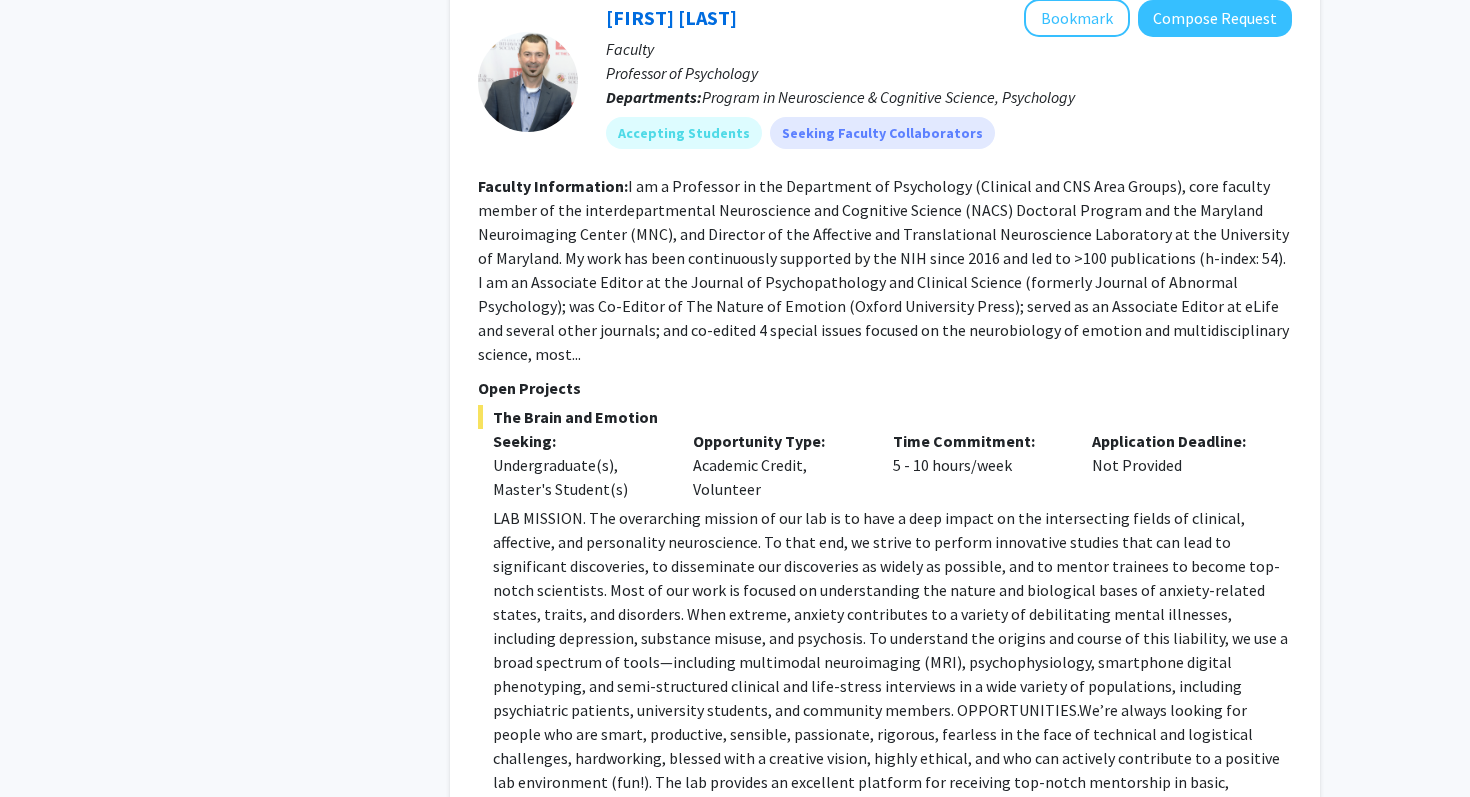 scroll, scrollTop: 7038, scrollLeft: 0, axis: vertical 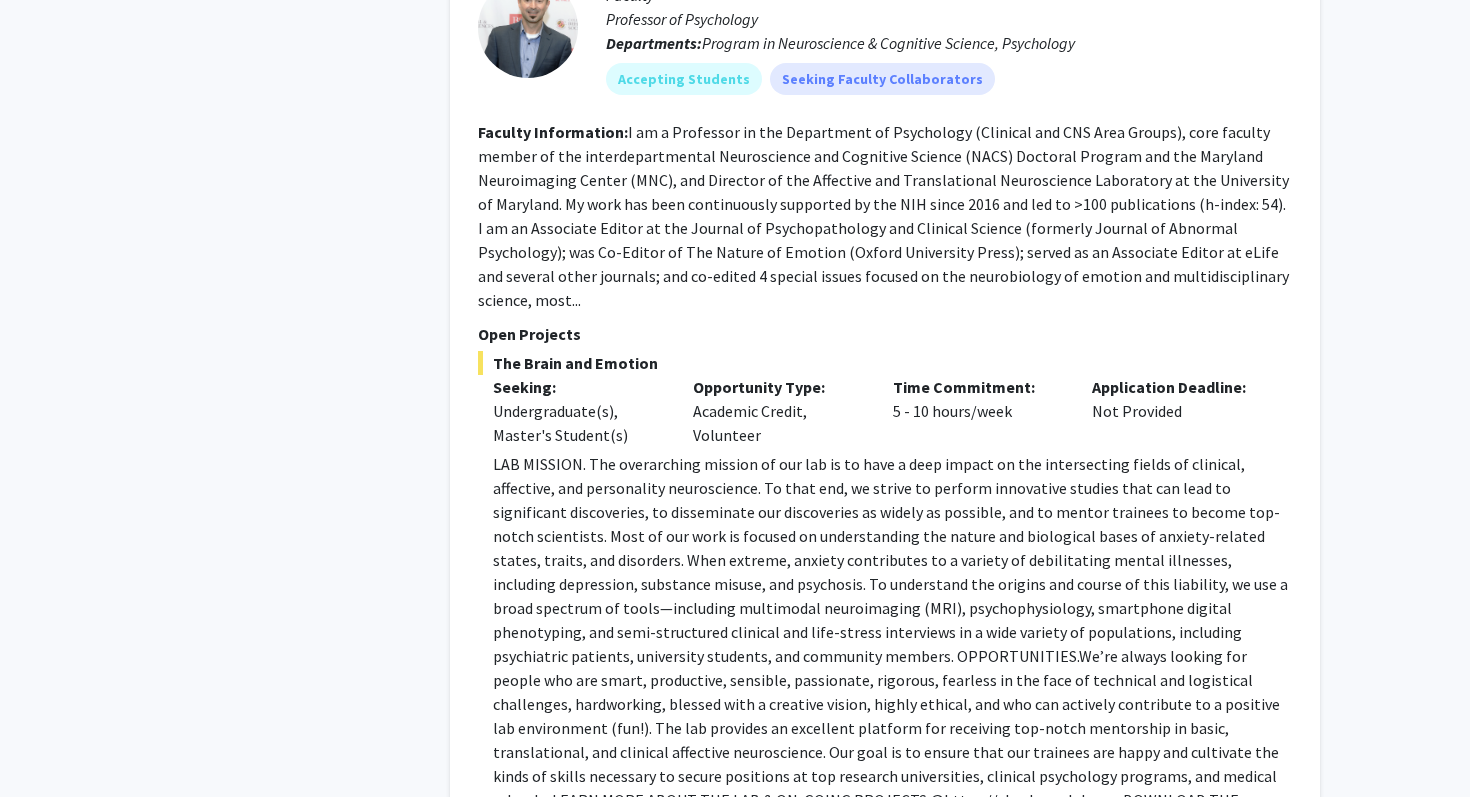 click on "LAB MISSION. The overarching mission of our lab is to have a deep impact on the intersecting fields of clinical, affective, and personality neuroscience. To that end, we strive to perform innovative studies that can lead to significant discoveries, to disseminate our discoveries as widely as possible, and to mentor trainees to become top-notch scientists. Most of our work is focused on understanding the nature and biological bases of anxiety-related states, traits, and disorders. When extreme, anxiety contributes to a variety of debilitating mental illnesses, including depression, substance misuse, and psychosis. To understand the origins and course of this liability, we use a broad spectrum of tools—including multimodal neuroimaging (MRI), psychophysiology, smartphone digital phenotyping, and semi-structured clinical and life-stress interviews in a wide variety of populations, including psychiatric patients, university students, and community members. OPPORTUNITIES." 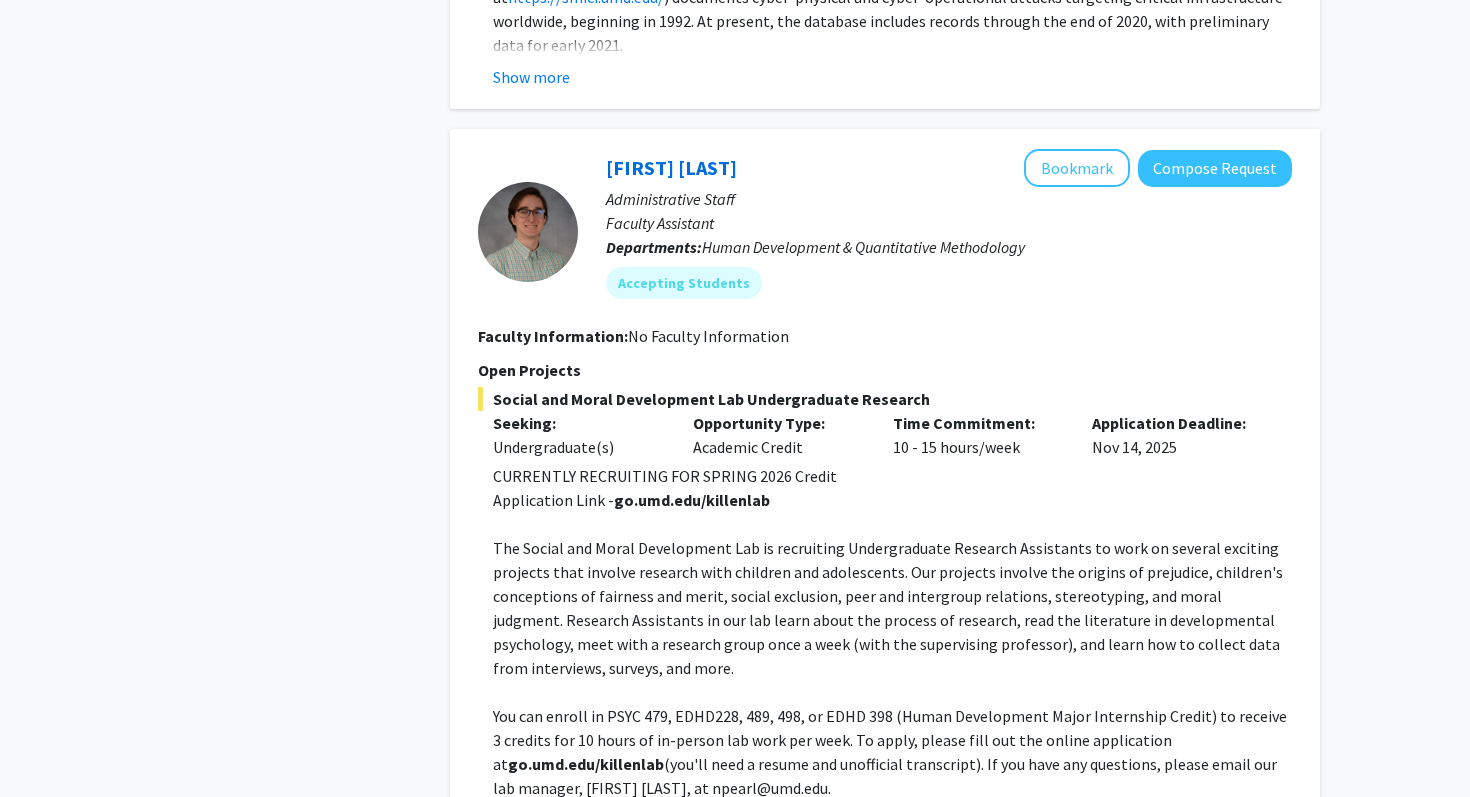 scroll, scrollTop: 3851, scrollLeft: 0, axis: vertical 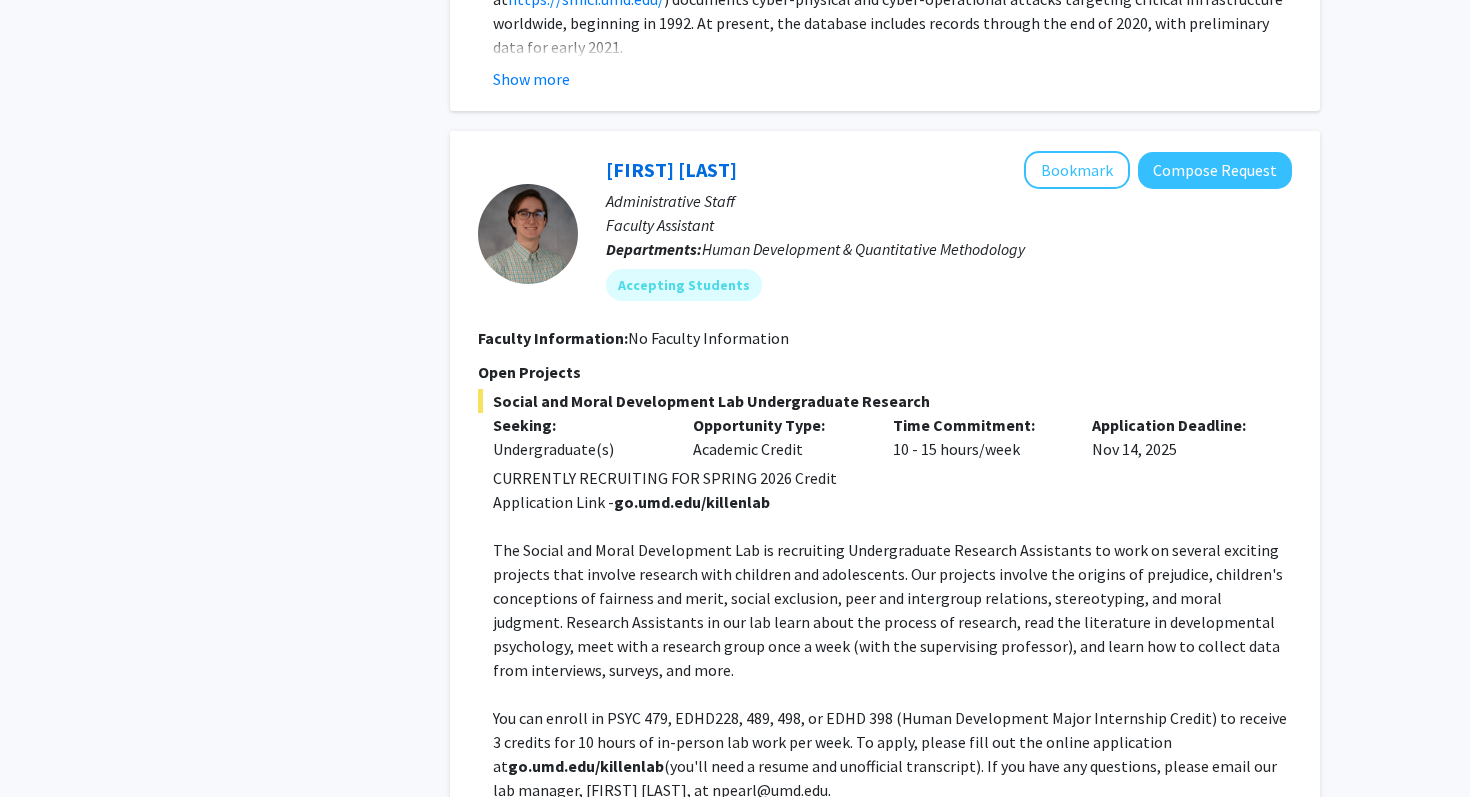 click on "go.umd.edu/killenlab" 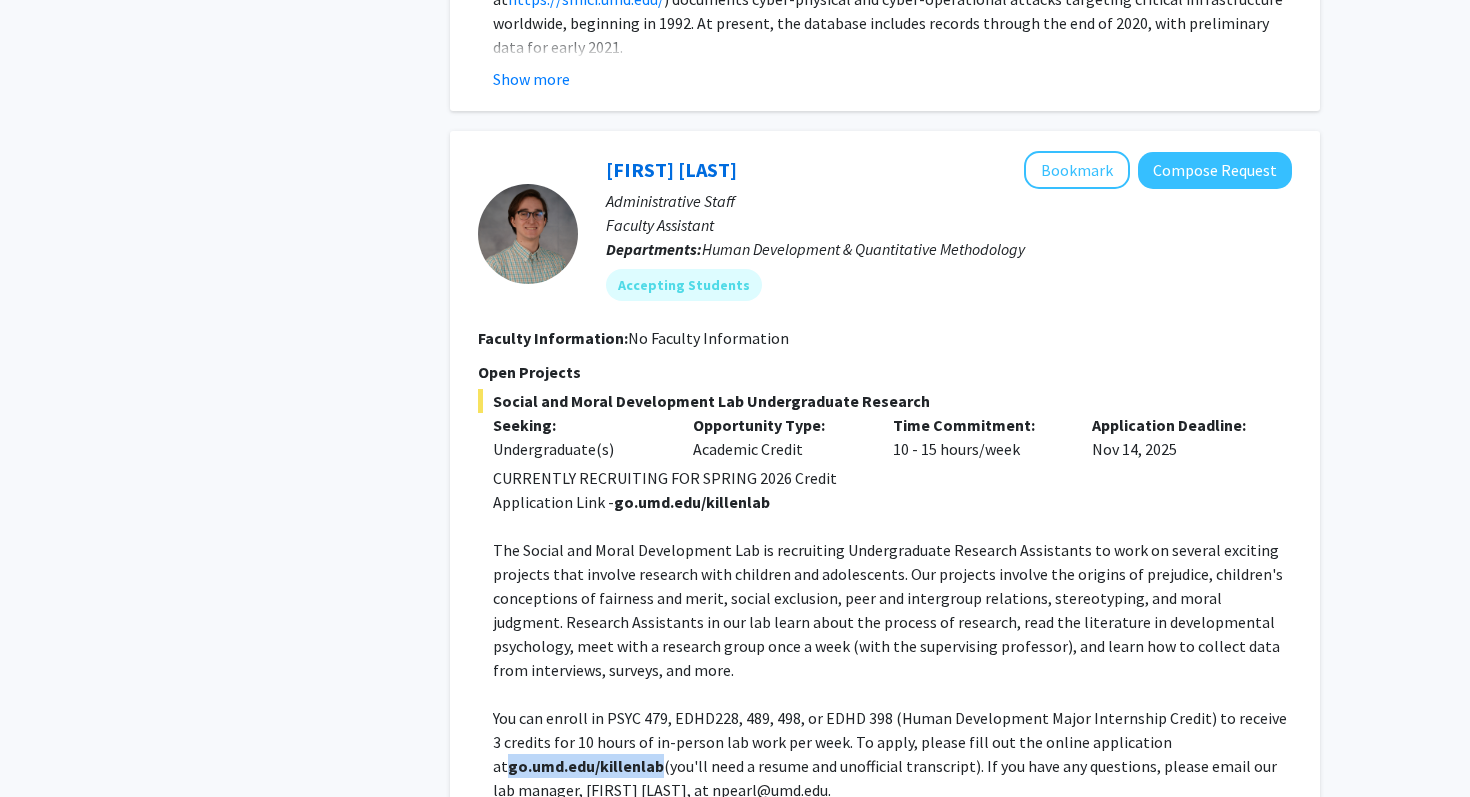 drag, startPoint x: 621, startPoint y: 697, endPoint x: 501, endPoint y: 697, distance: 120 